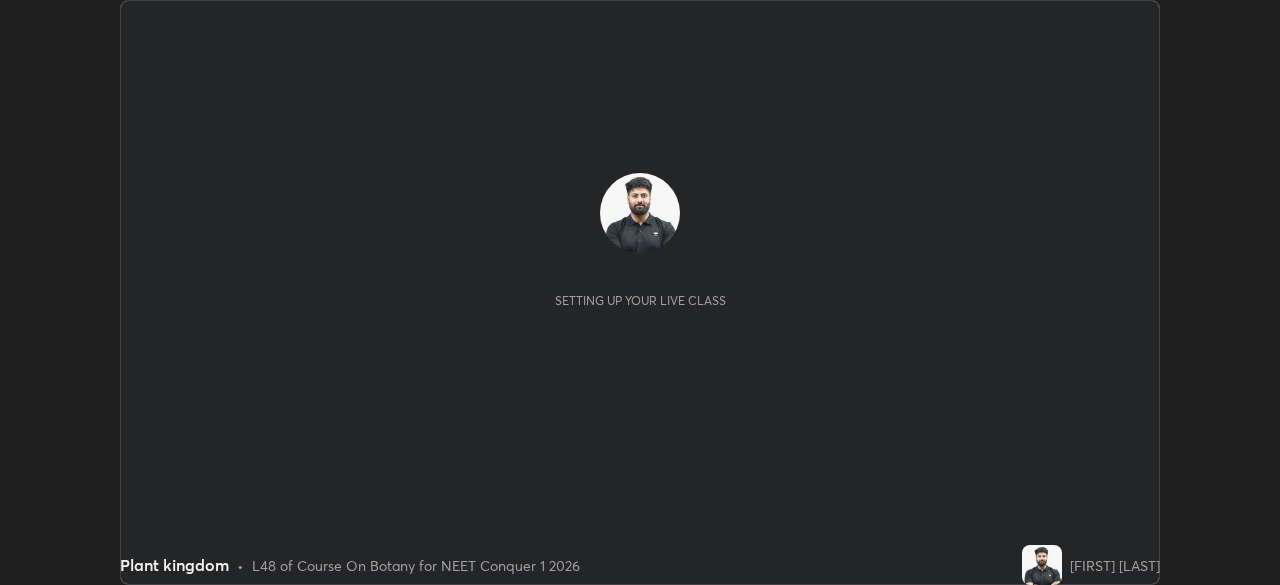 scroll, scrollTop: 0, scrollLeft: 0, axis: both 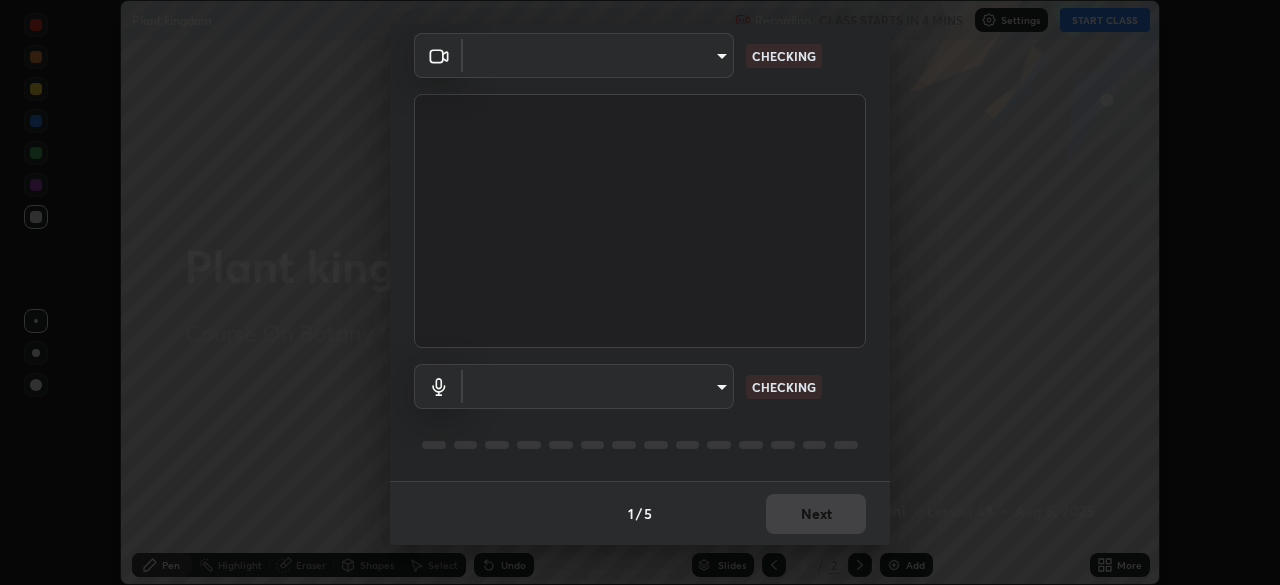 type on "bbfd6cf7026d504dd468edf870e60777175f15071da0e6f82e0d5b970fd68df4" 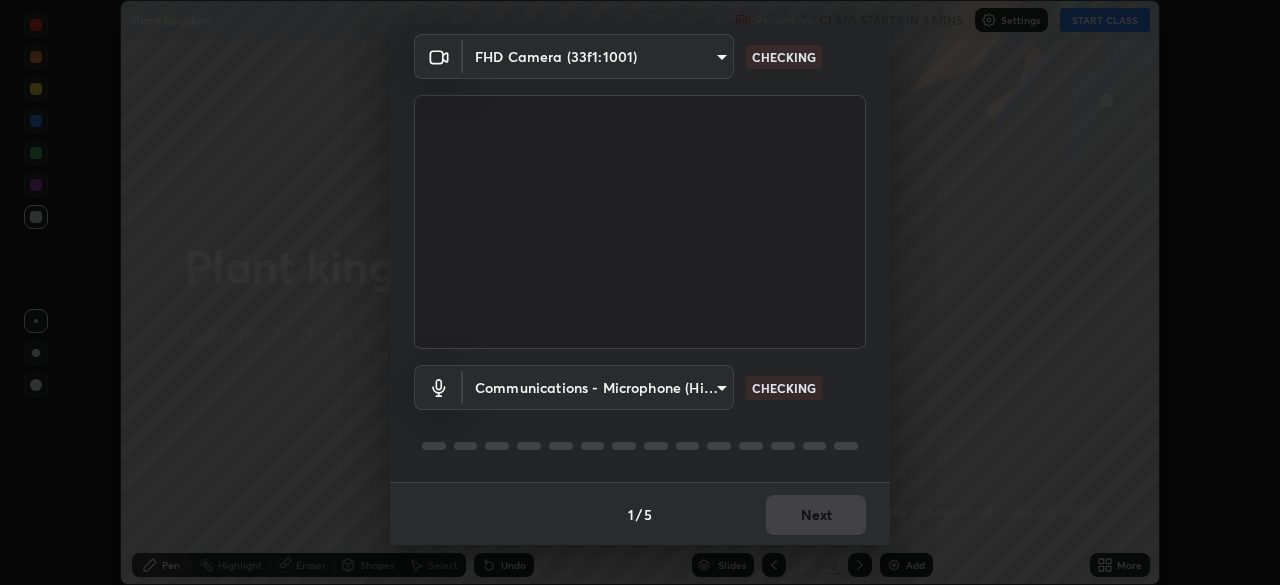 scroll, scrollTop: 70, scrollLeft: 0, axis: vertical 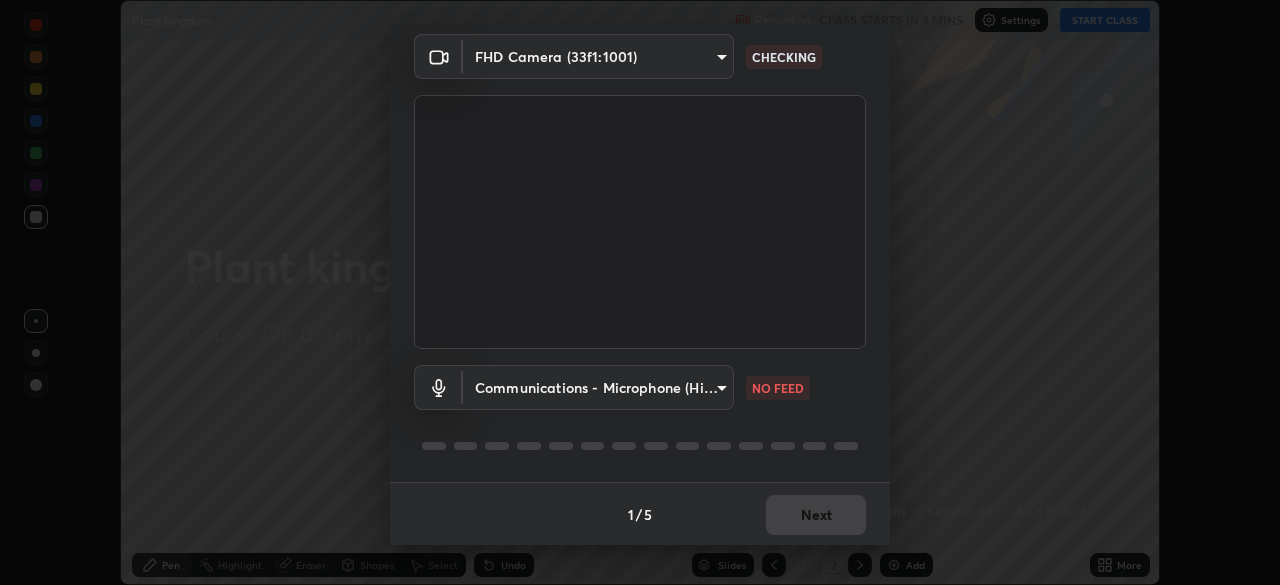 click on "Erase all Plant kingdom Recording CLASS STARTS IN 3 MINS Settings START CLASS Setting up your live class Plant kingdom • L48 of Course On Botany for NEET Conquer 1 2026 [FIRST] [LAST] Pen Highlight Eraser Shapes Select Undo Slides 2 / 2 Add More No doubts shared Encourage your learners to ask a doubt for better clarity Report an issue Reason for reporting Buffering Chat not working Audio - Video sync issue Educator video quality low ​ Attach an image Report Media settings FHD Camera (33f1:1001) bbfd6cf7026d504dd468edf870e60777175f15071da0e6f82e0d5b970fd68df4 CHECKING Communications - Microphone (High Definition Audio Device) communications NO FEED 1 / 5 Next" at bounding box center (640, 292) 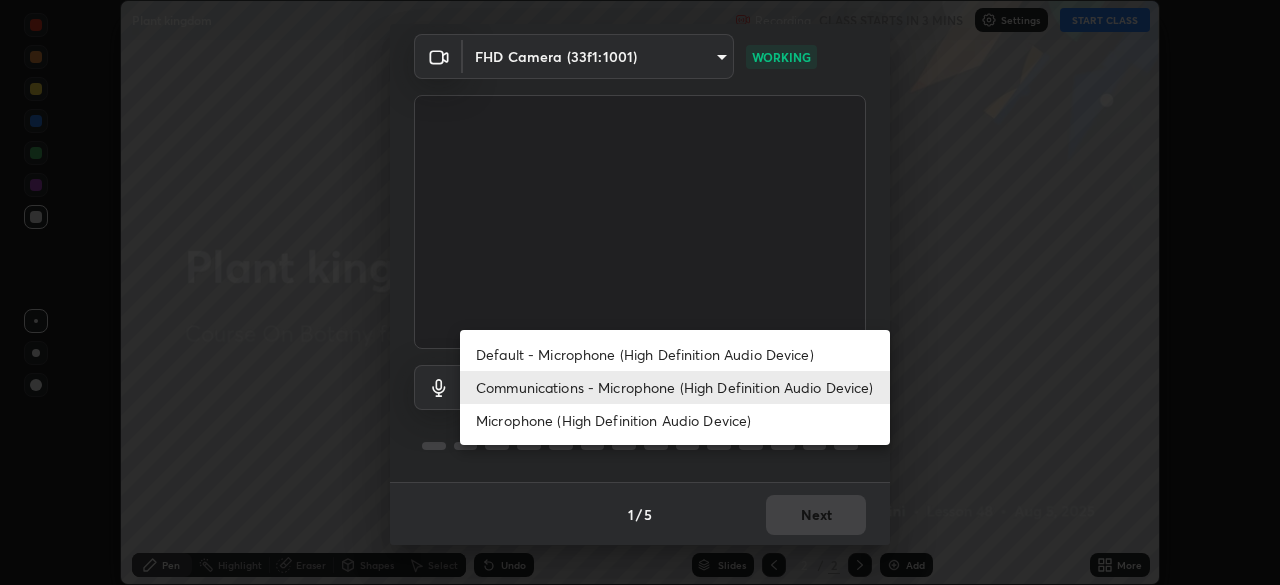 click on "Microphone (High Definition Audio Device)" at bounding box center (675, 420) 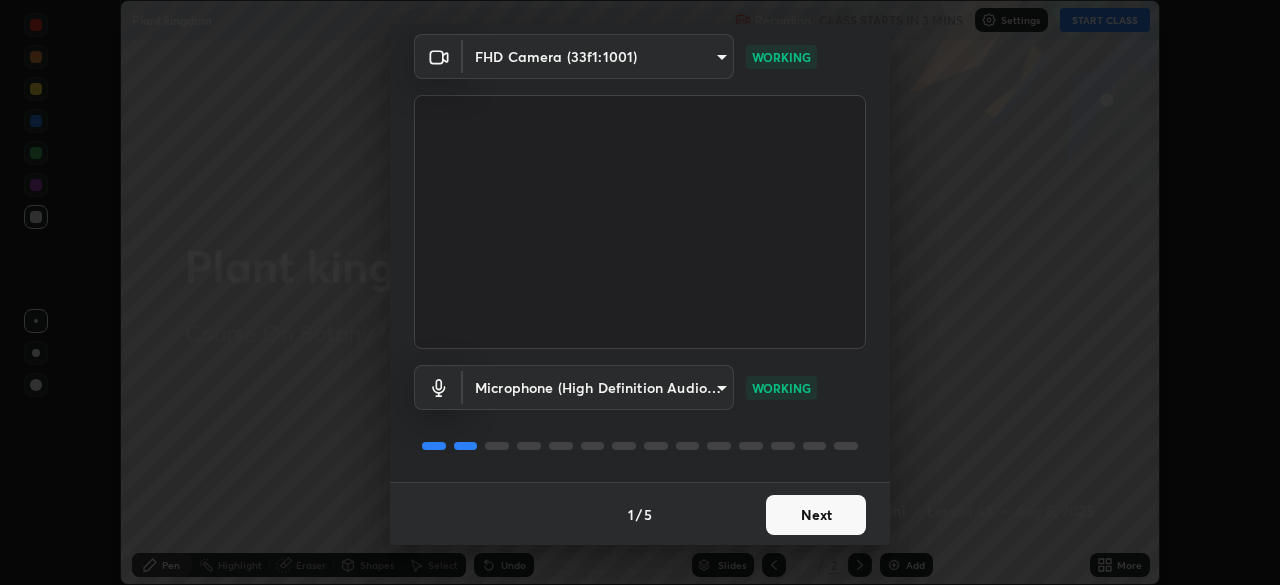 click on "Next" at bounding box center (816, 515) 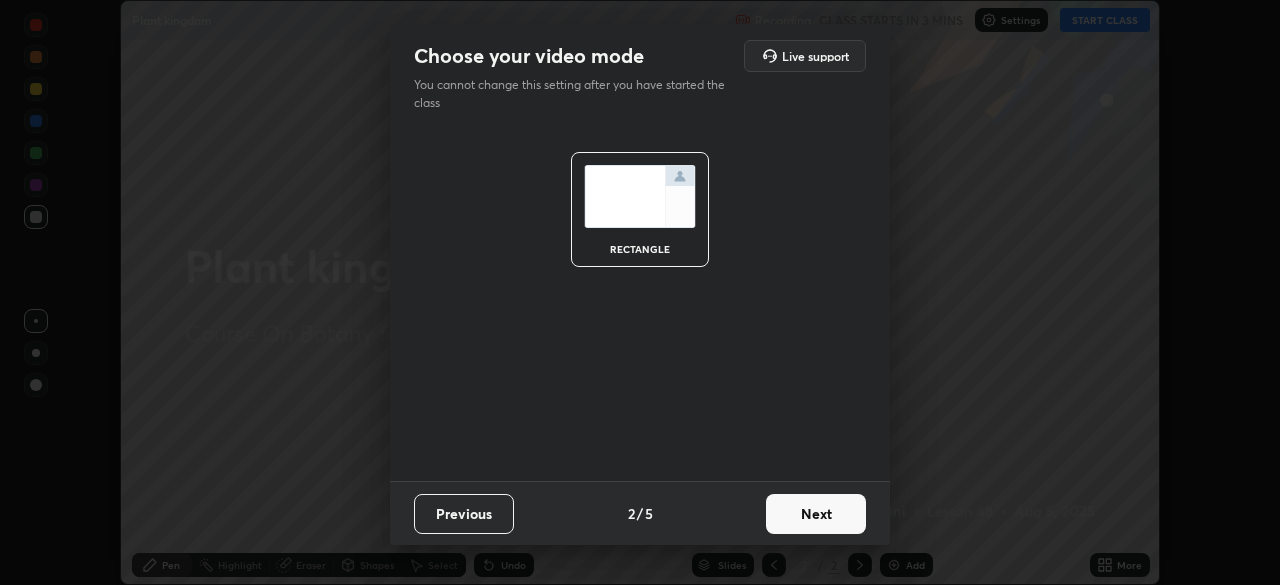 scroll, scrollTop: 0, scrollLeft: 0, axis: both 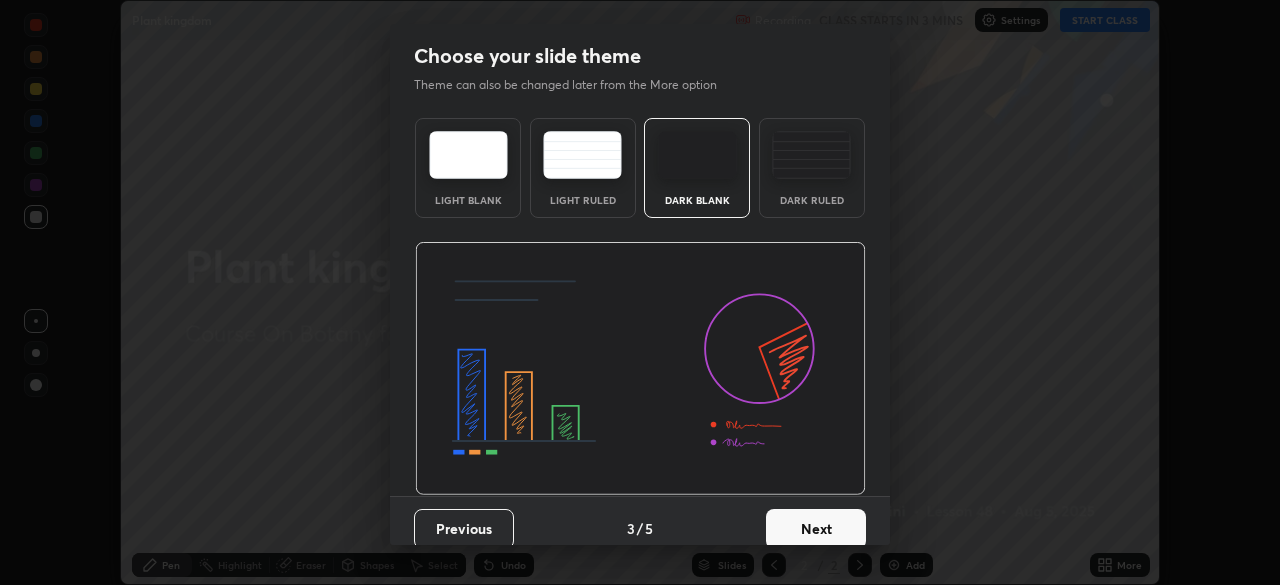 click on "Next" at bounding box center [816, 529] 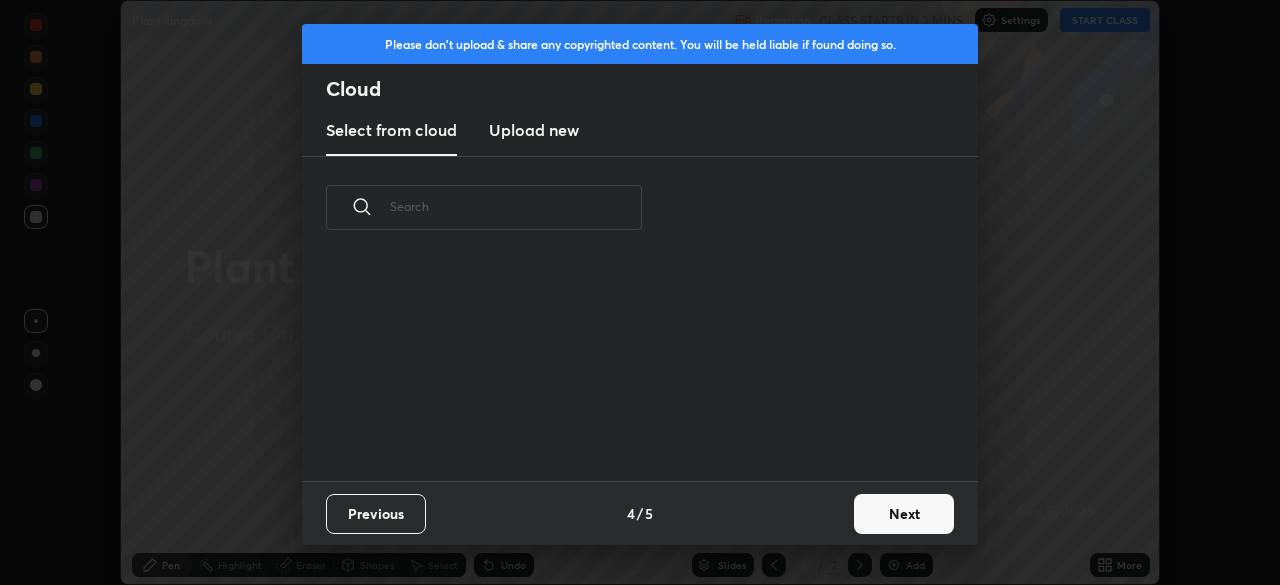 click on "Previous 4 / 5 Next" at bounding box center [640, 513] 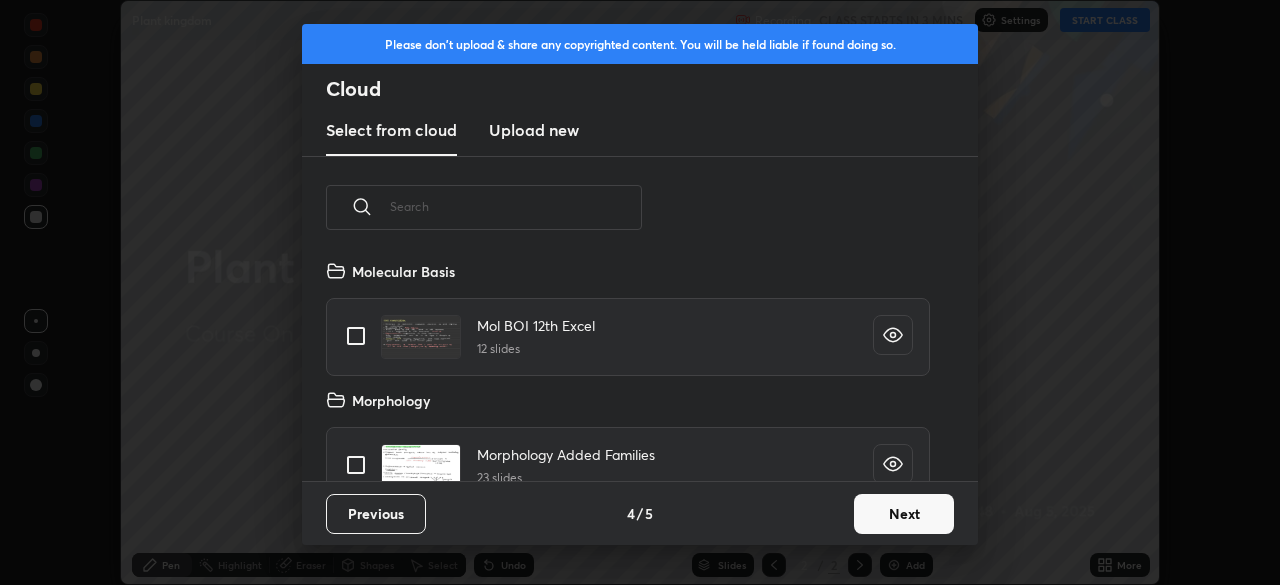 click on "Next" at bounding box center [904, 514] 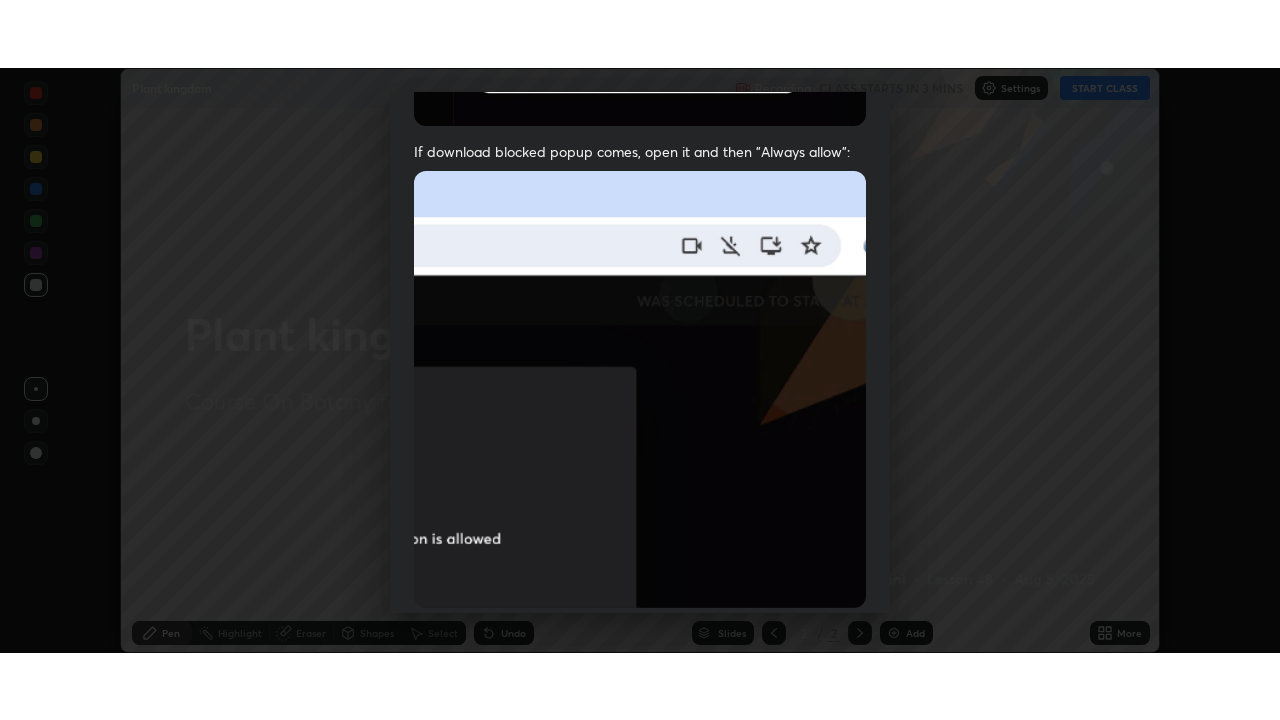 scroll, scrollTop: 479, scrollLeft: 0, axis: vertical 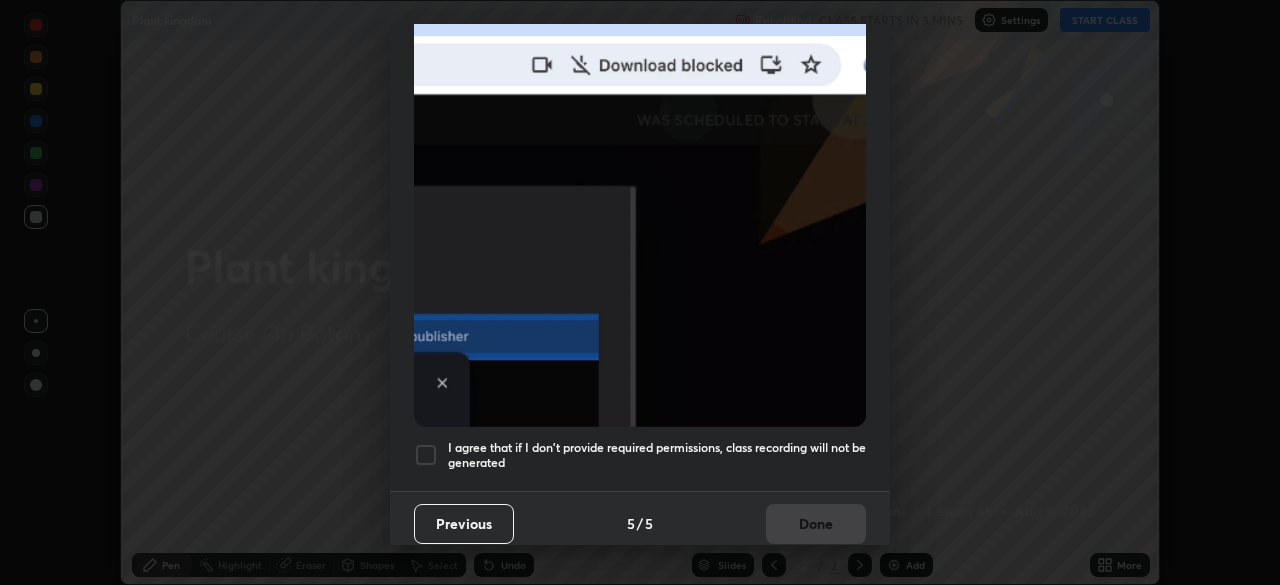 click on "I agree that if I don't provide required permissions, class recording will not be generated" at bounding box center [657, 455] 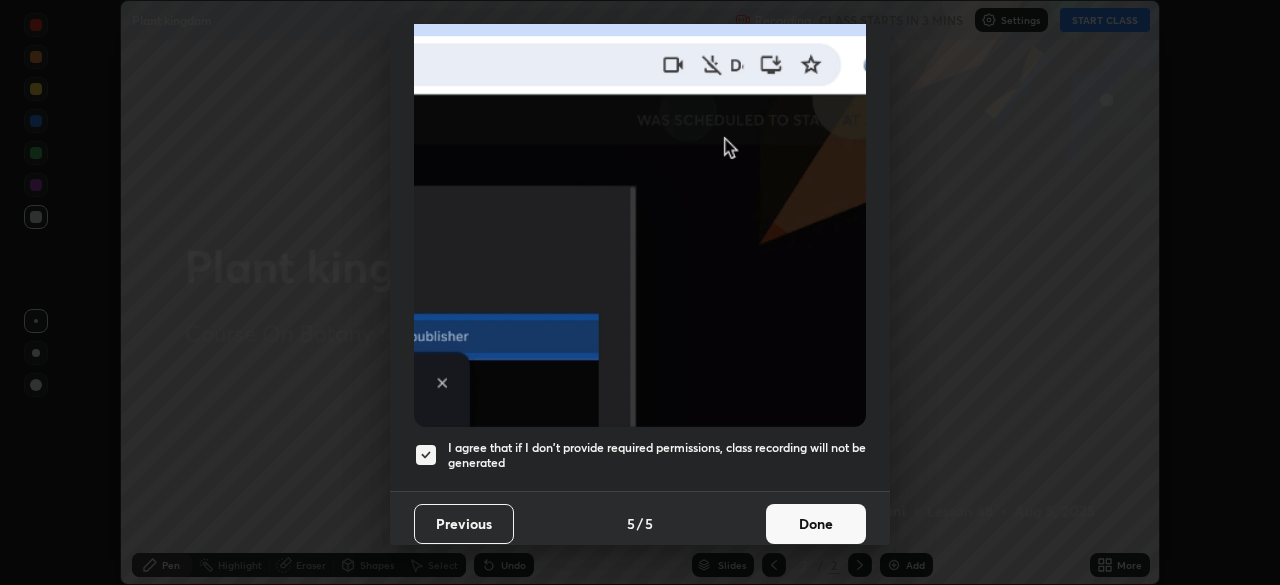 click on "Done" at bounding box center [816, 524] 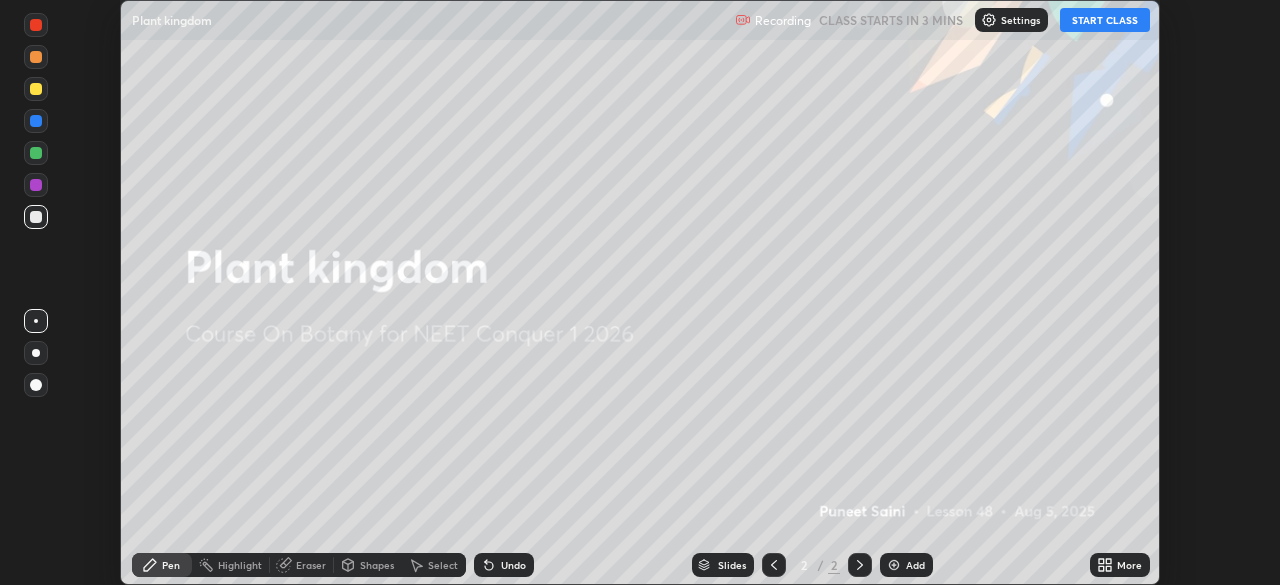 click on "START CLASS" at bounding box center (1105, 20) 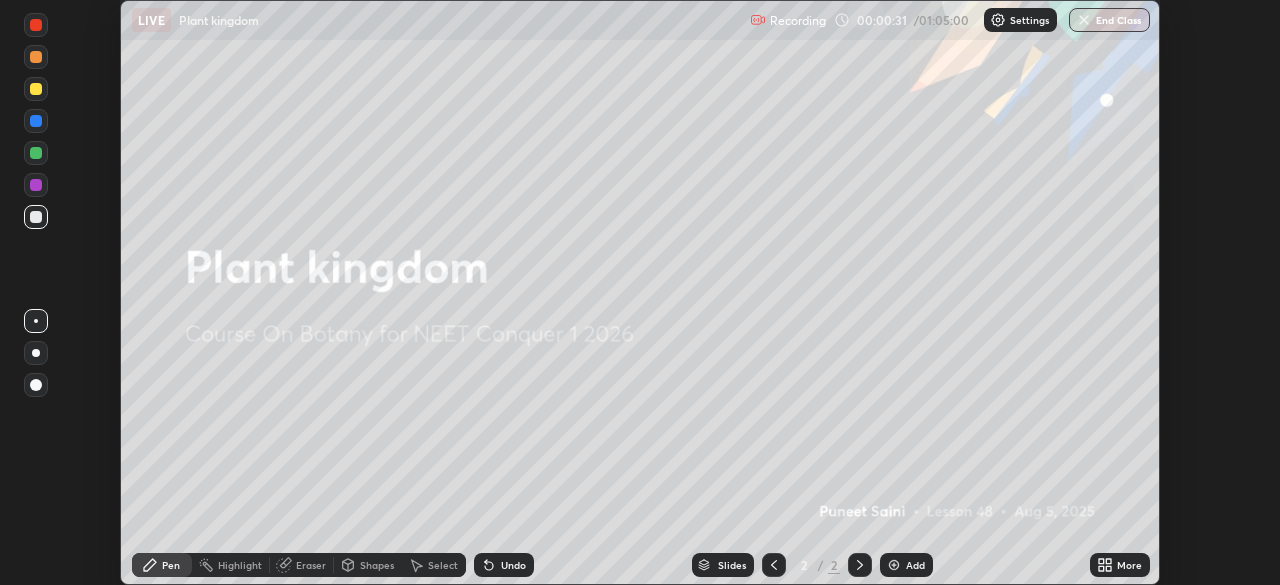 click at bounding box center [894, 565] 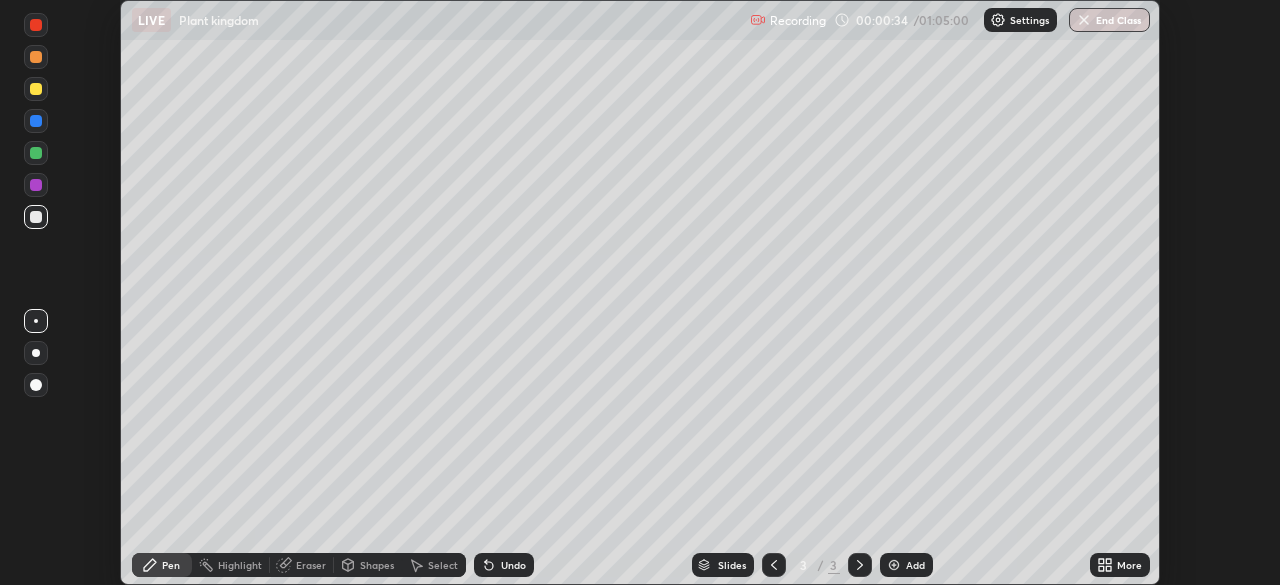 click 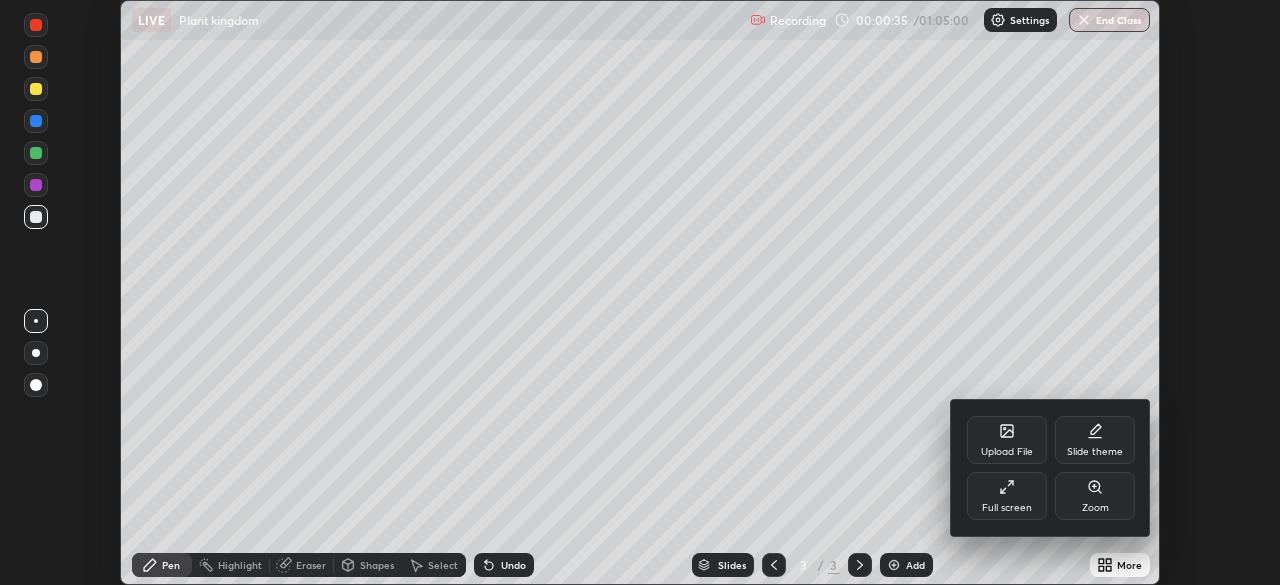 click on "Full screen" at bounding box center [1007, 496] 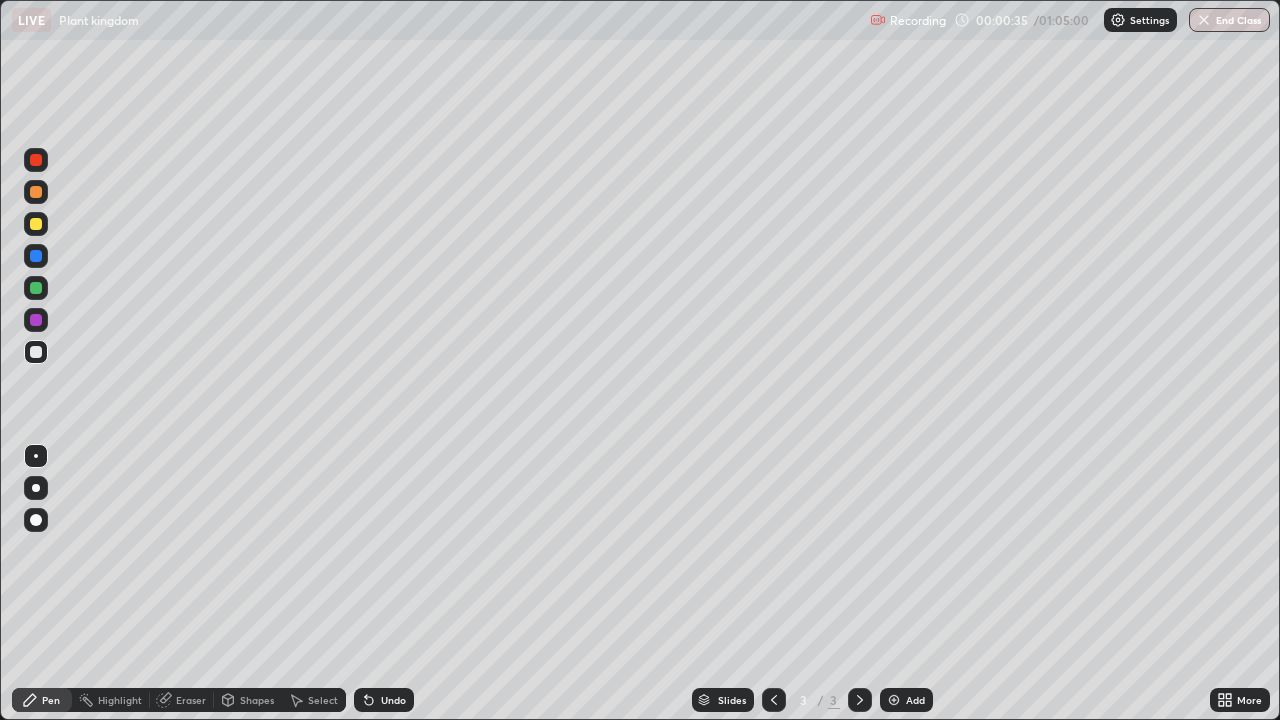 scroll, scrollTop: 99280, scrollLeft: 98720, axis: both 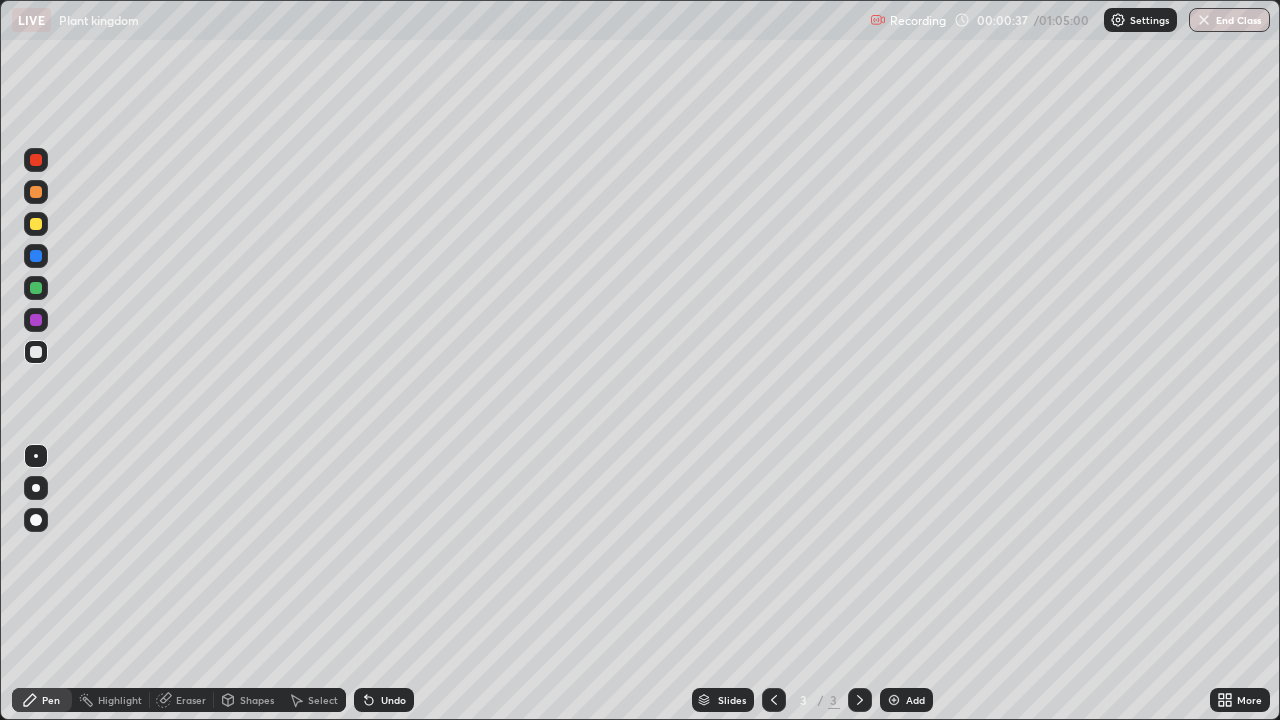 click at bounding box center (36, 488) 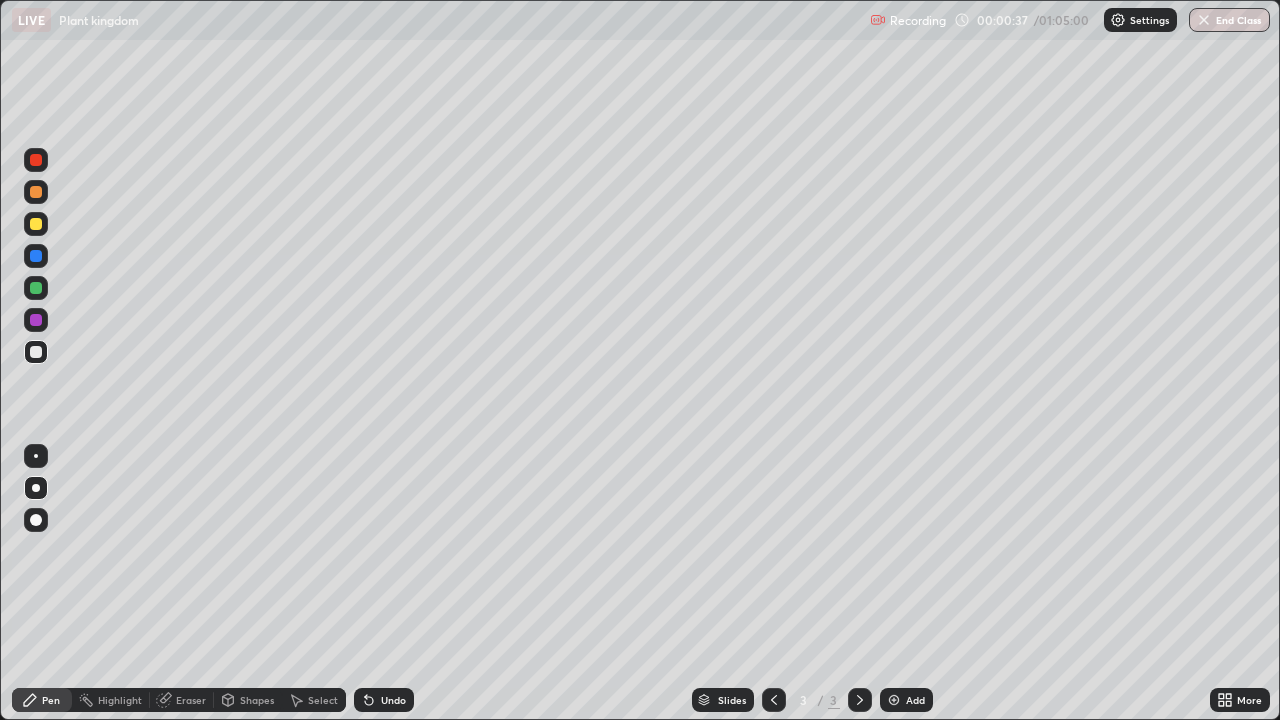 click at bounding box center [36, 488] 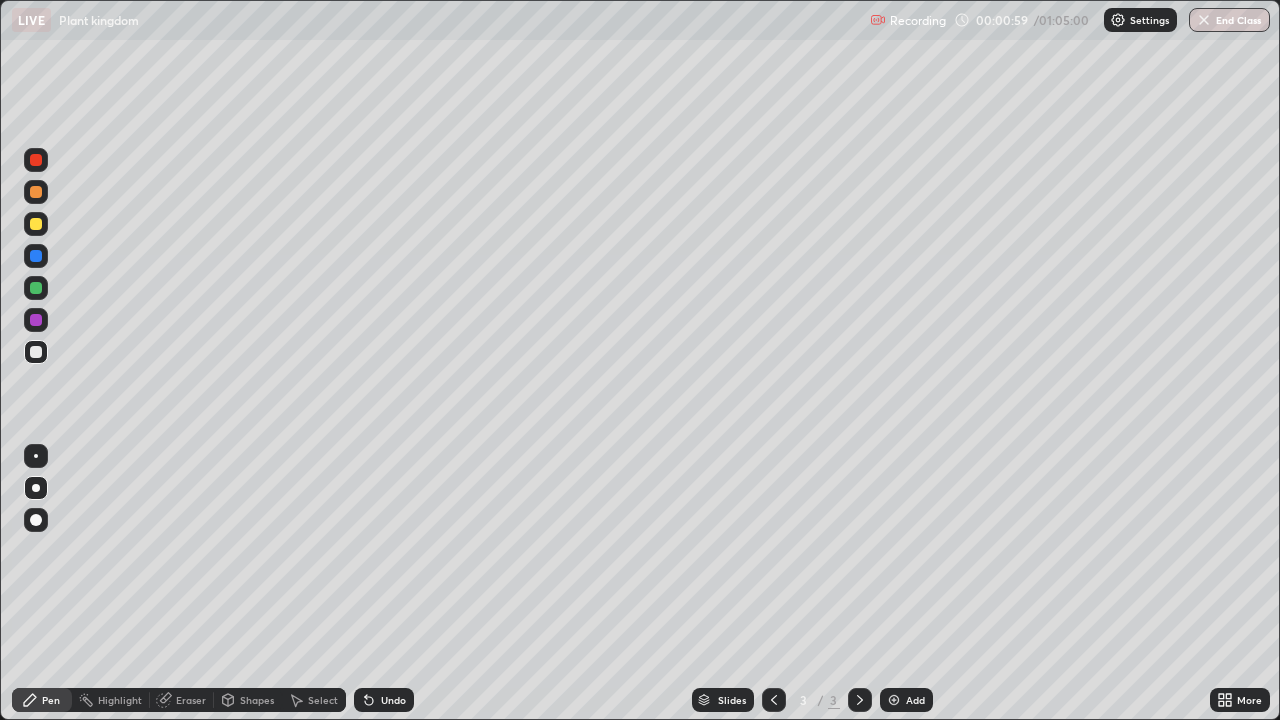 click at bounding box center [36, 224] 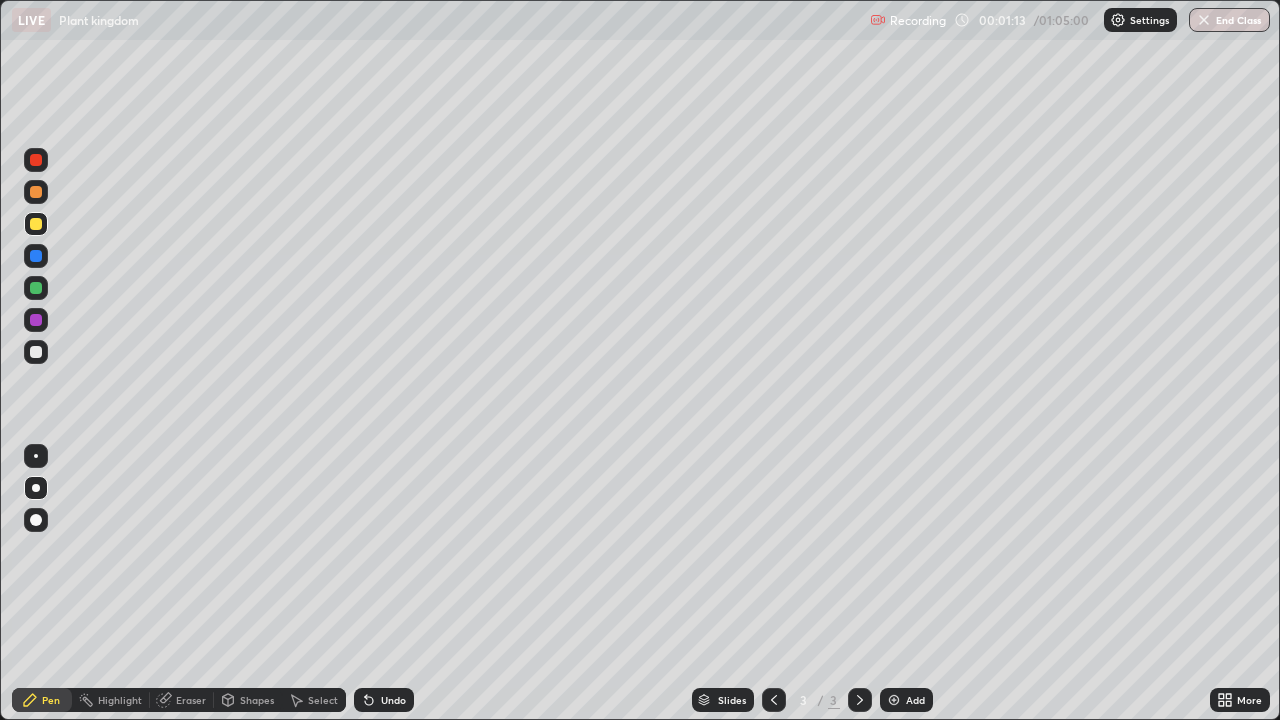 click at bounding box center [36, 160] 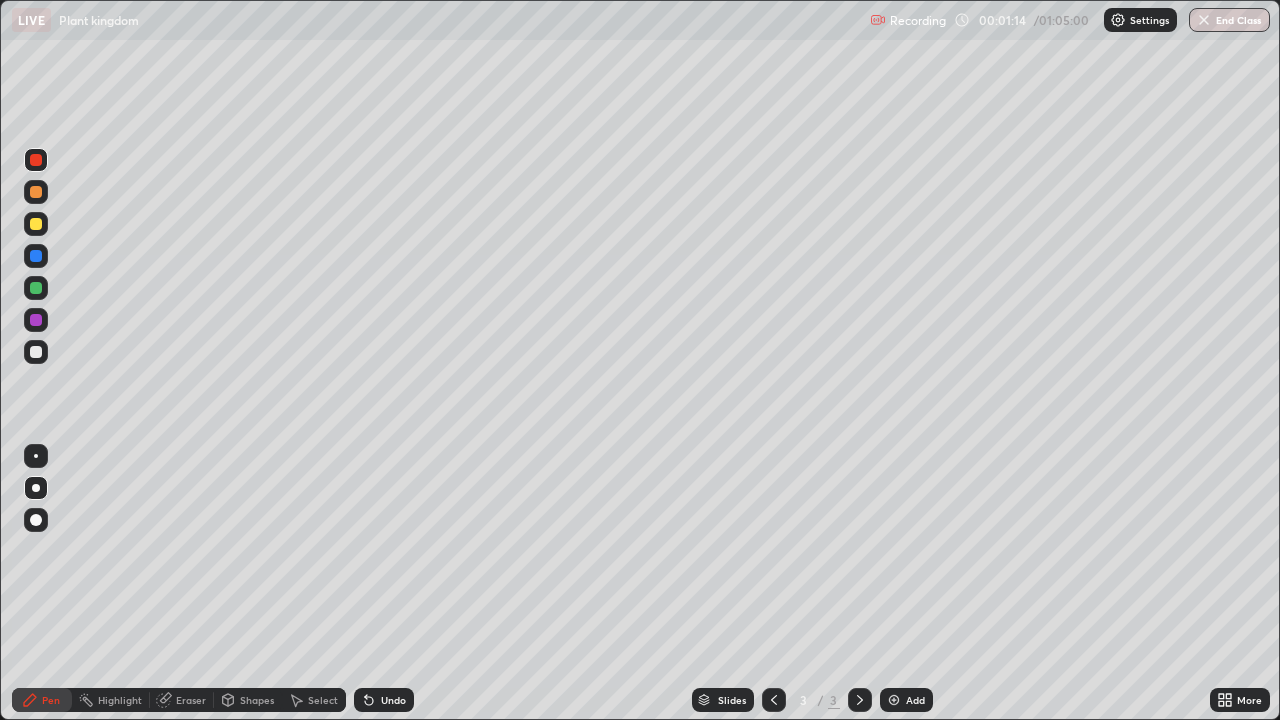 click at bounding box center (36, 160) 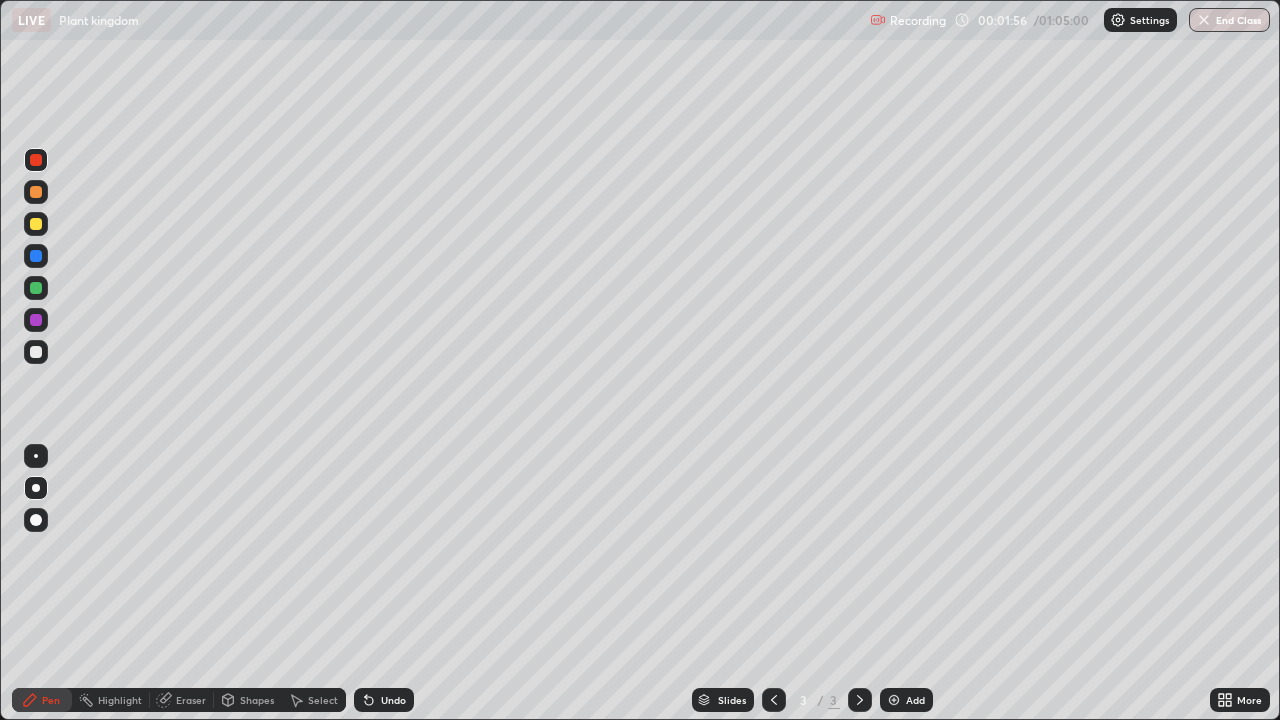click at bounding box center [894, 700] 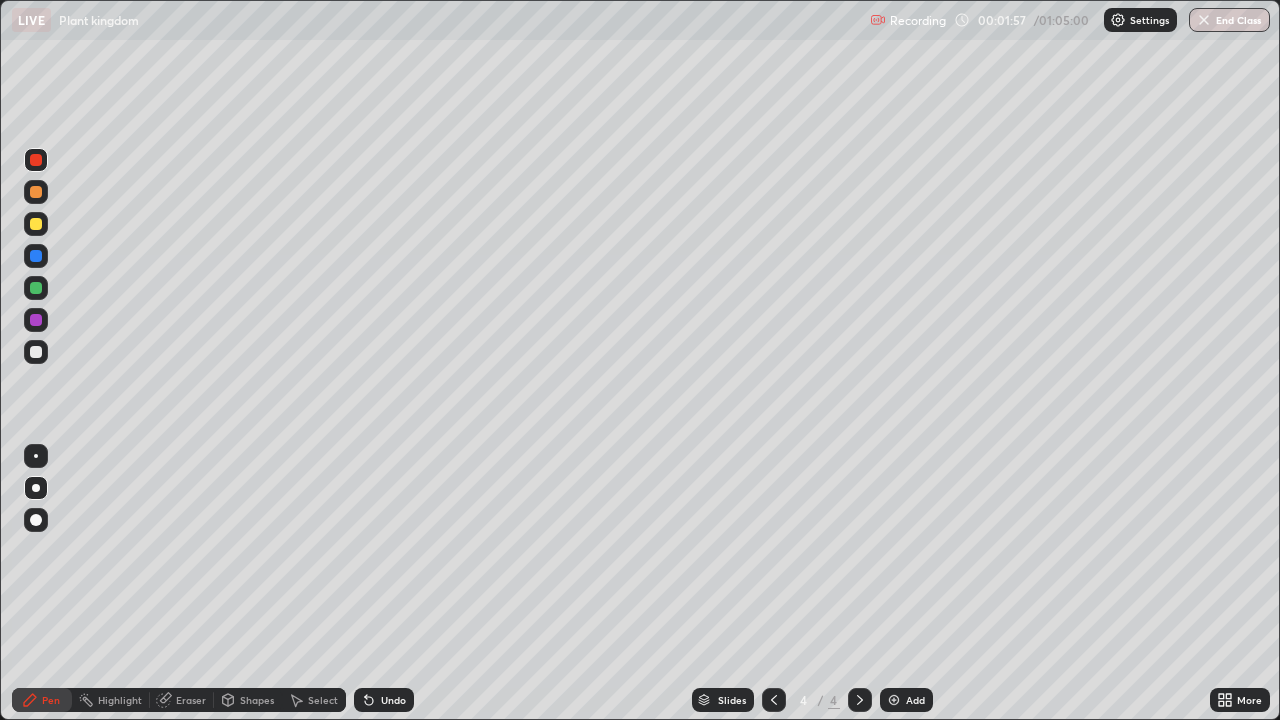 click at bounding box center (36, 352) 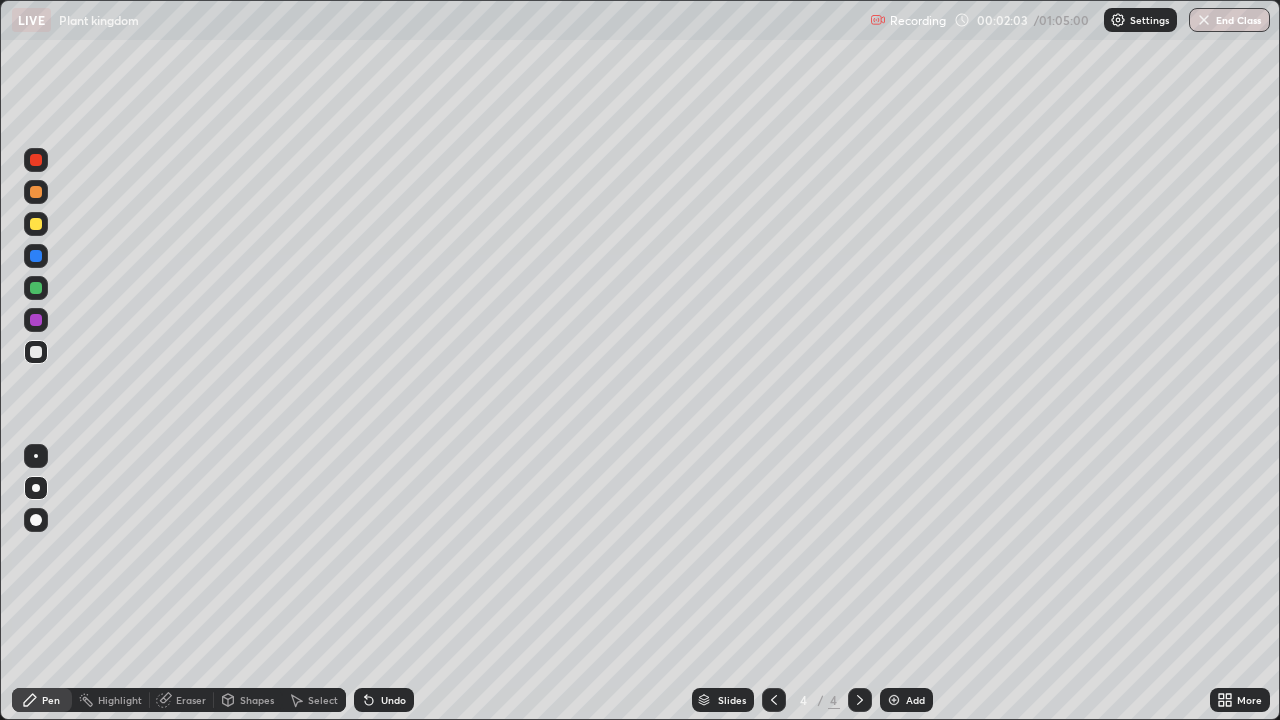 click on "Undo" at bounding box center (384, 700) 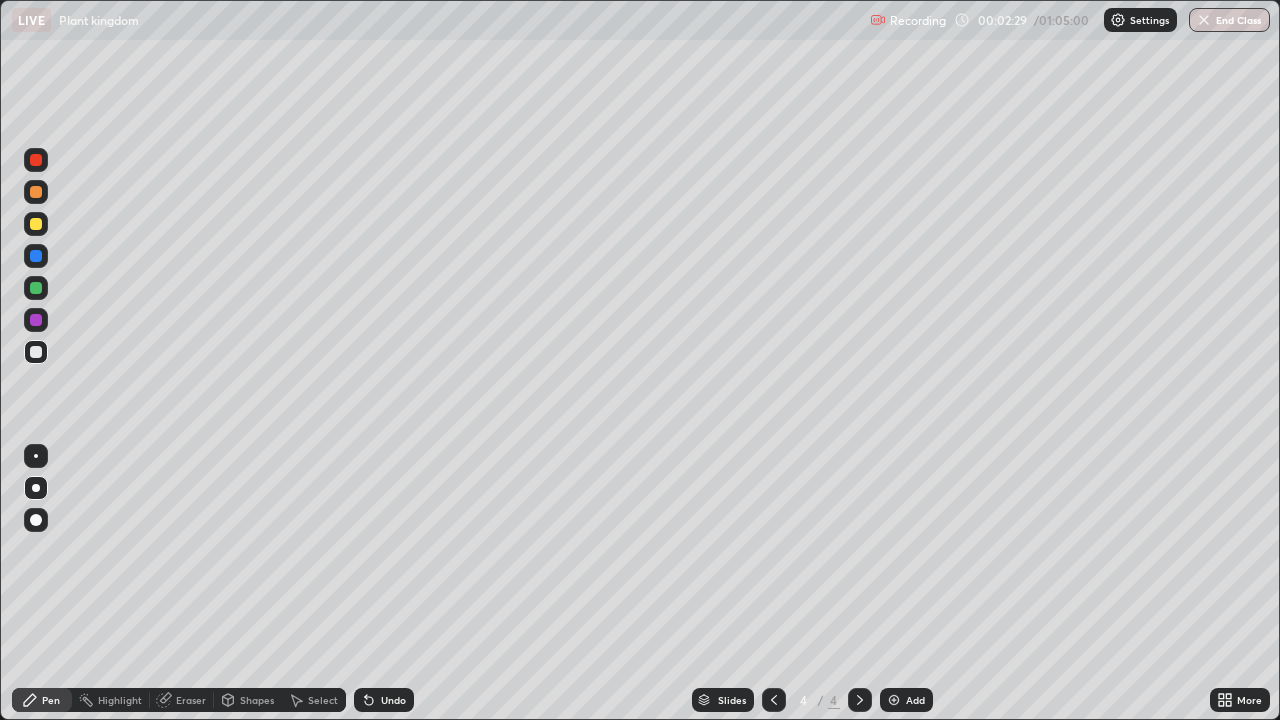 click at bounding box center (36, 224) 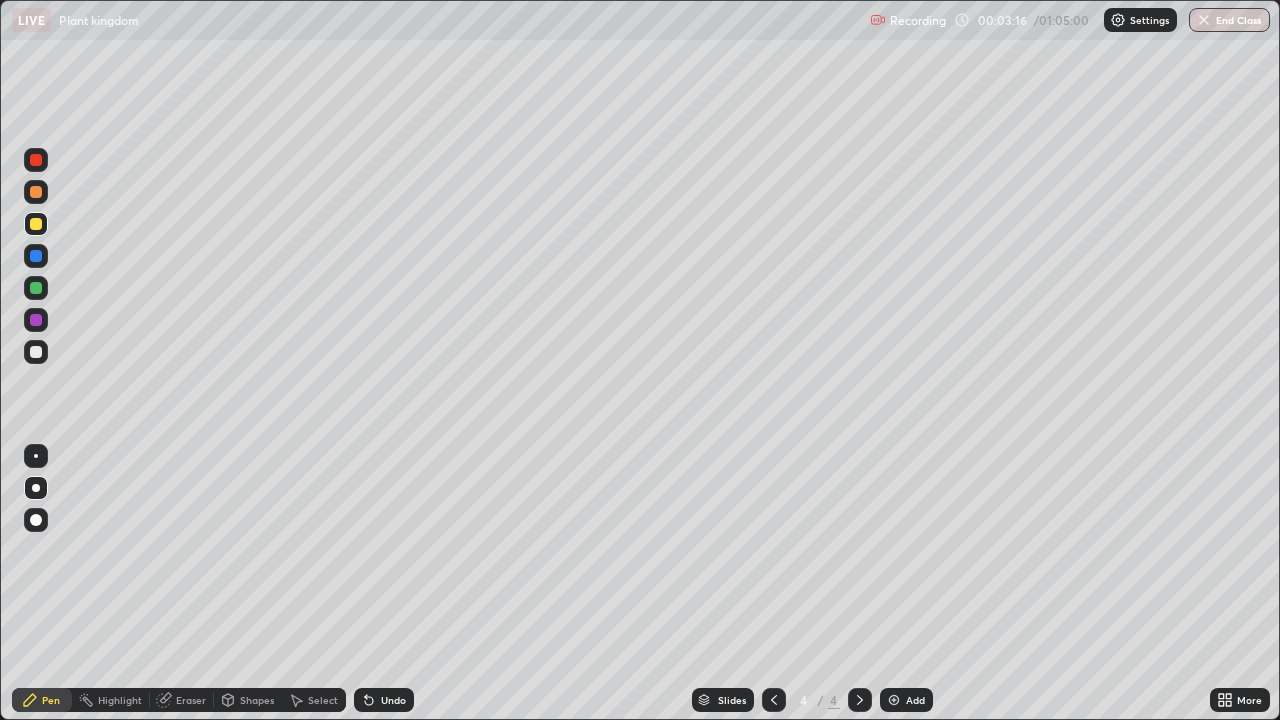 click at bounding box center (36, 224) 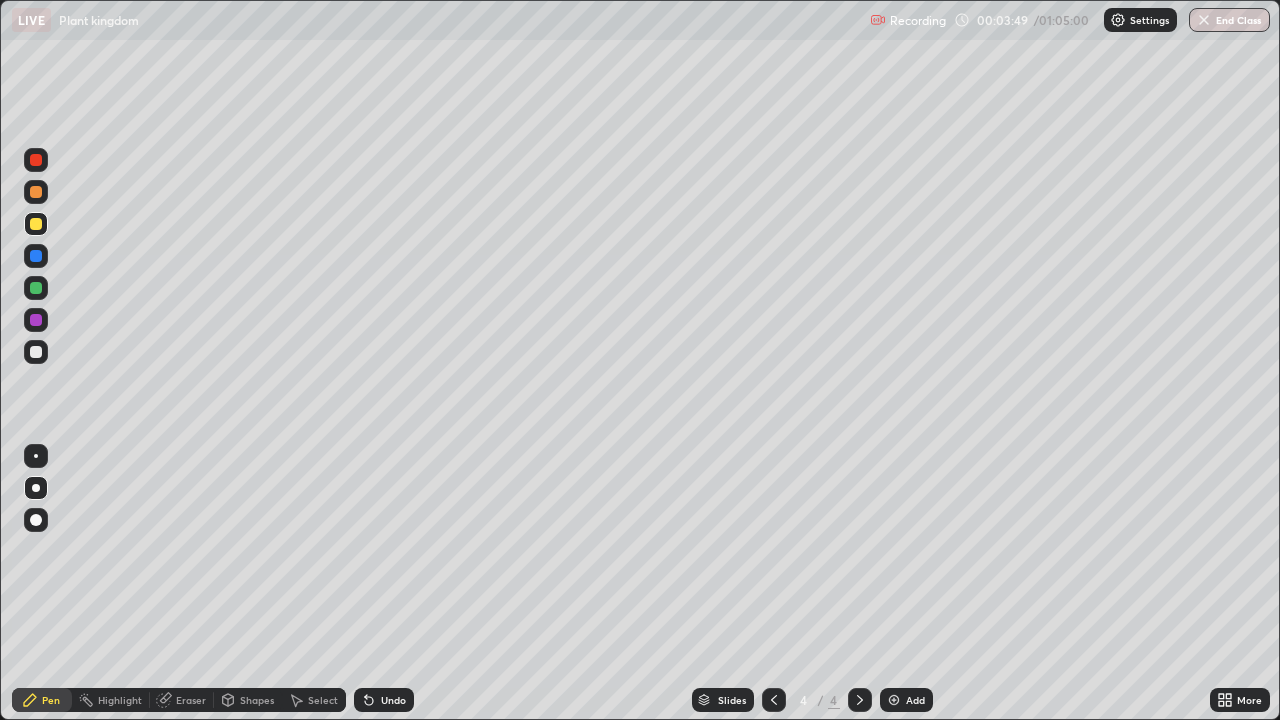 click on "Undo" at bounding box center [393, 700] 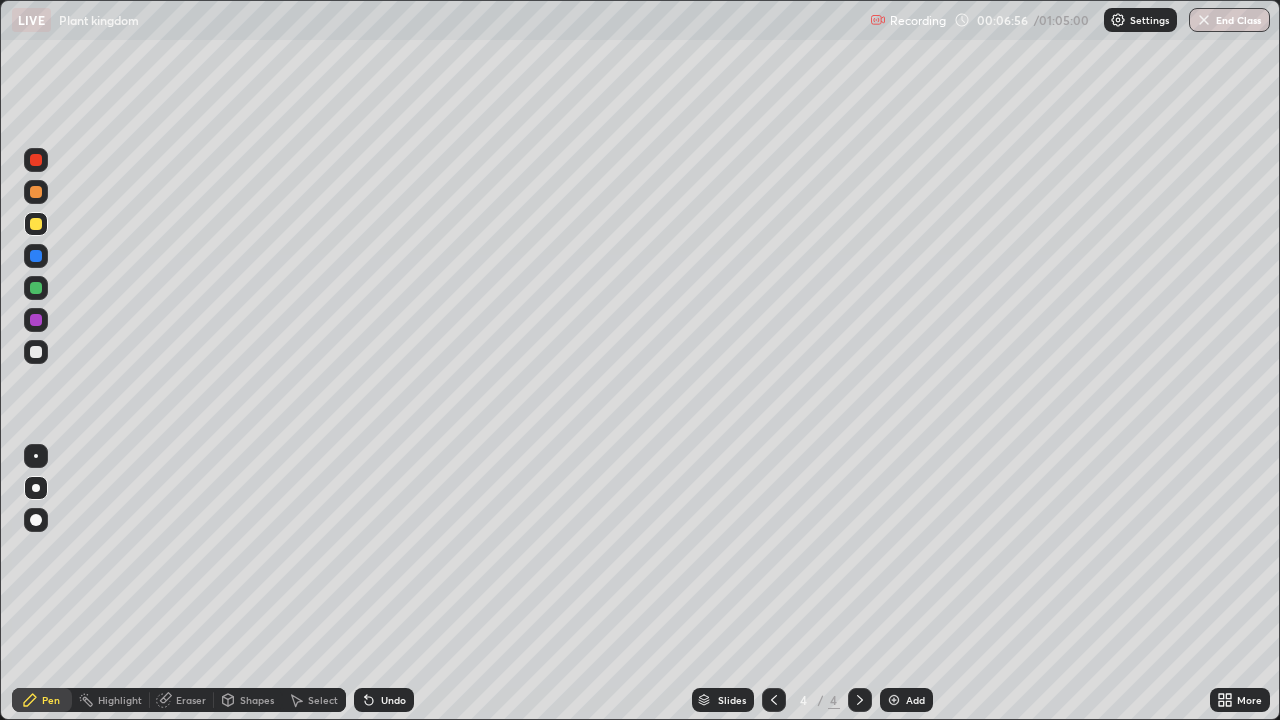click at bounding box center (894, 700) 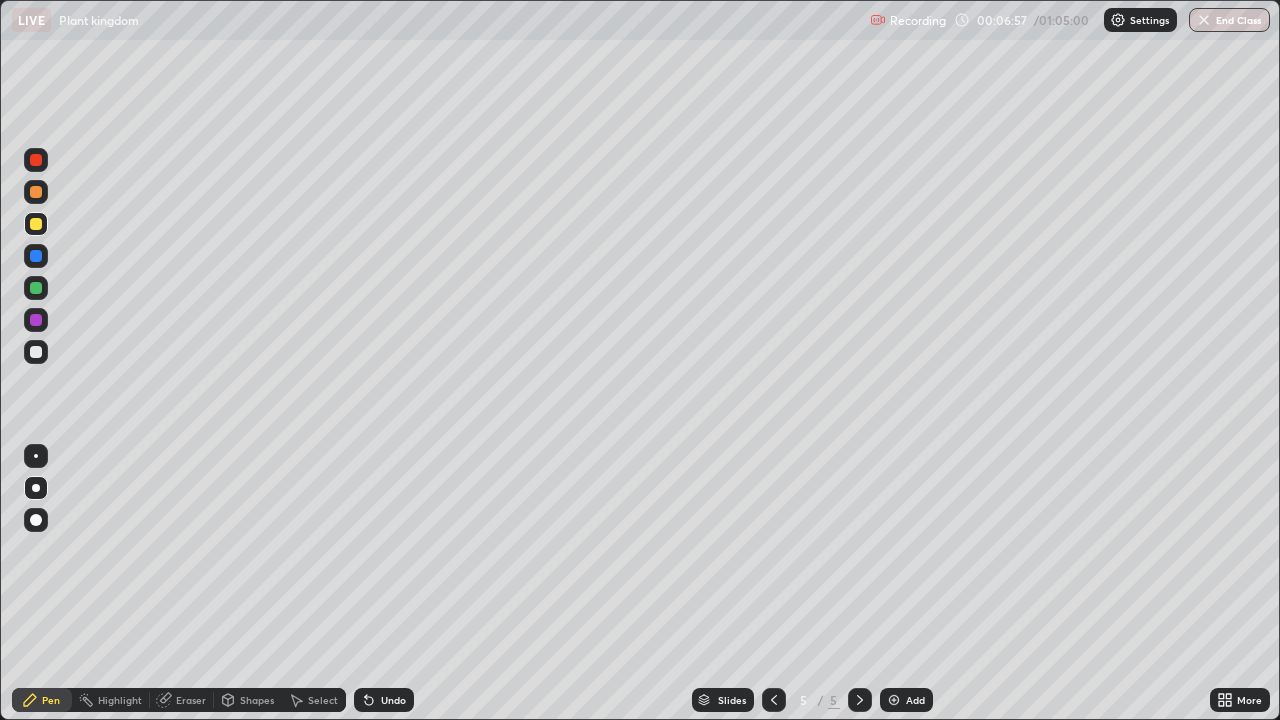 click at bounding box center (36, 352) 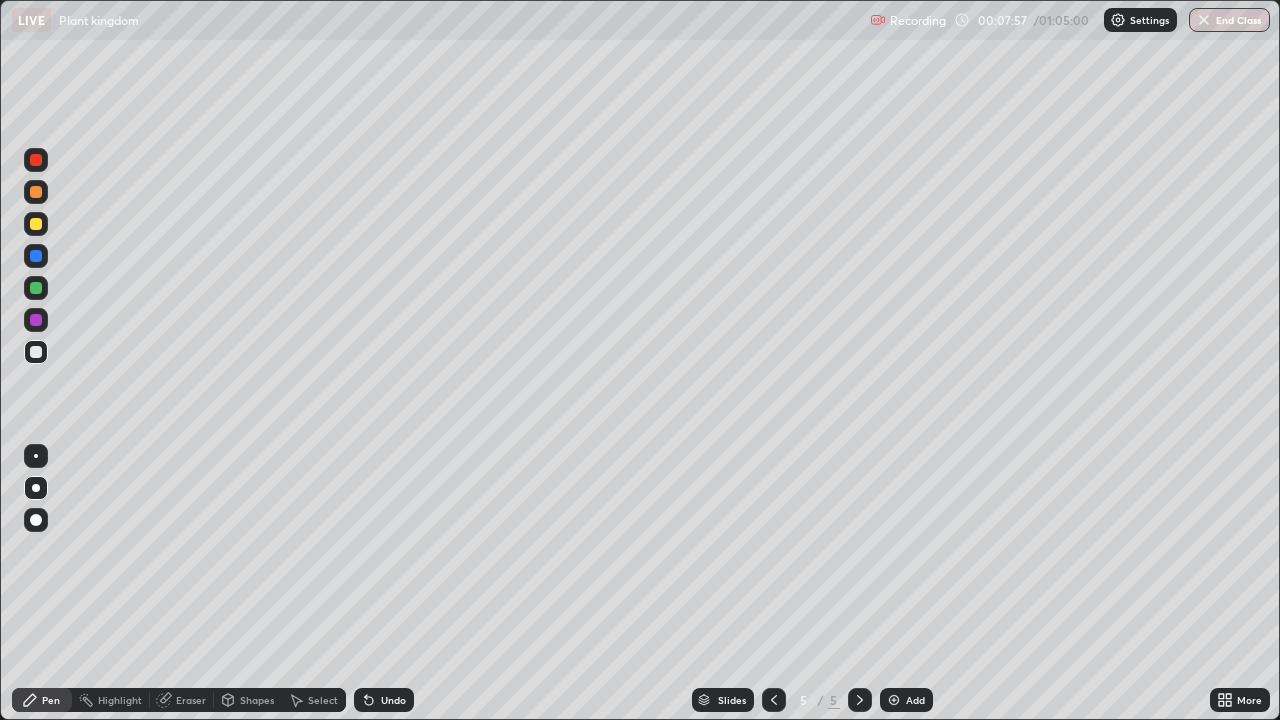 click at bounding box center (36, 224) 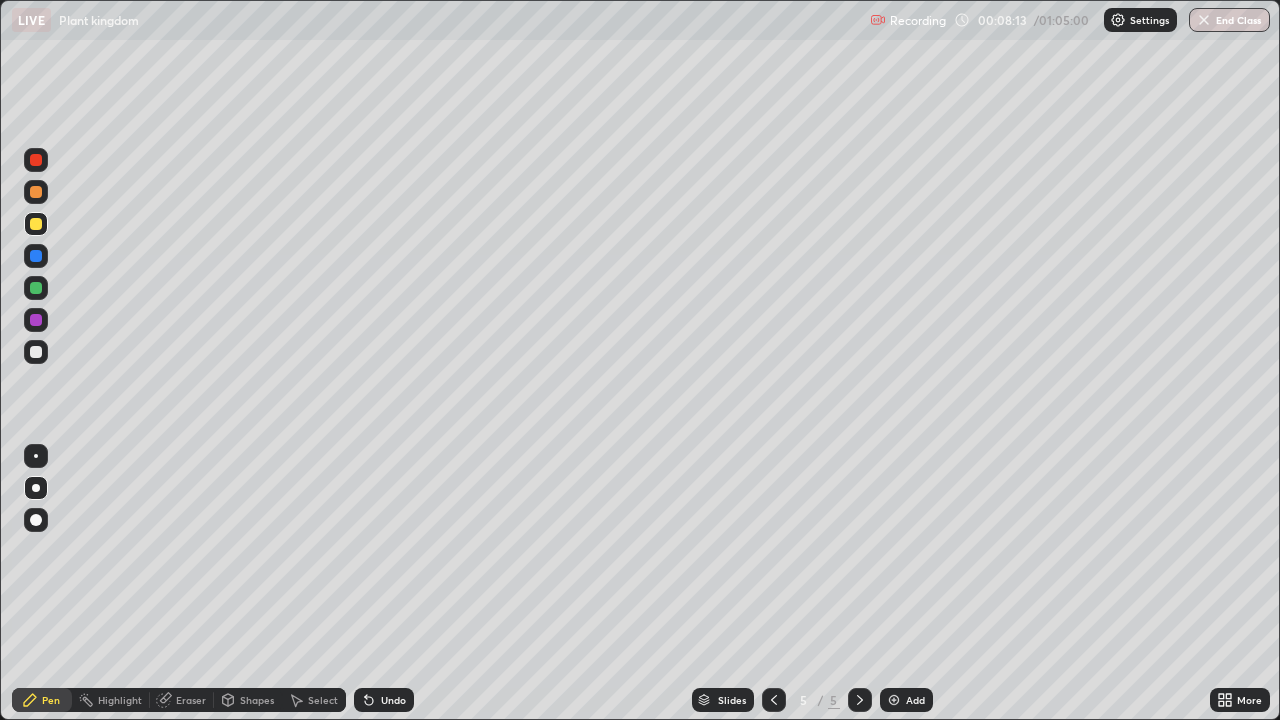click at bounding box center (36, 352) 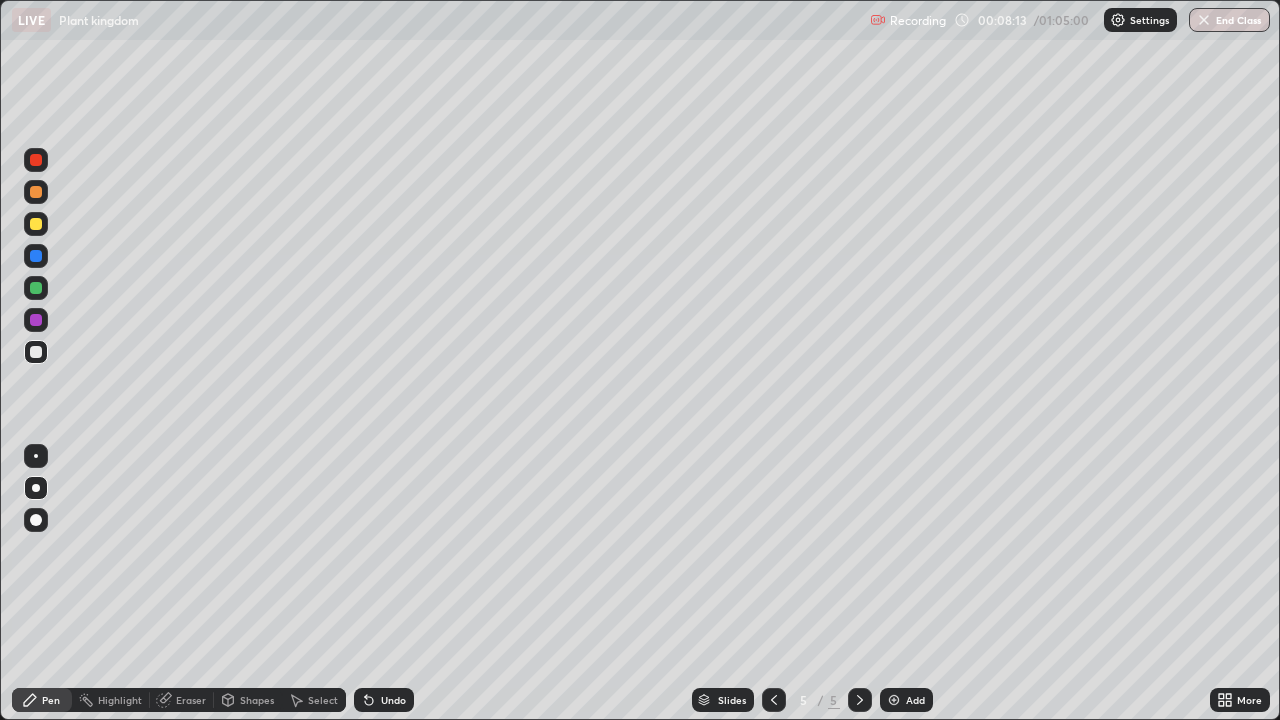 click at bounding box center [36, 352] 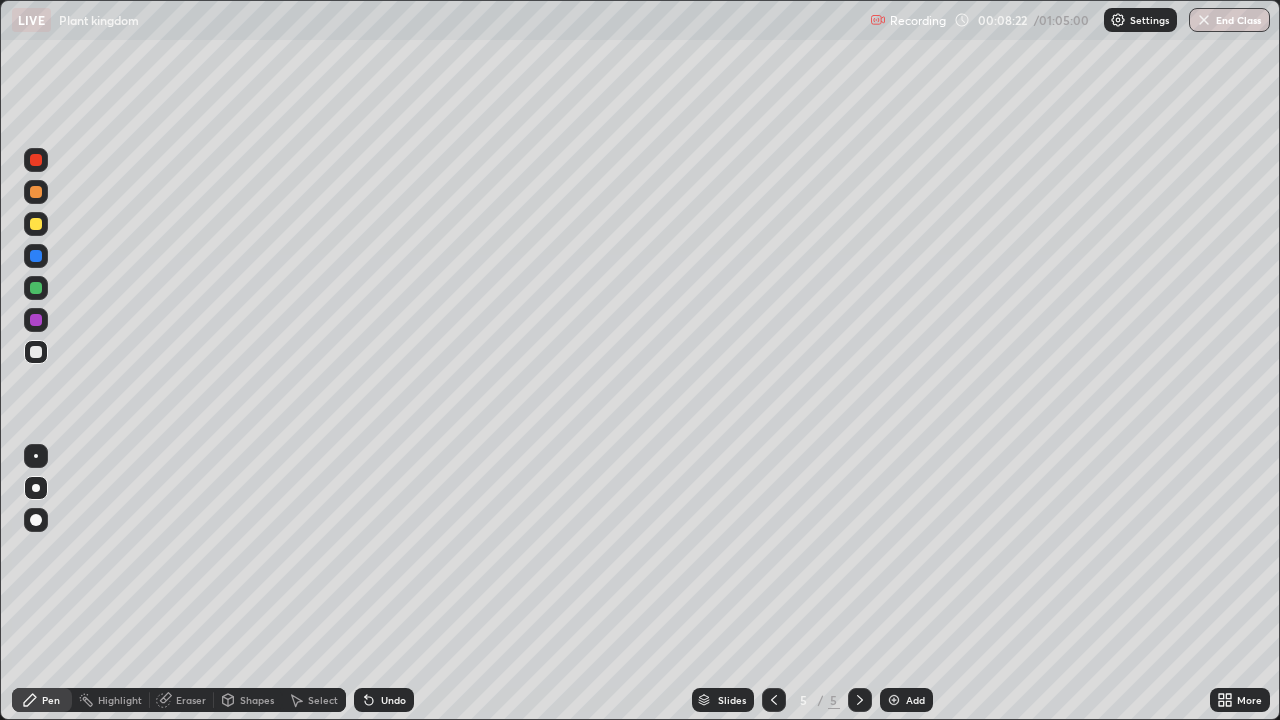 click at bounding box center (36, 256) 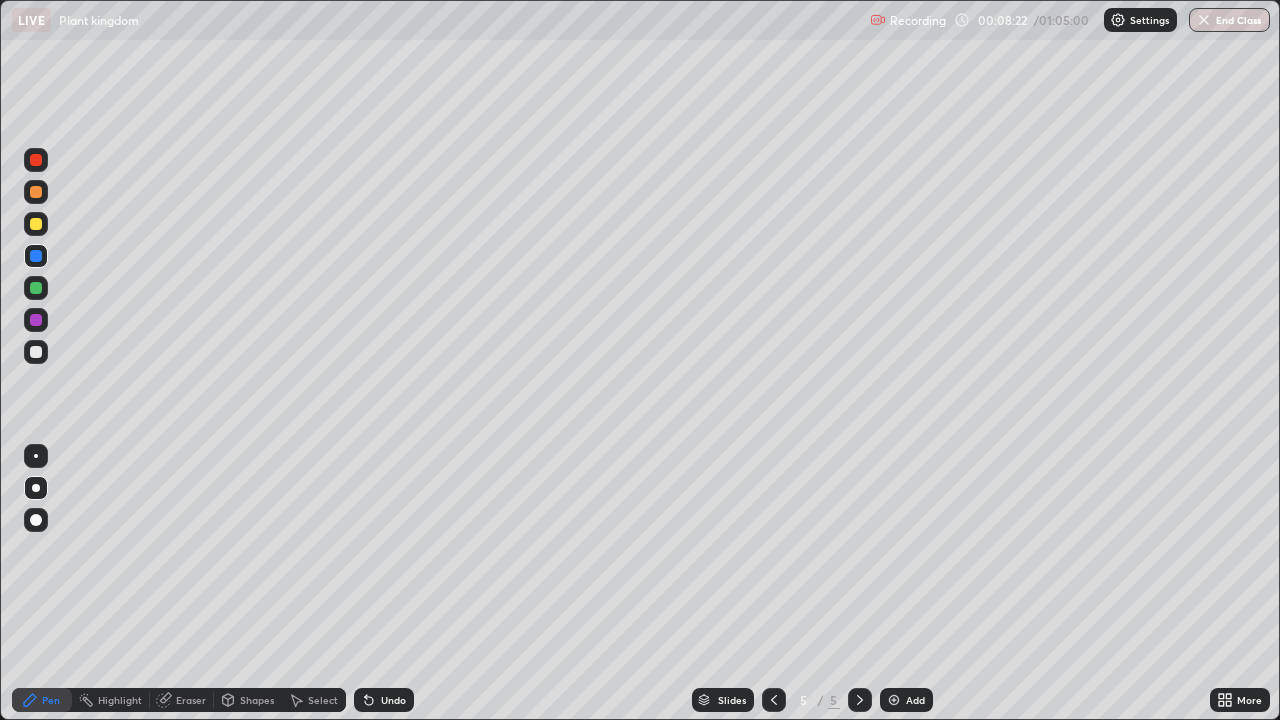 click at bounding box center [36, 256] 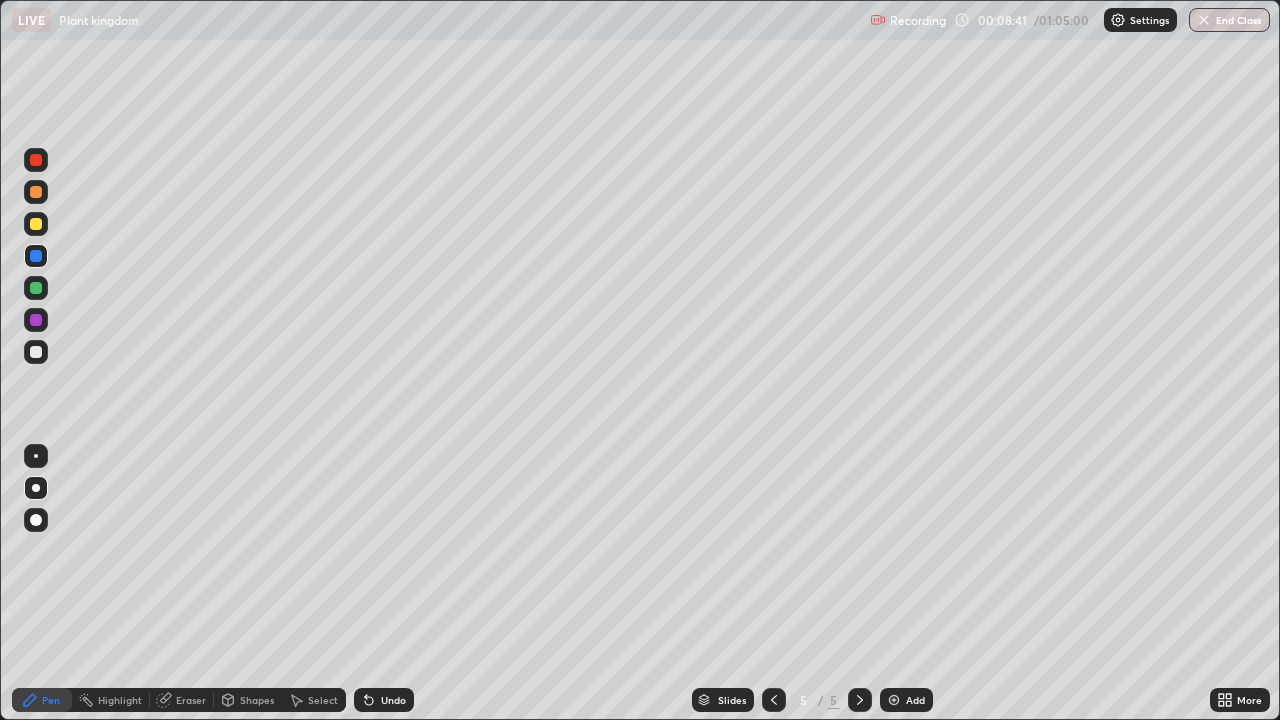click at bounding box center (36, 352) 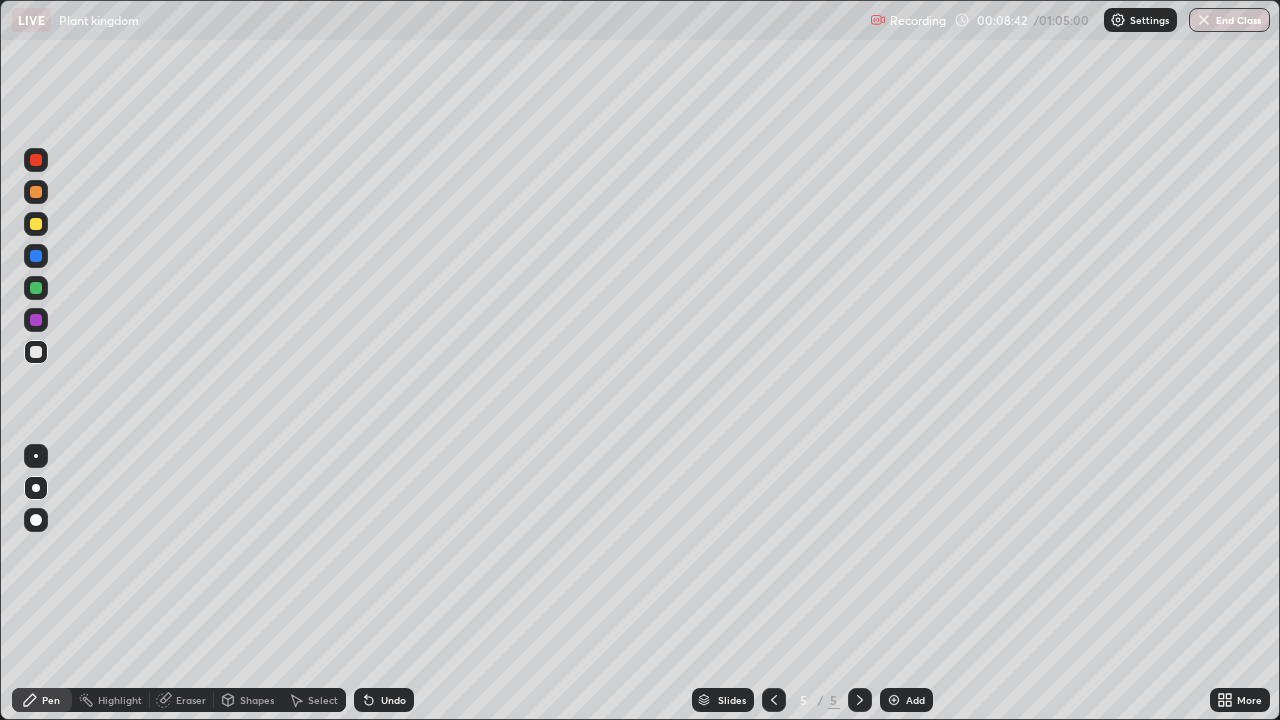 click at bounding box center [36, 352] 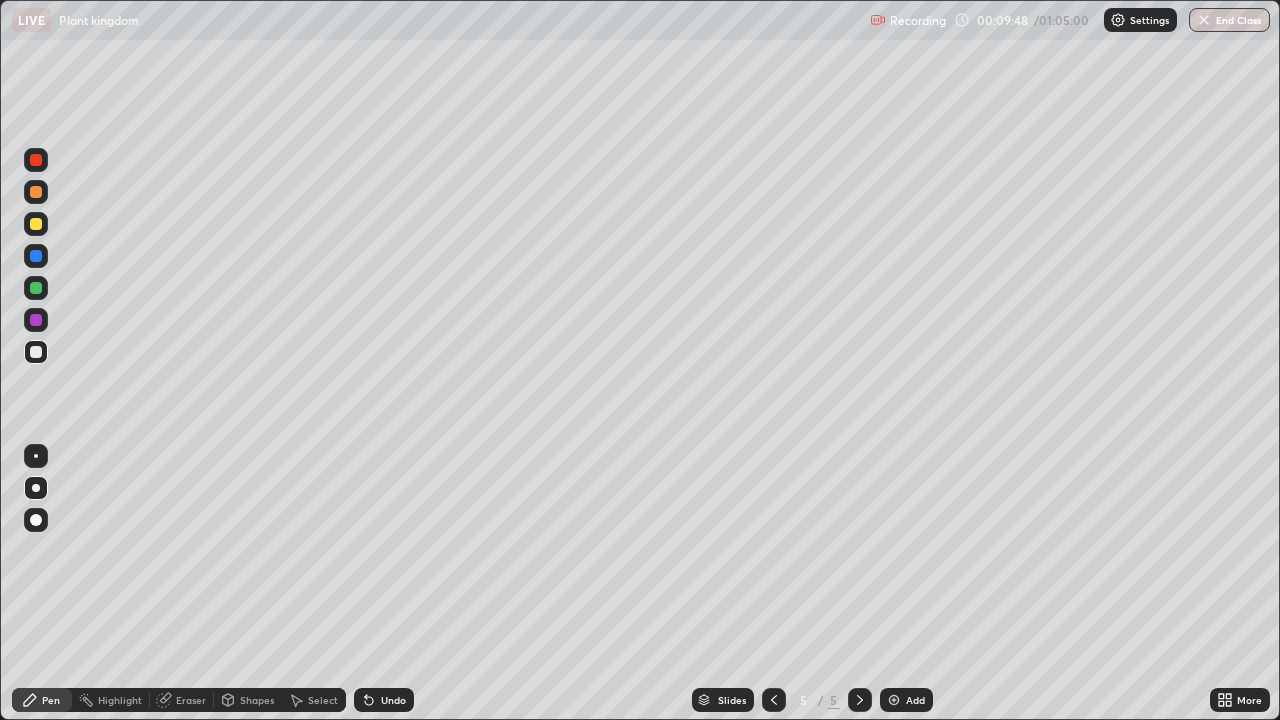 click on "Undo" at bounding box center [384, 700] 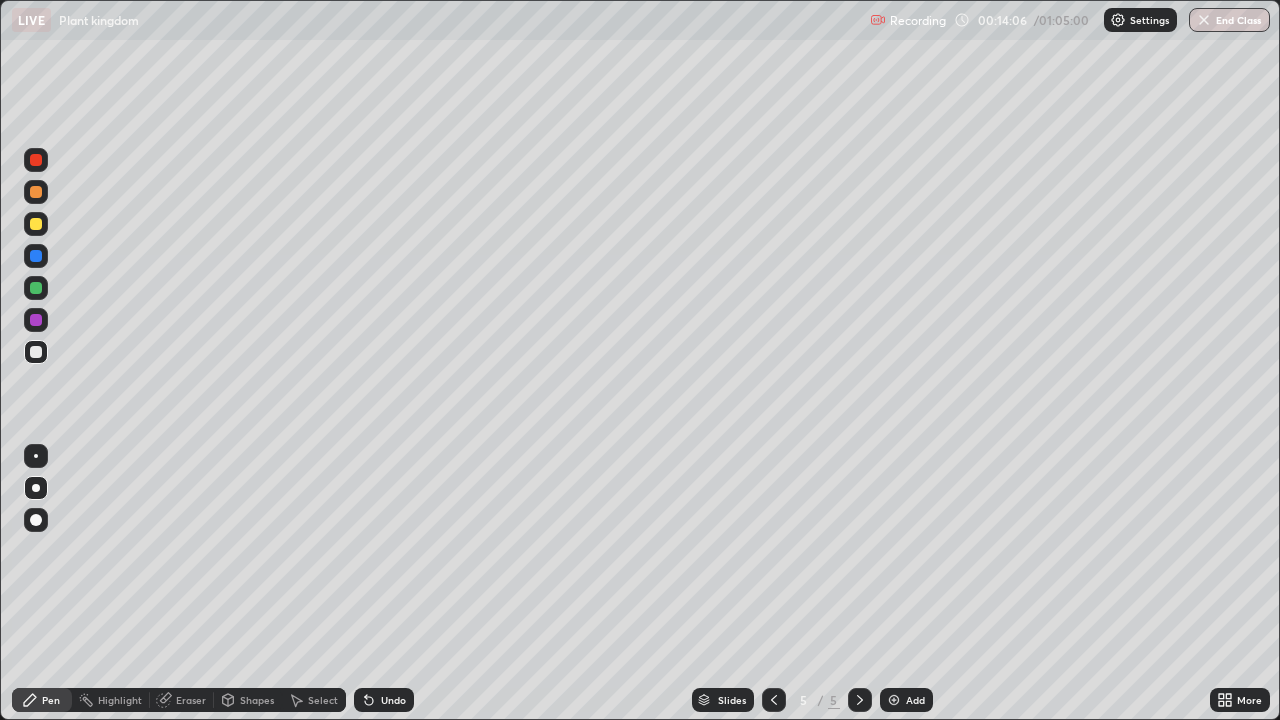 click on "Eraser" at bounding box center (182, 700) 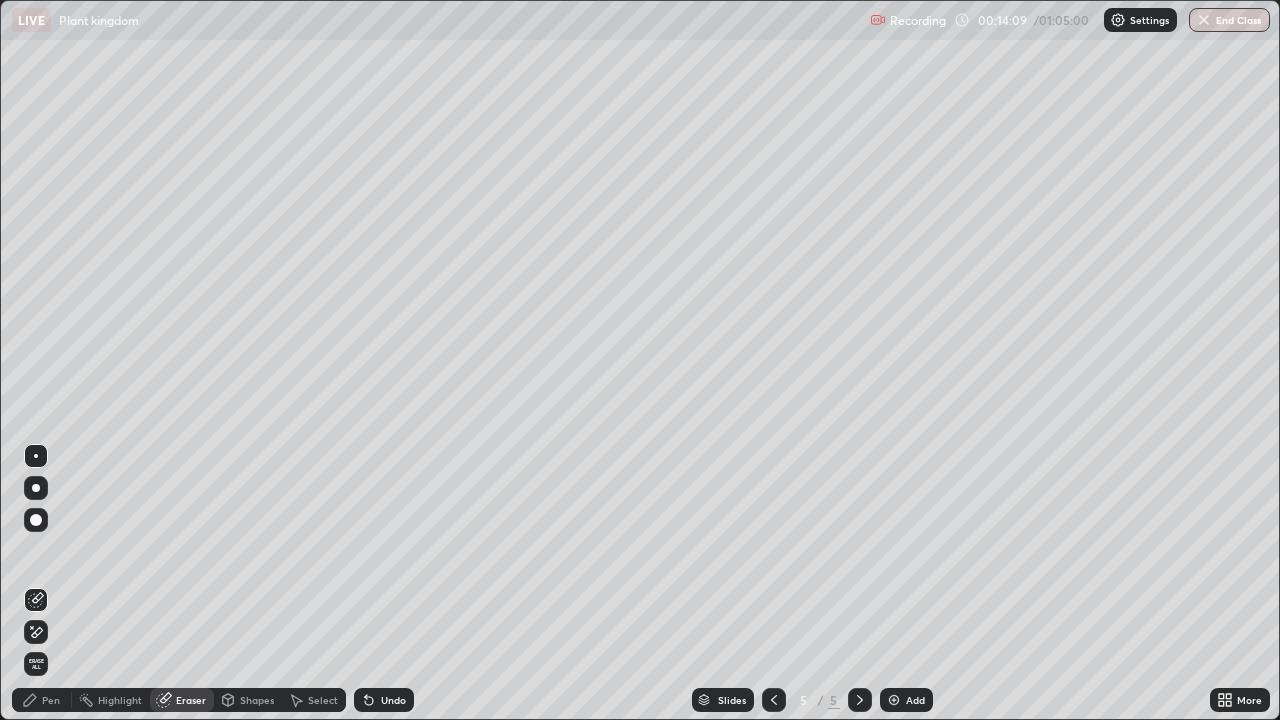 click 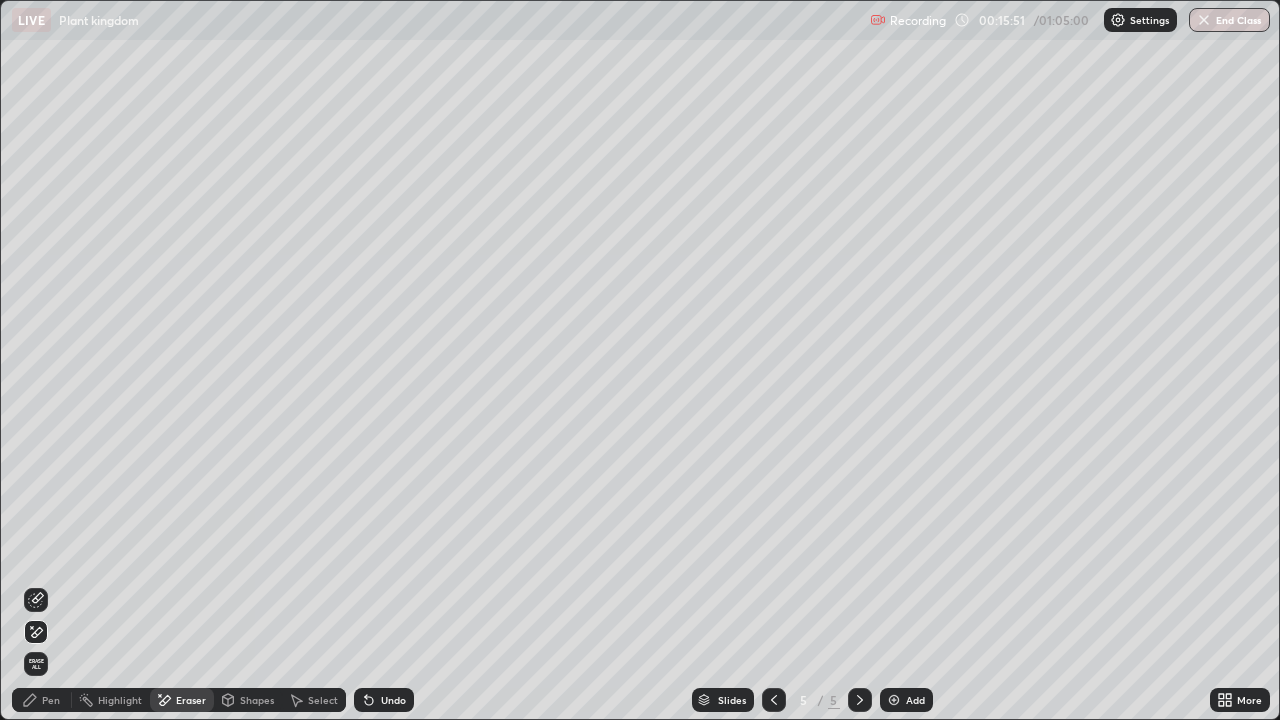 click 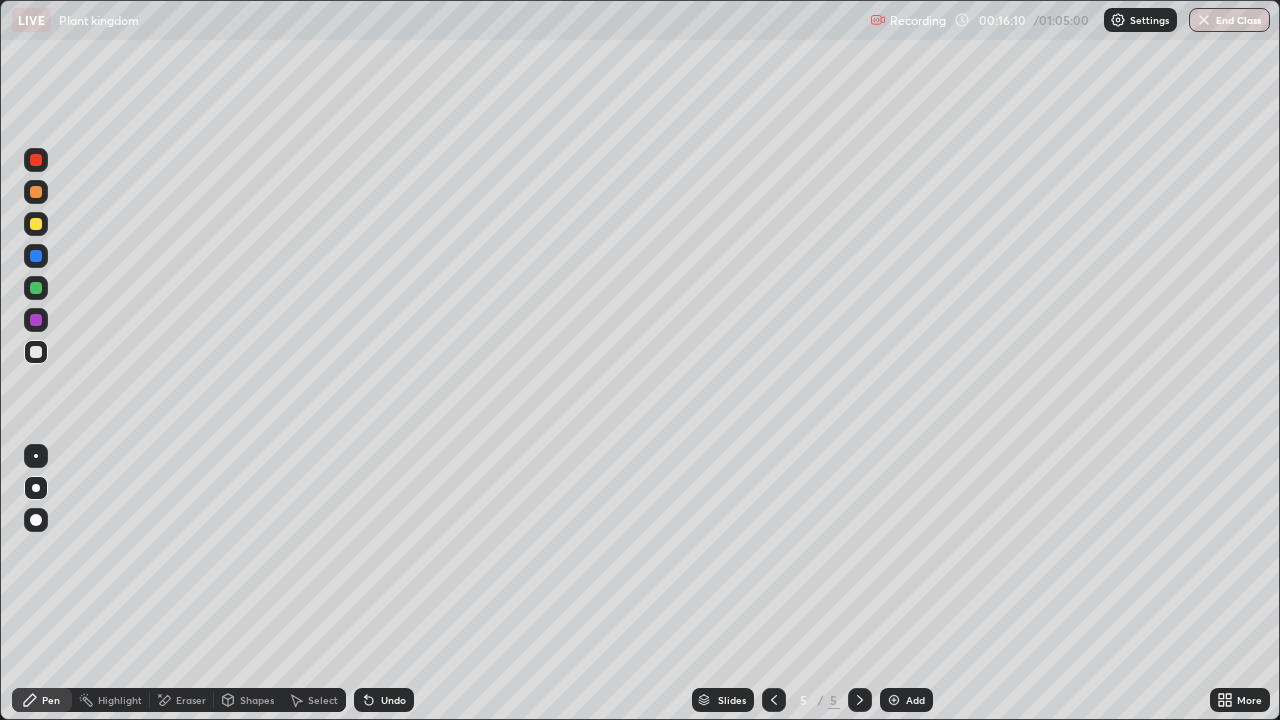 click at bounding box center [36, 256] 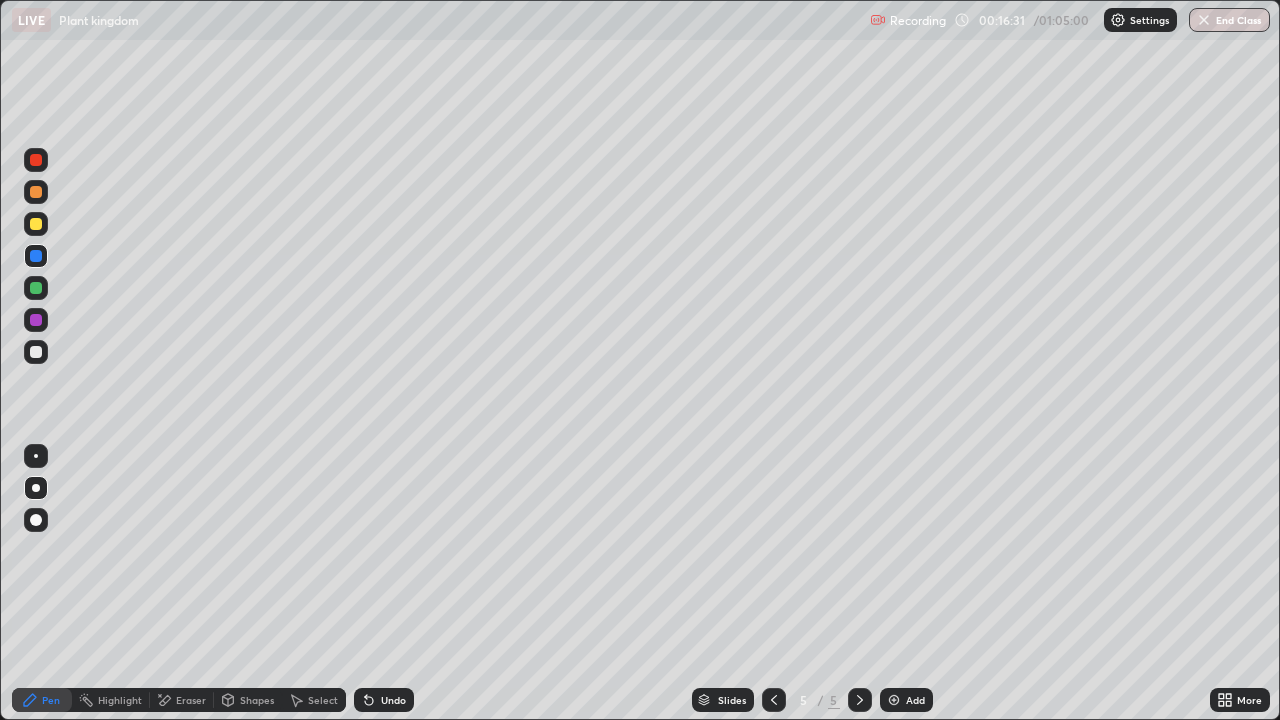 click at bounding box center (36, 352) 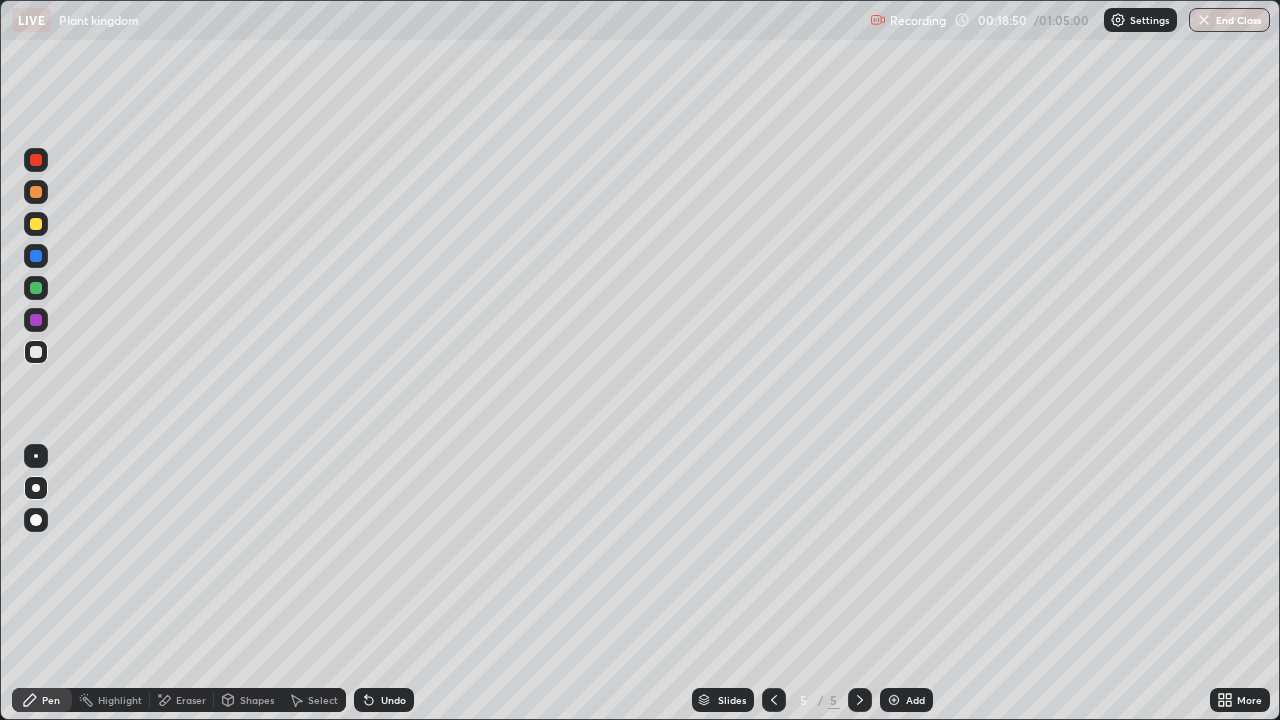 click at bounding box center (894, 700) 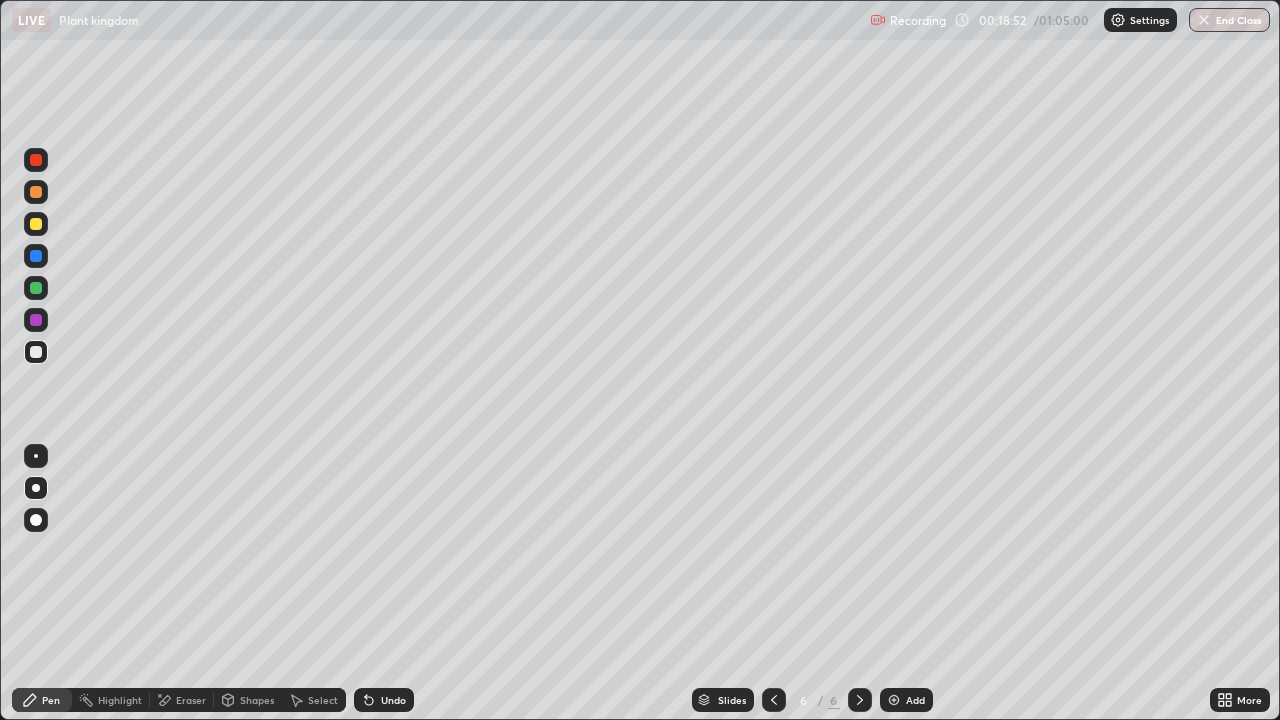 click at bounding box center (36, 224) 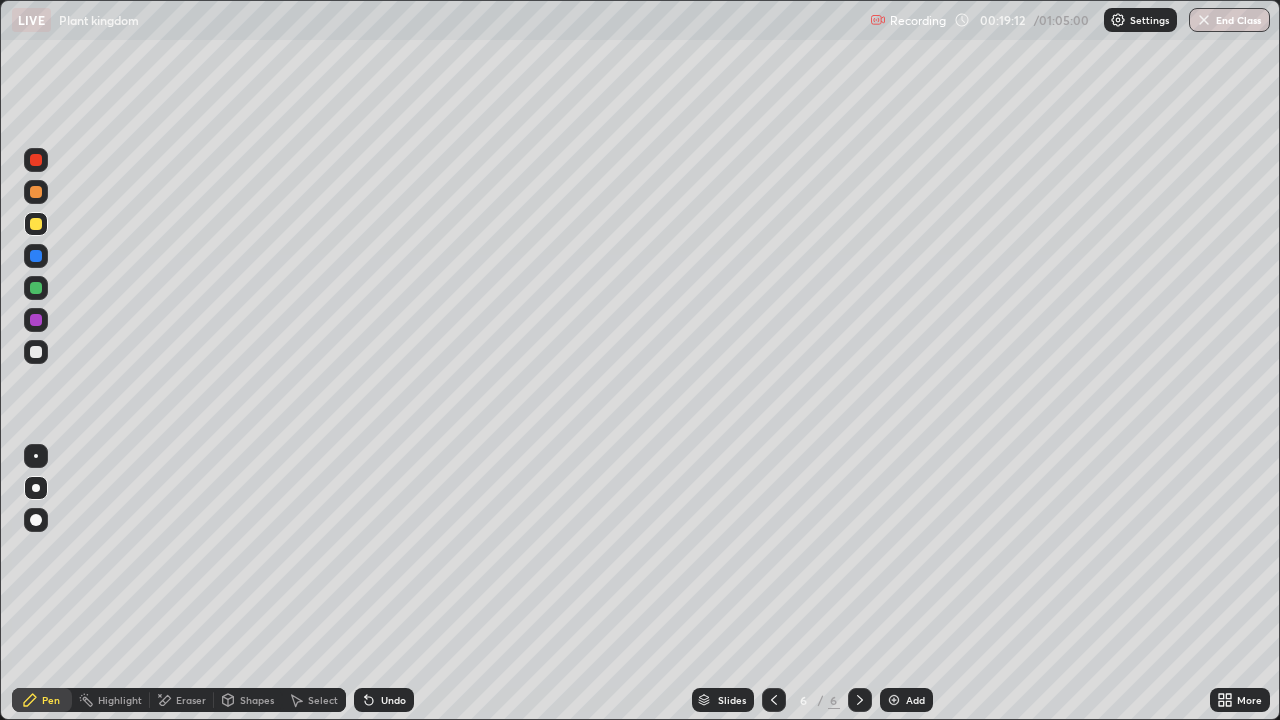 click at bounding box center (36, 352) 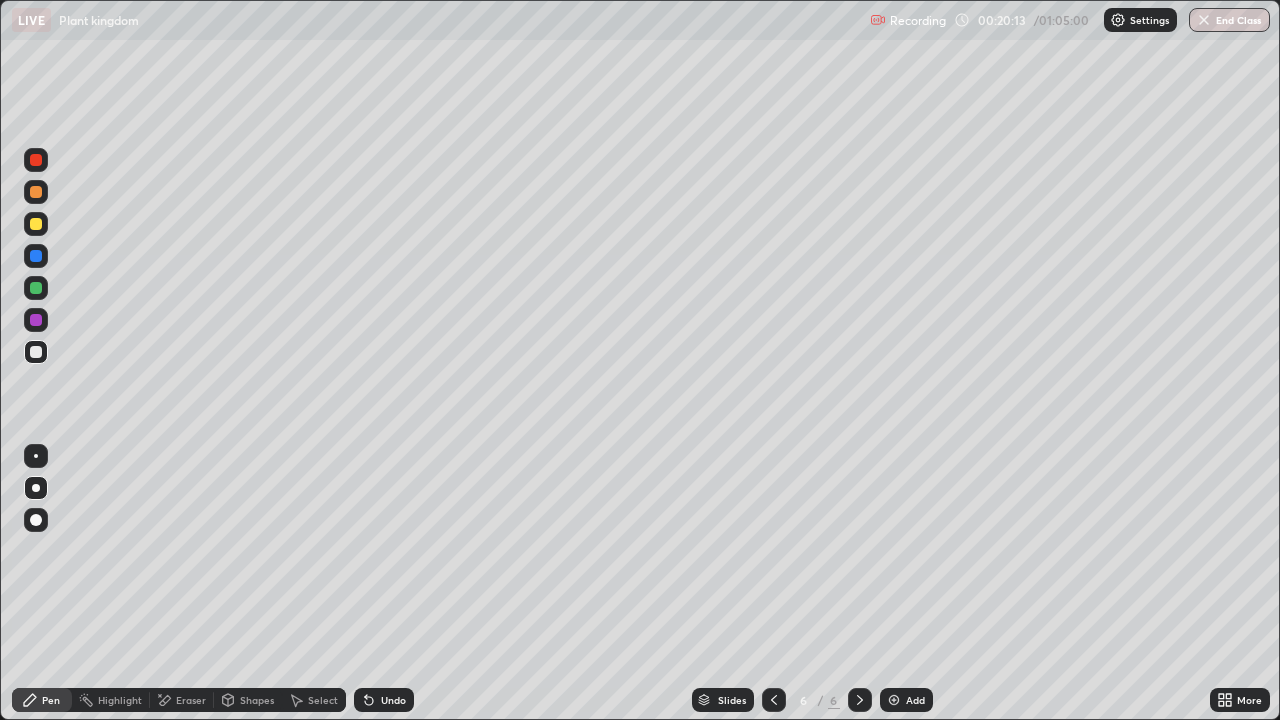 click at bounding box center (36, 352) 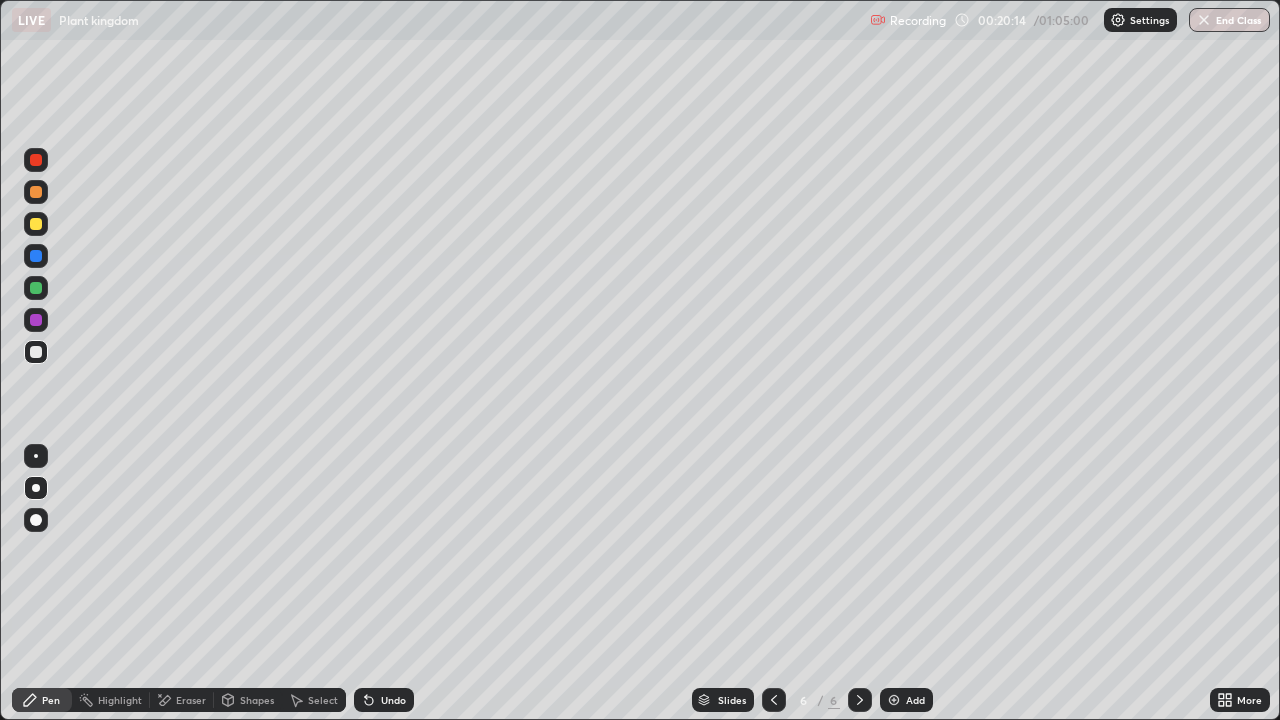 click at bounding box center [36, 224] 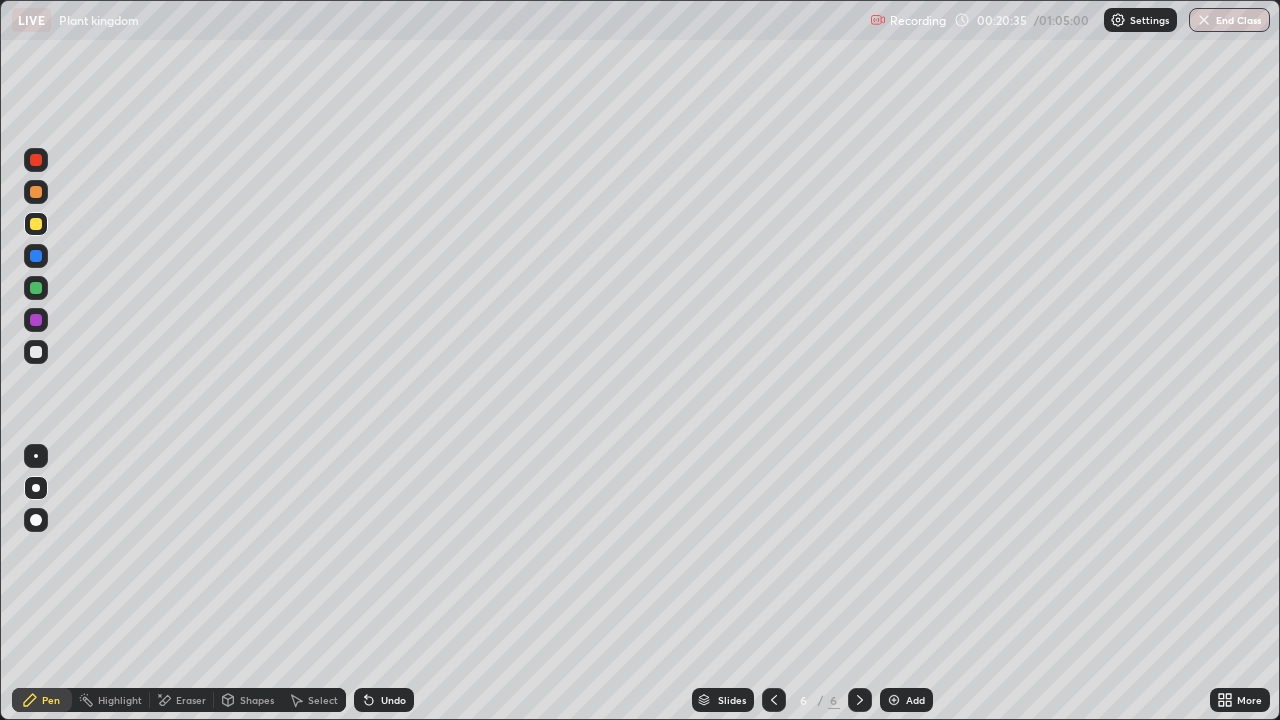click at bounding box center (36, 352) 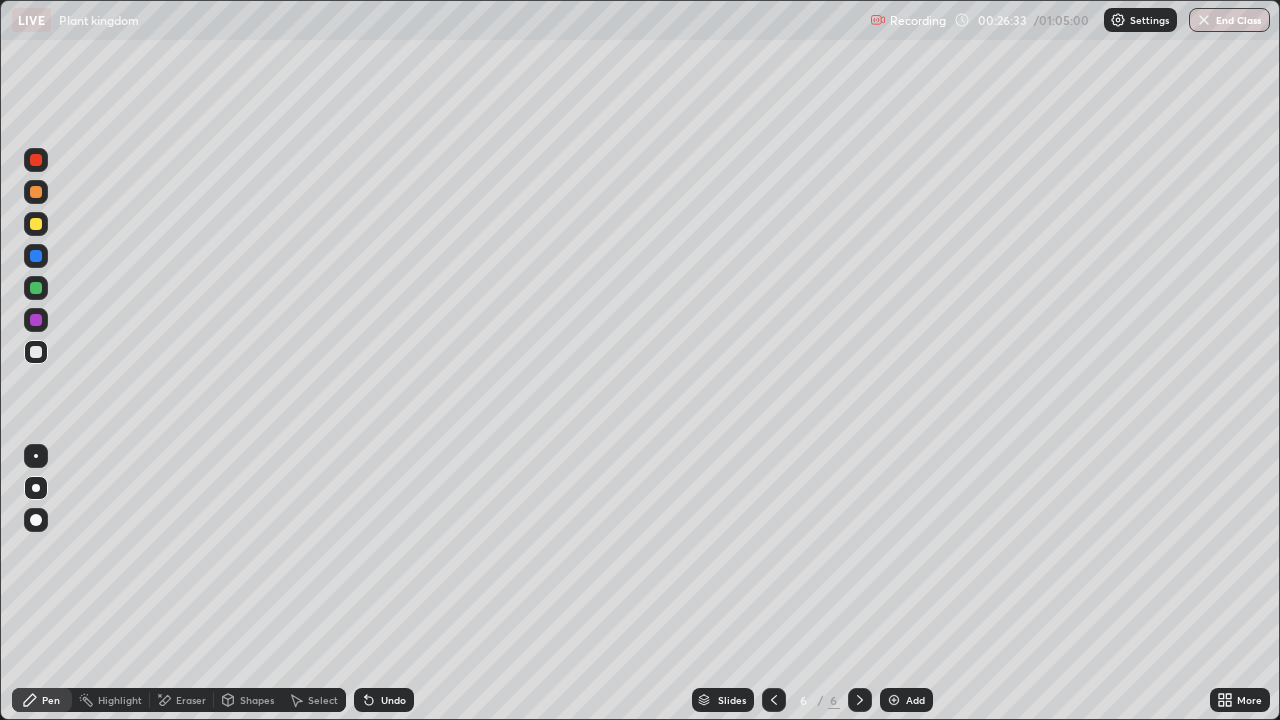 click at bounding box center (36, 224) 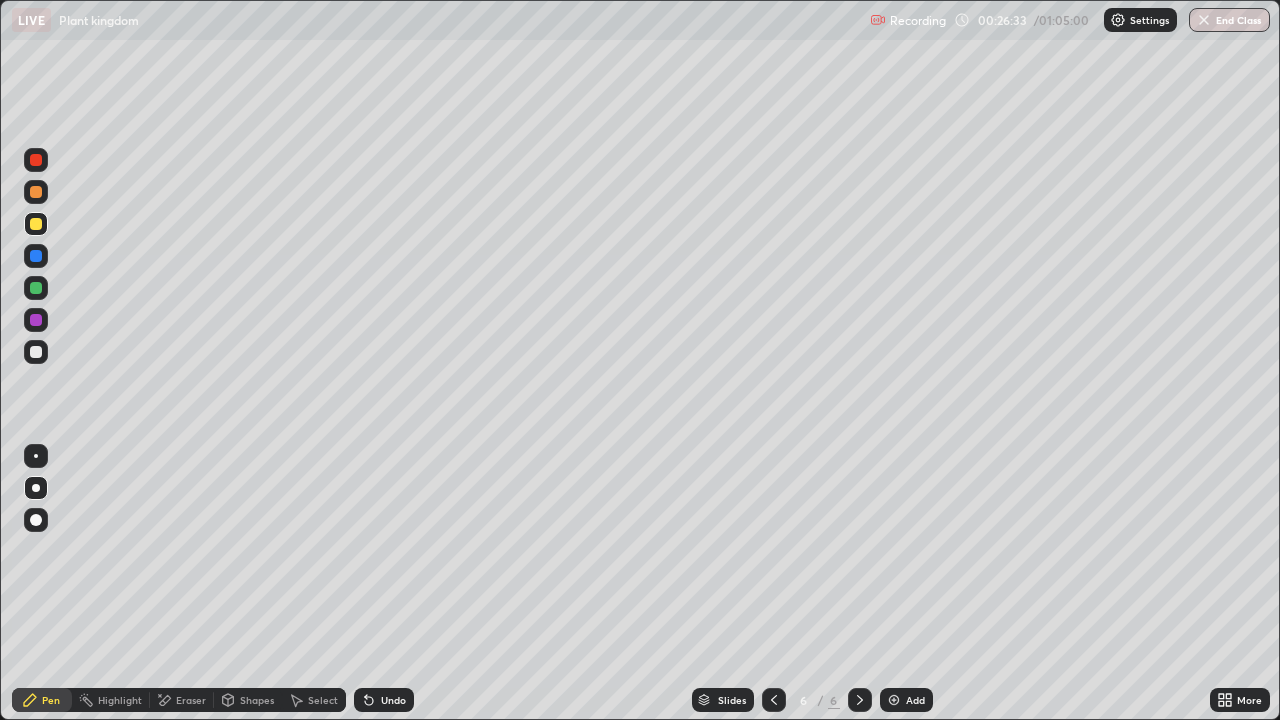 click at bounding box center [36, 224] 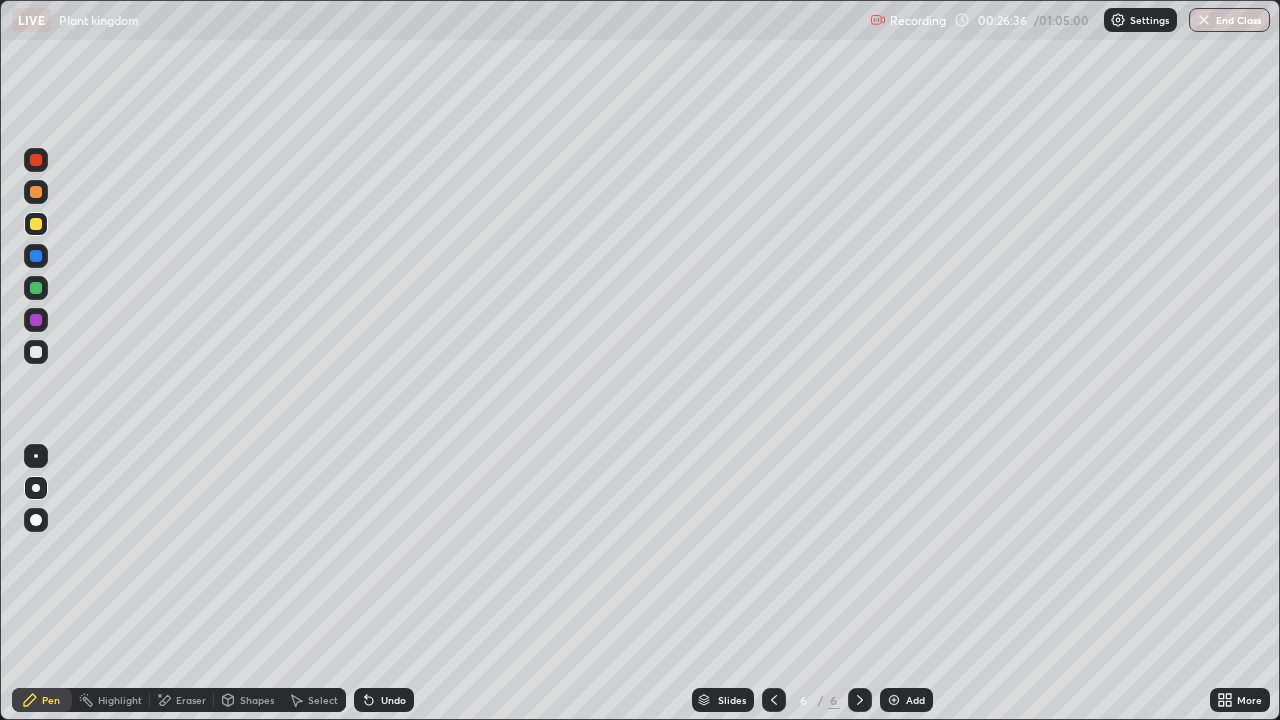 click at bounding box center [36, 352] 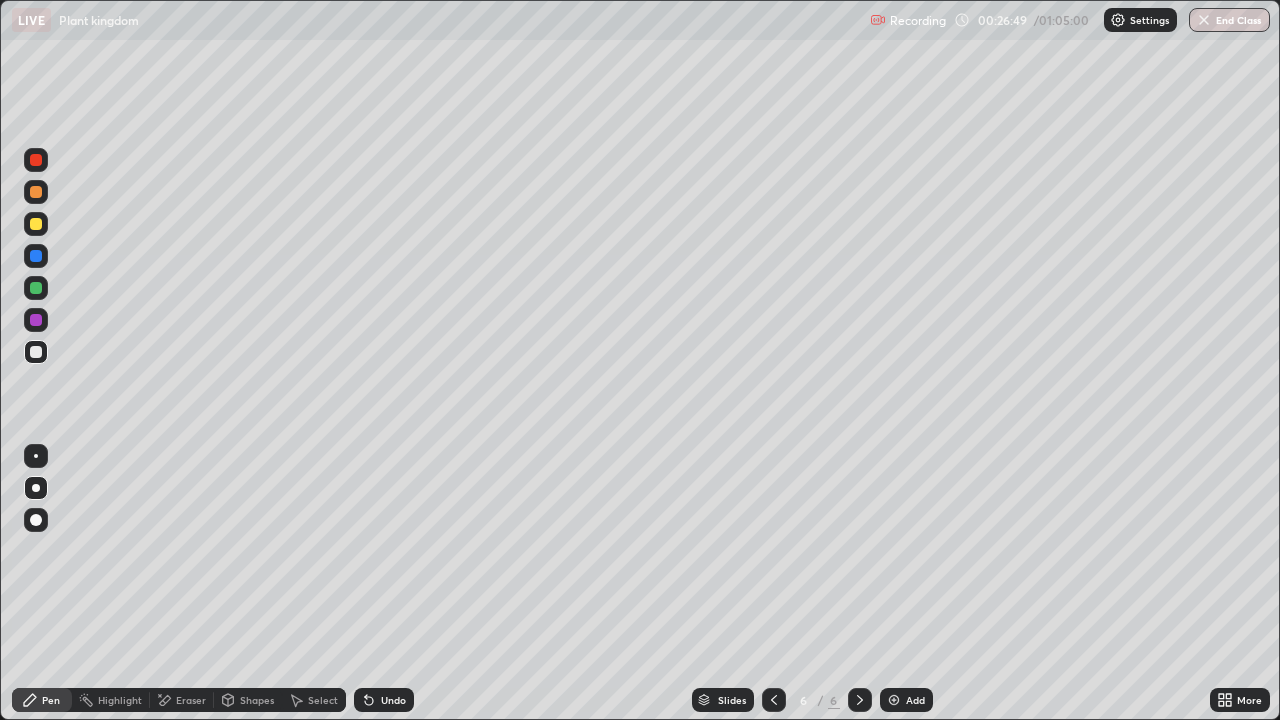 click 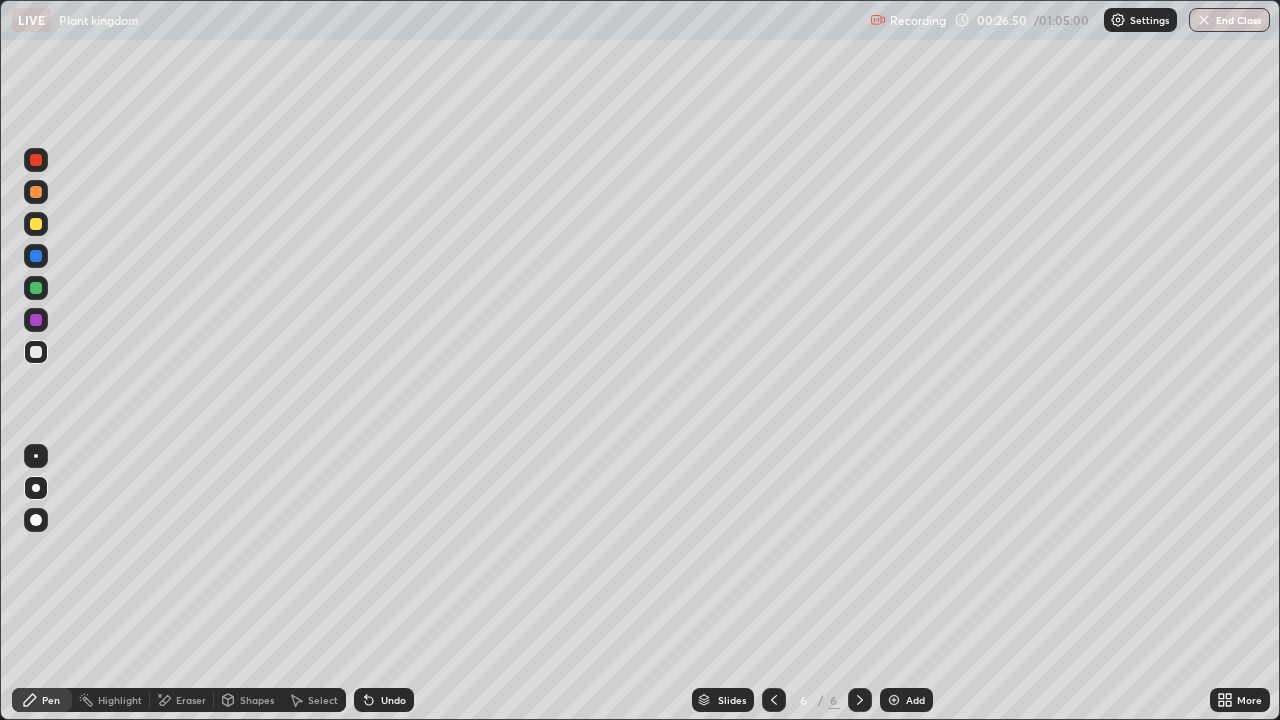 click on "Undo" at bounding box center (384, 700) 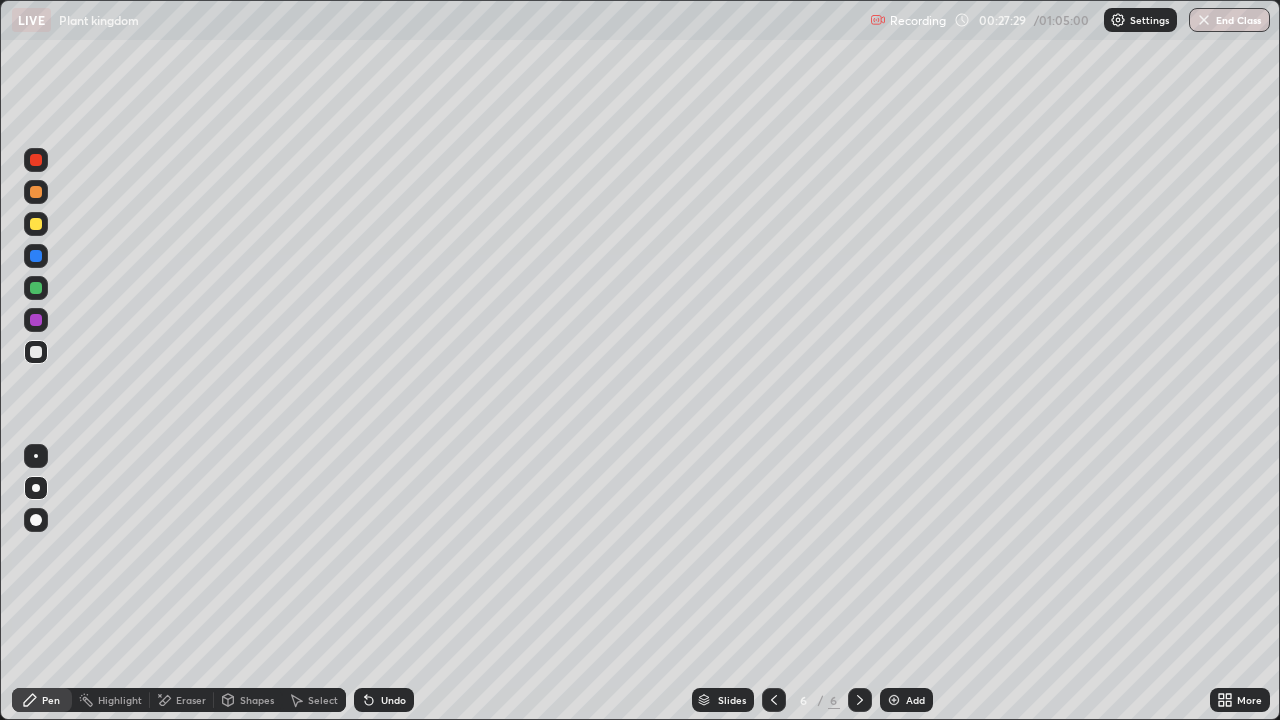 click on "Eraser" at bounding box center [182, 700] 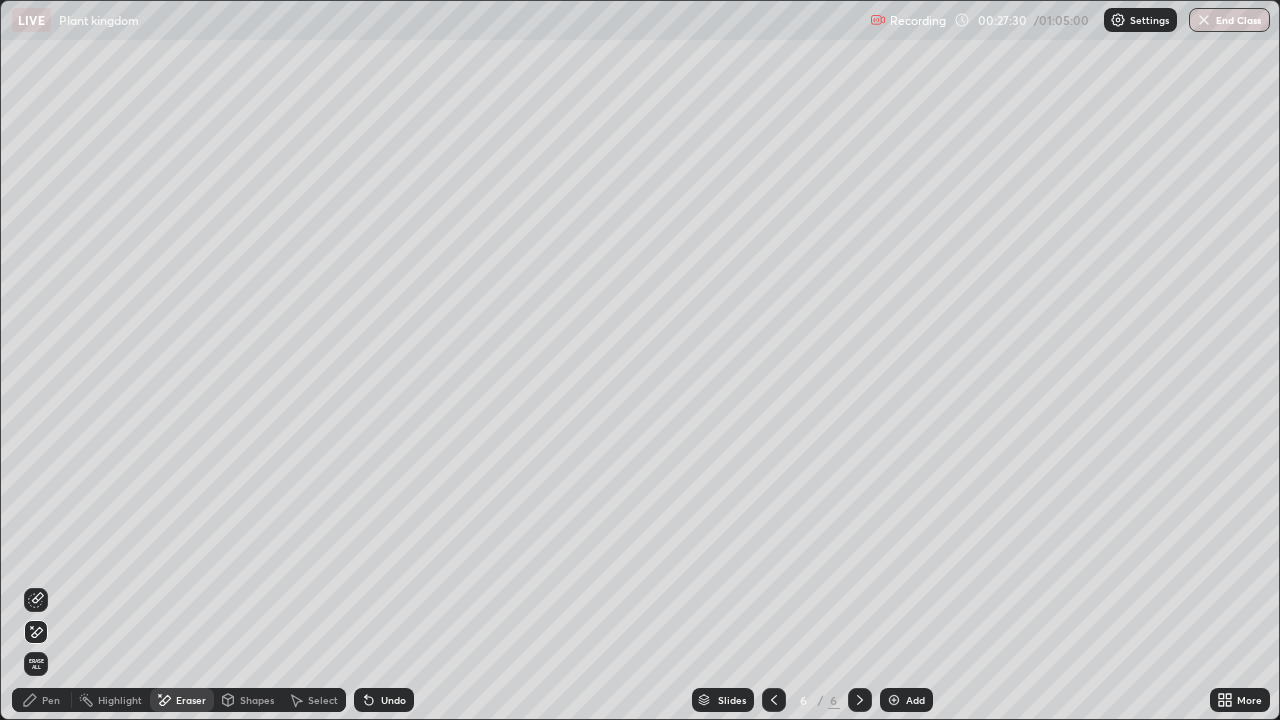 click on "Pen" at bounding box center [42, 700] 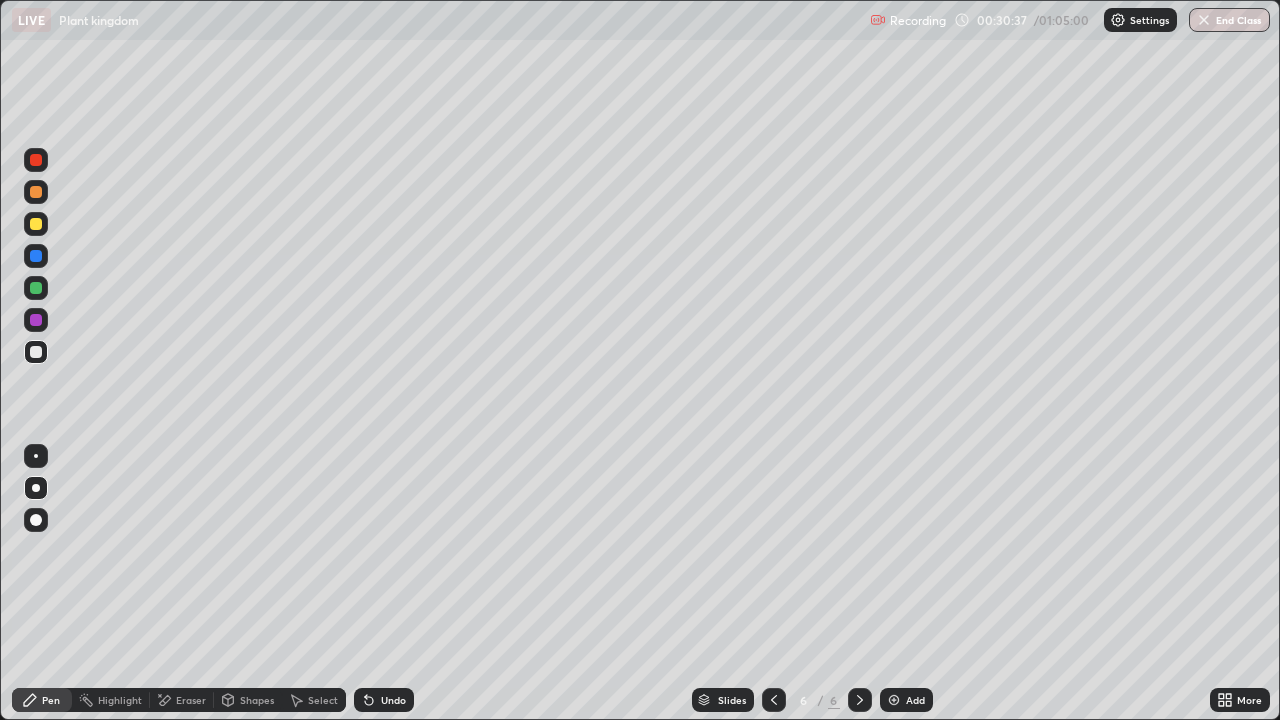click on "More" at bounding box center (1249, 700) 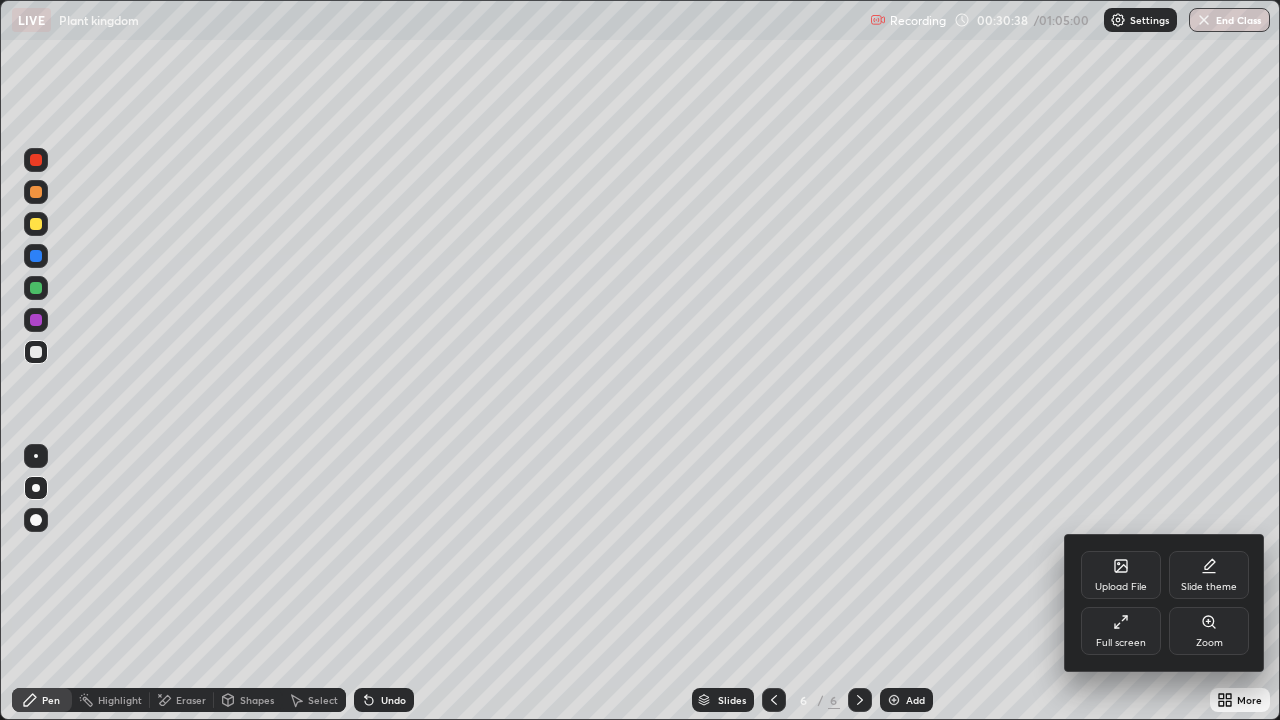 click 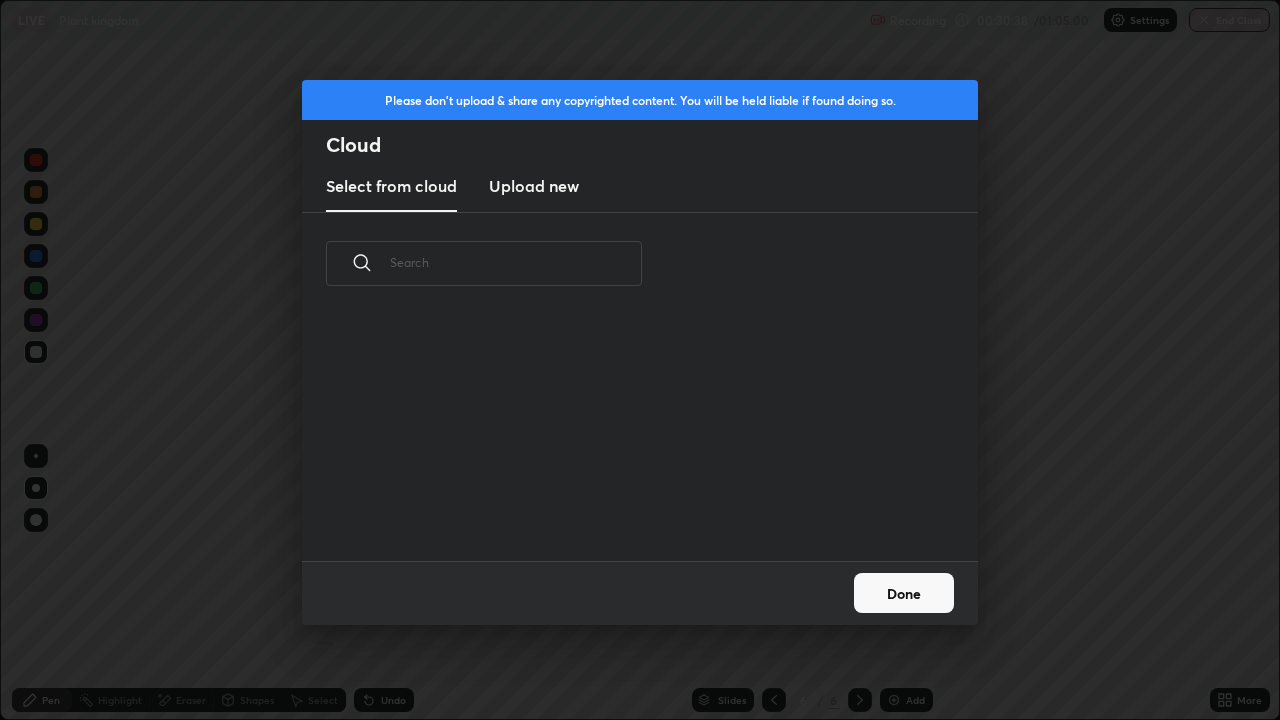 scroll, scrollTop: 7, scrollLeft: 11, axis: both 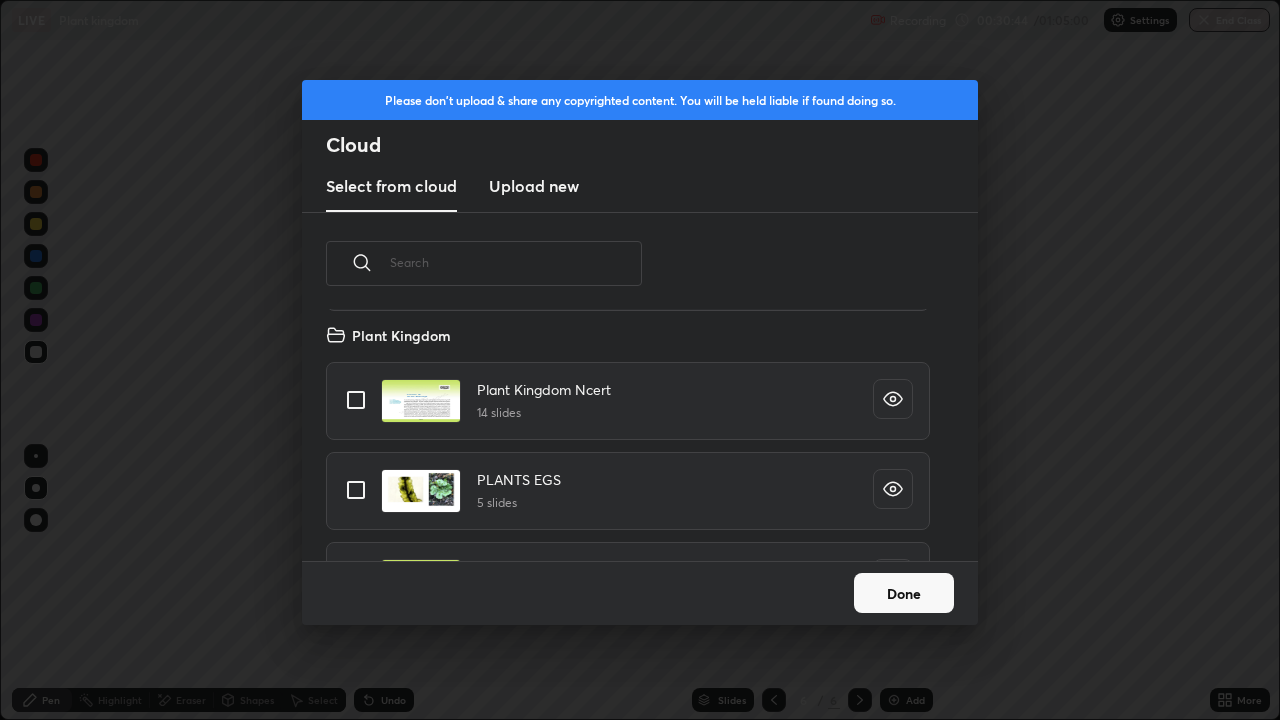 click at bounding box center [356, 400] 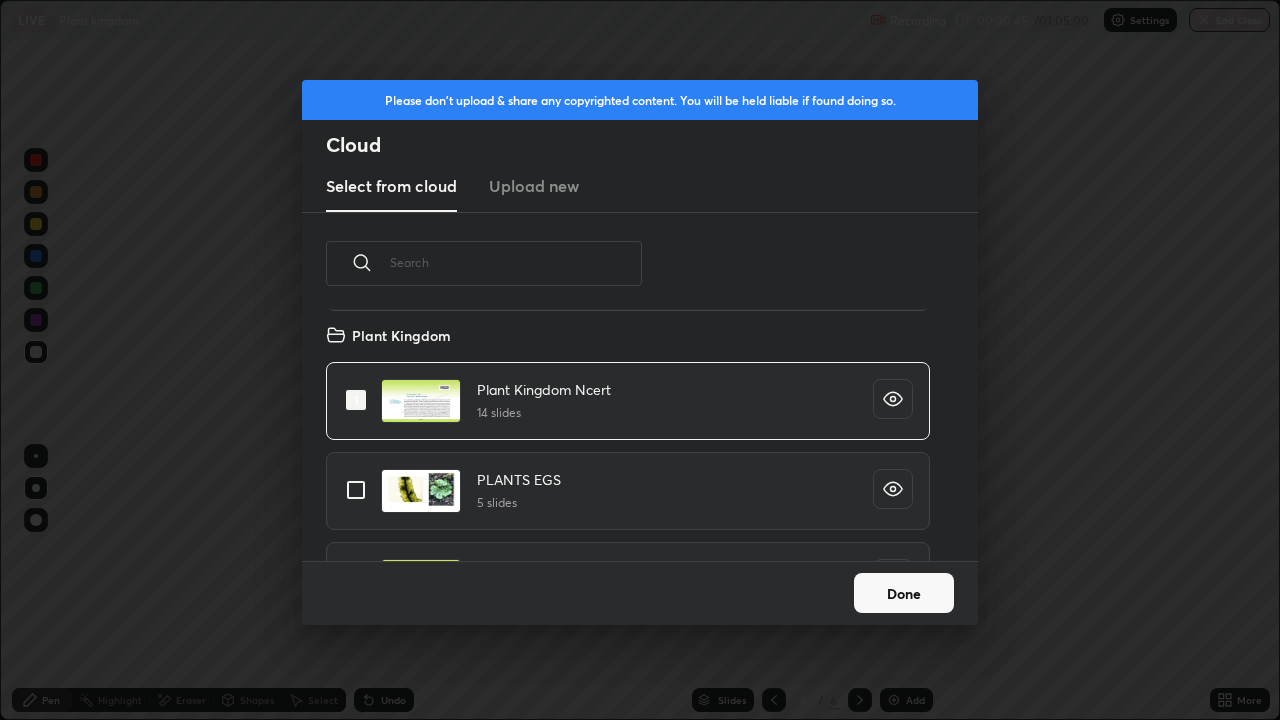 click at bounding box center (356, 490) 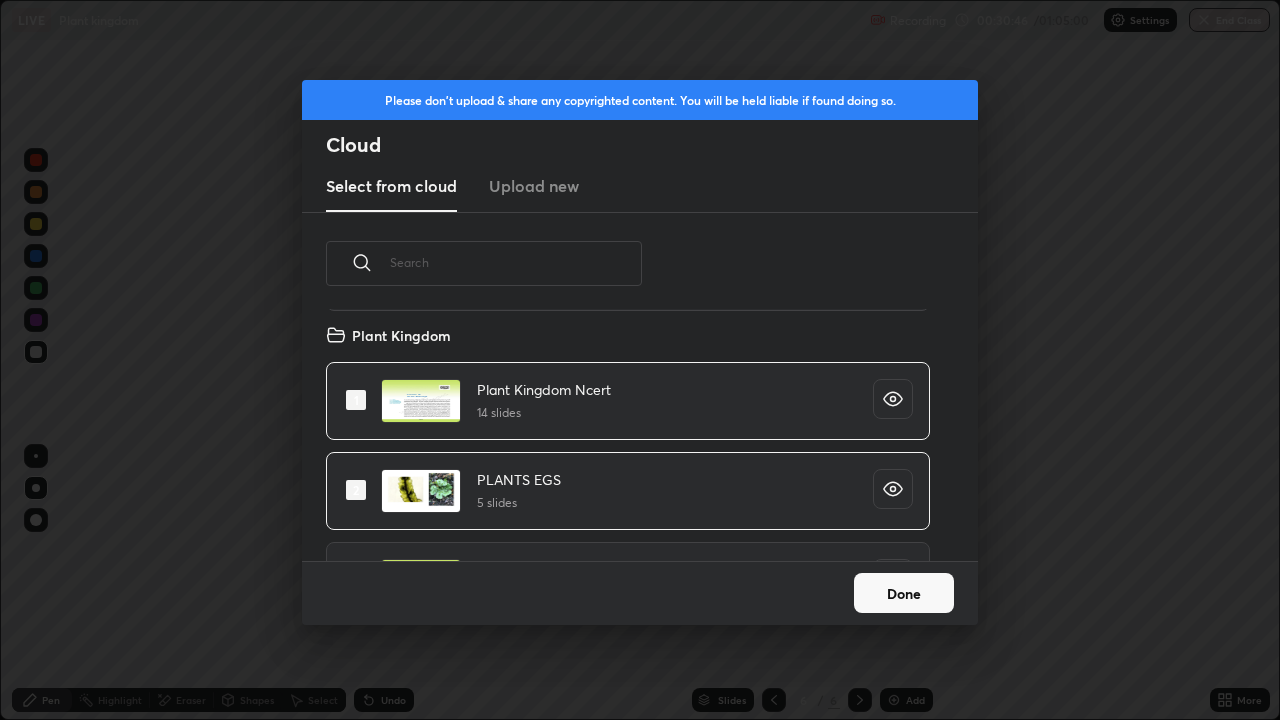 click at bounding box center [356, 400] 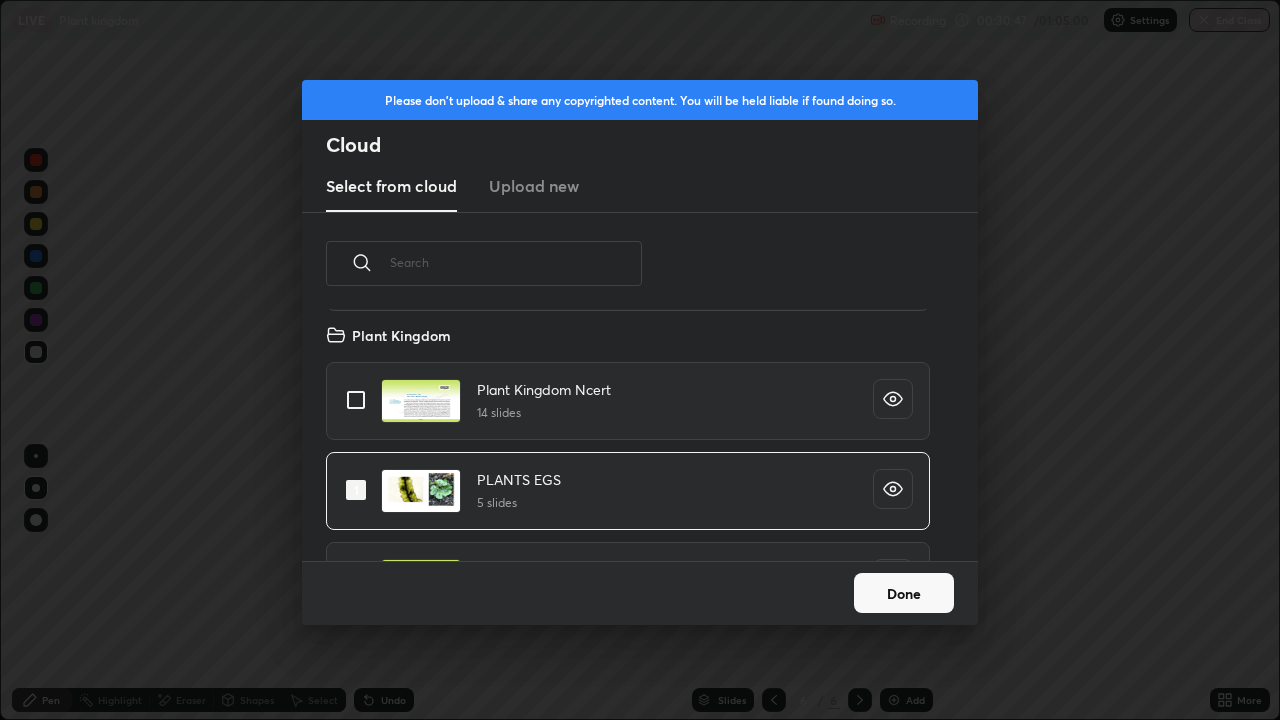 click on "Done" at bounding box center (904, 593) 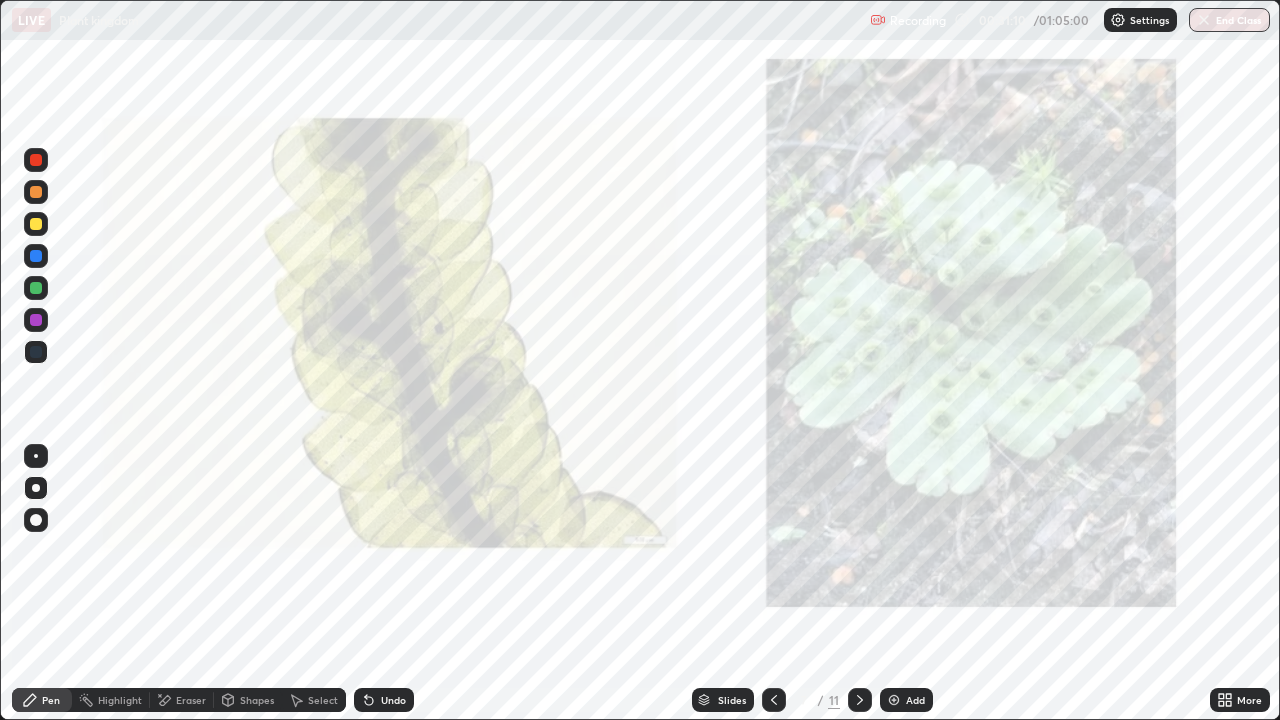 click 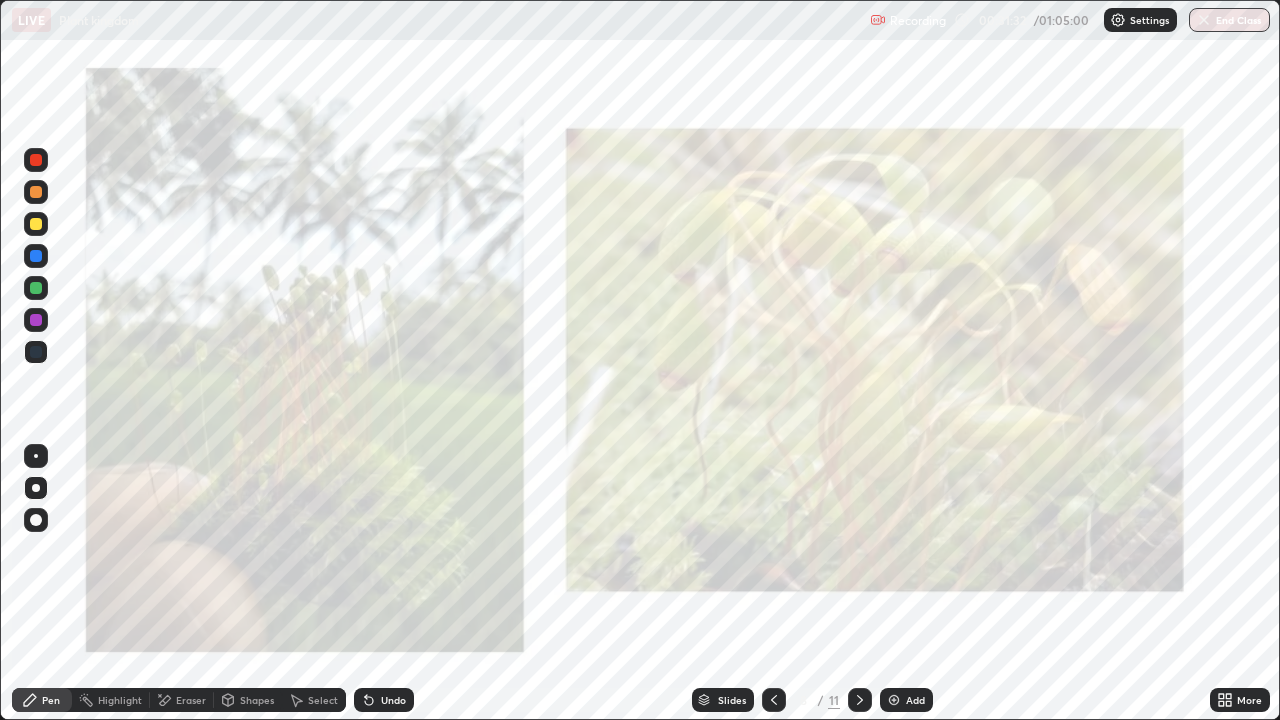 click 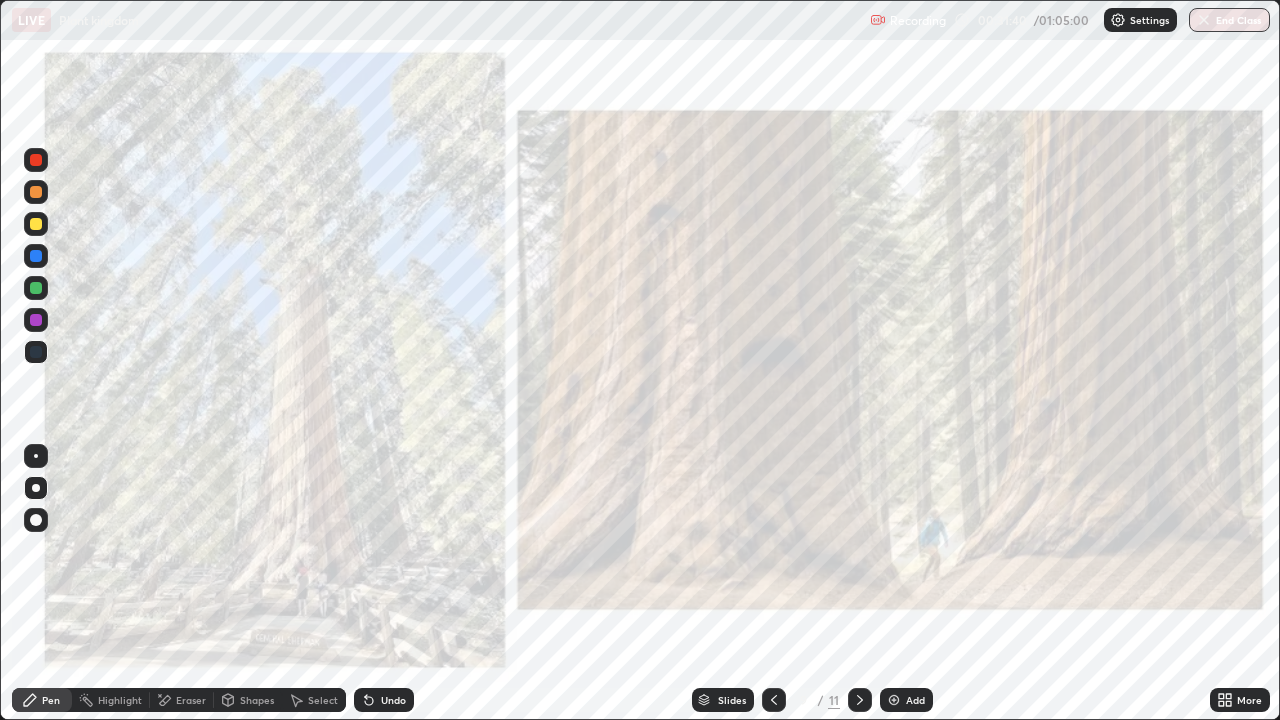 click at bounding box center [860, 700] 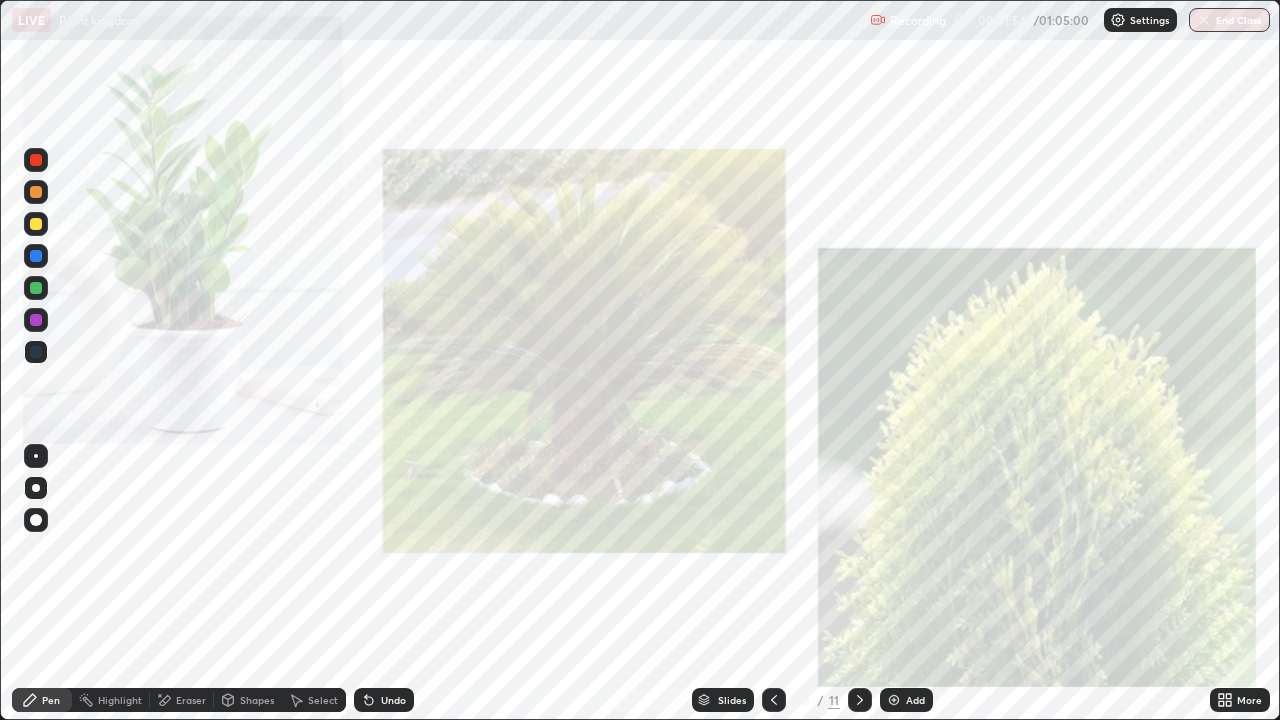 click 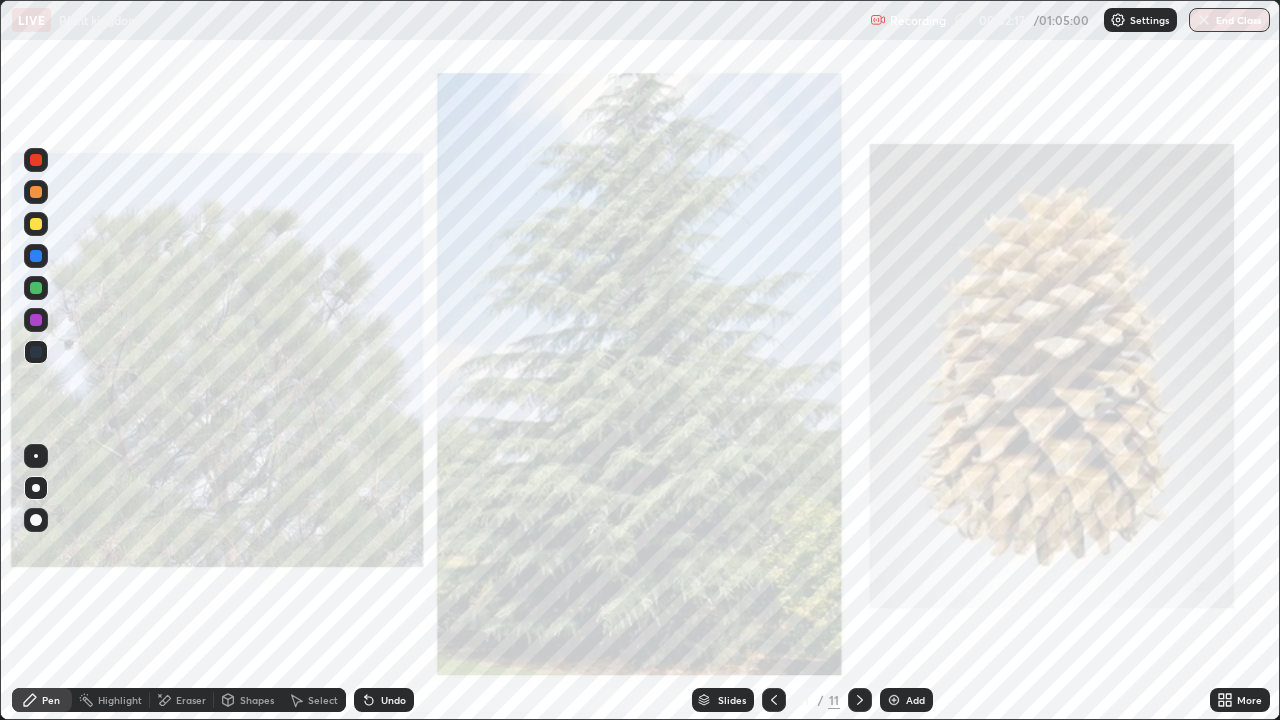 click 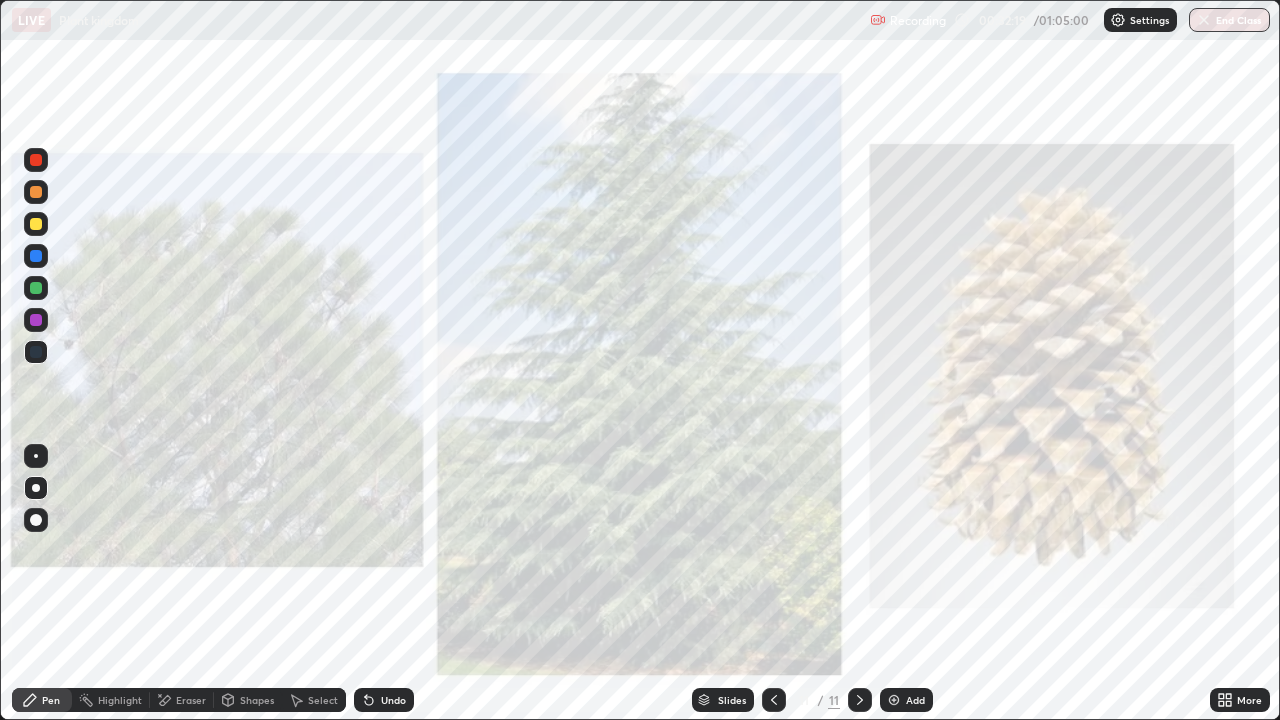 click 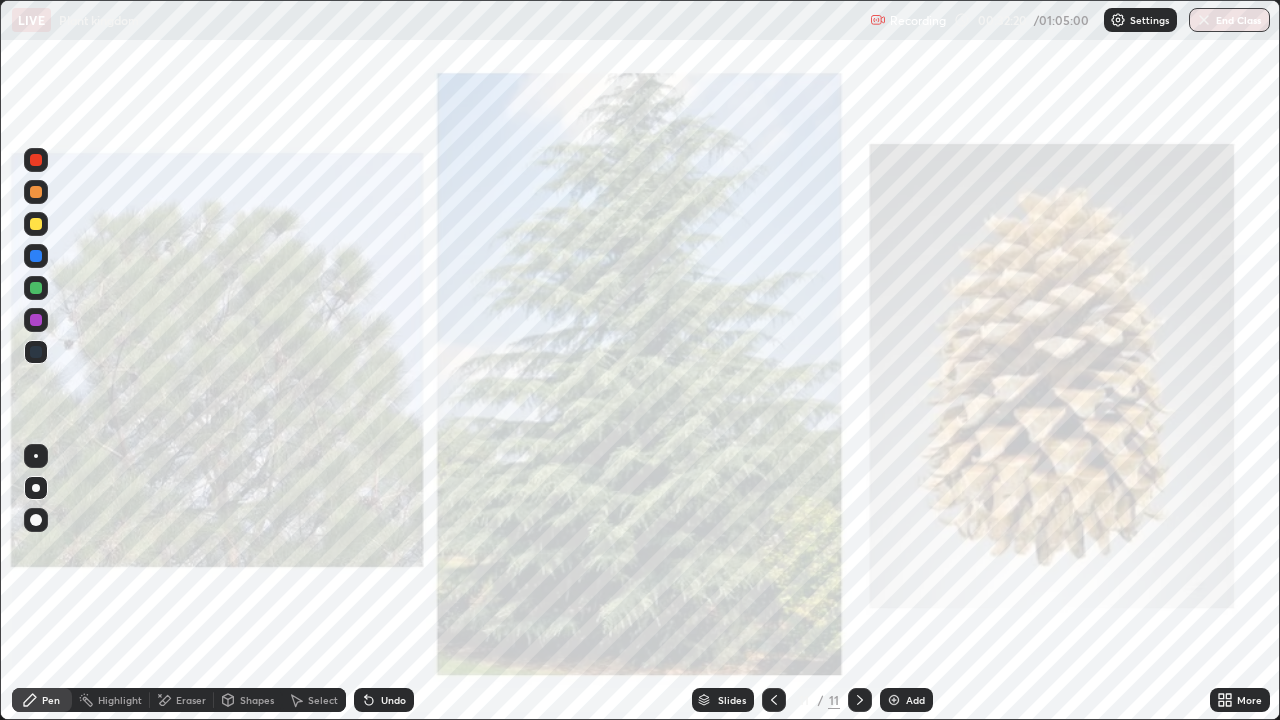 click 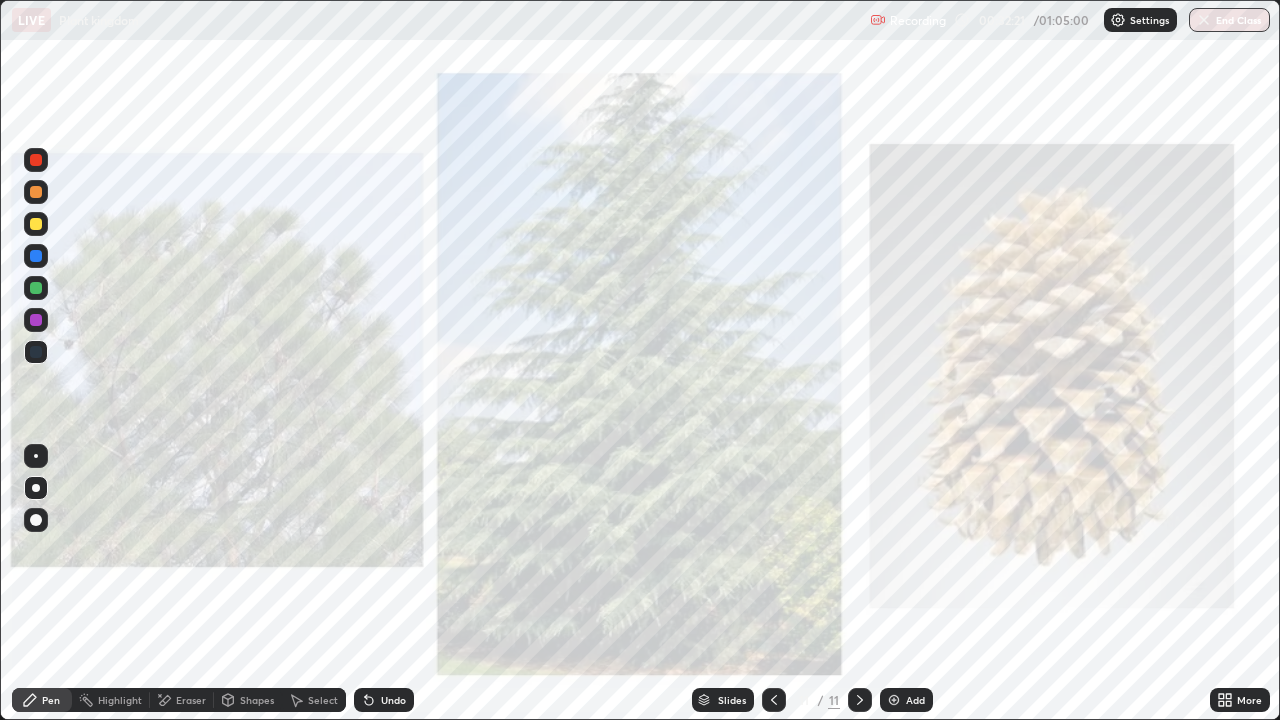 click 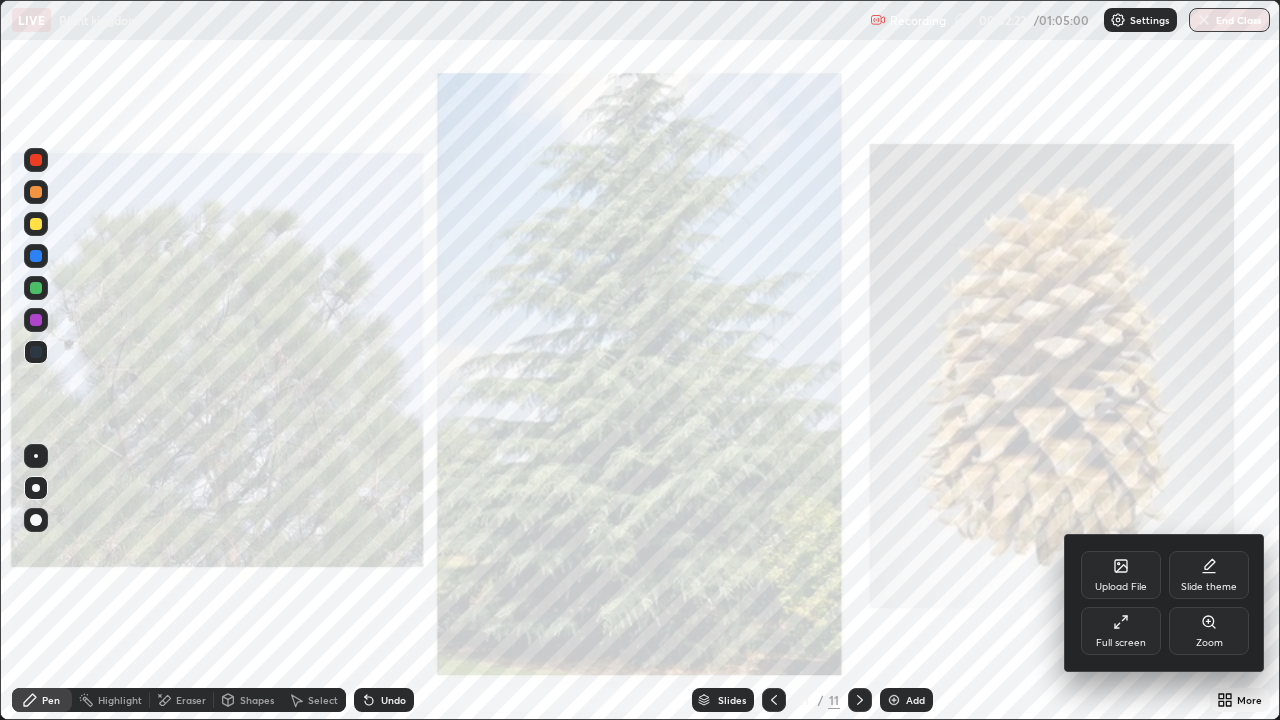 click on "Upload File" at bounding box center [1121, 575] 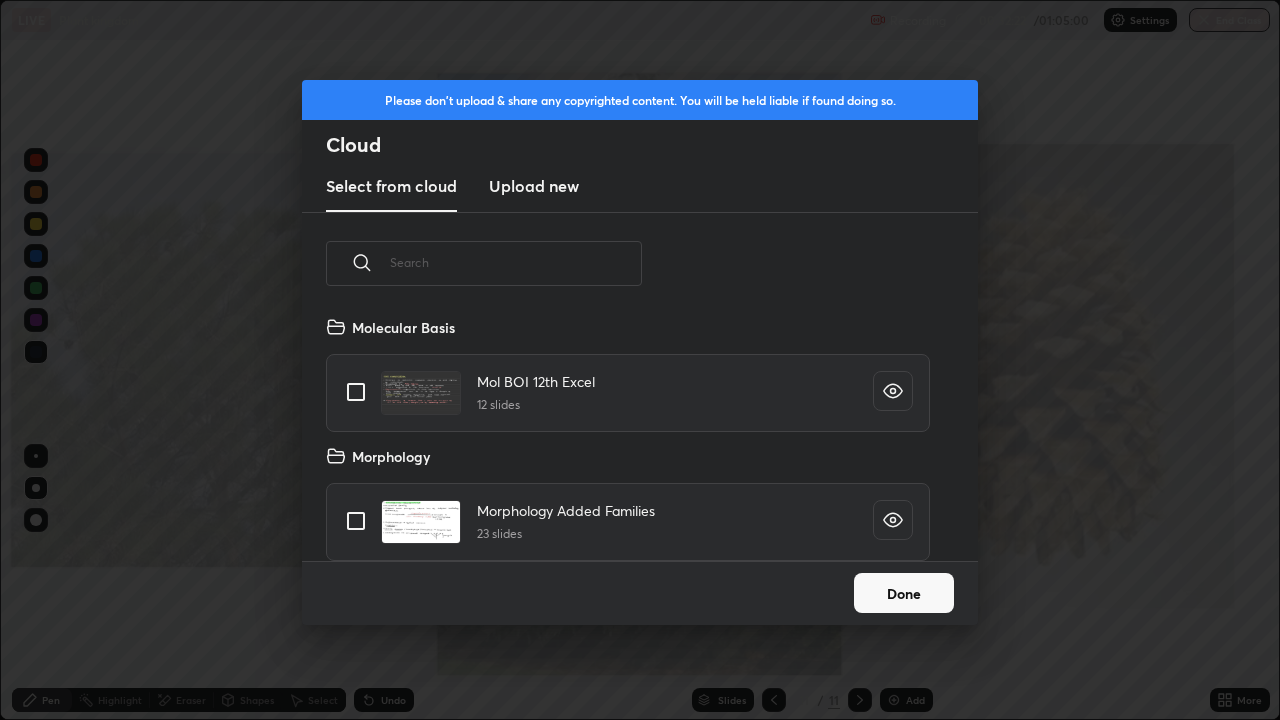 scroll, scrollTop: 7, scrollLeft: 11, axis: both 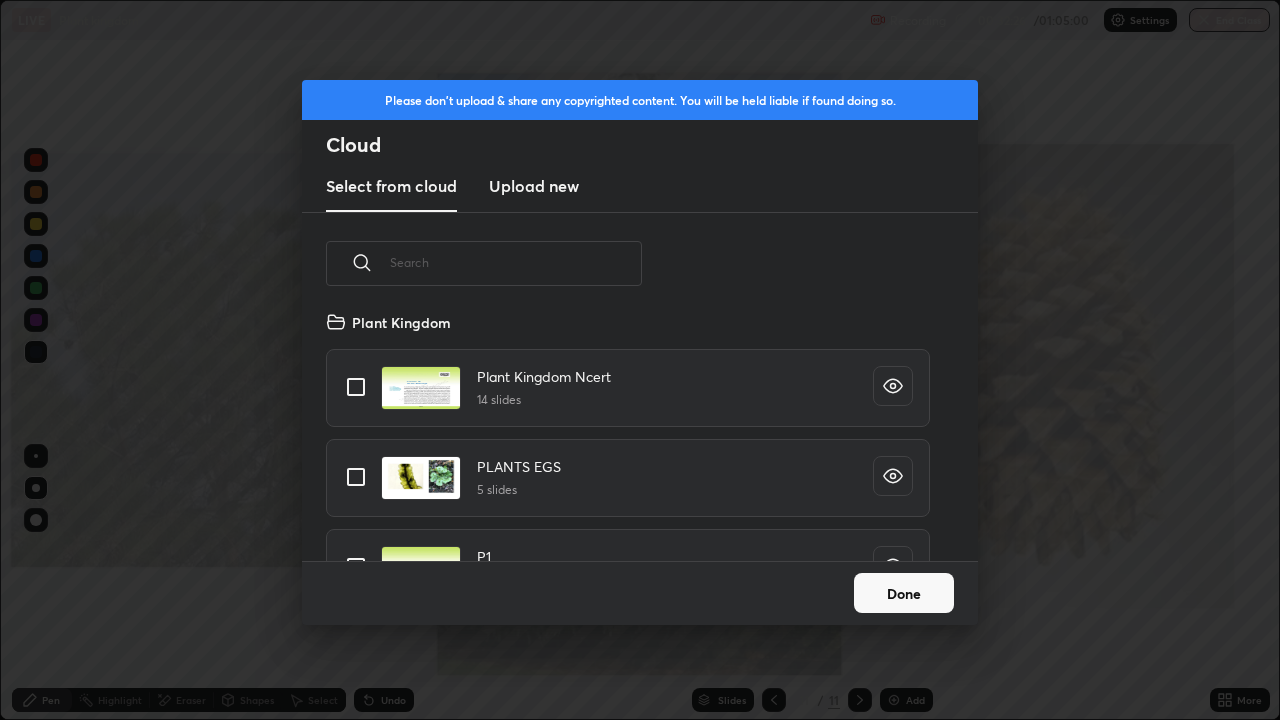 click at bounding box center (356, 387) 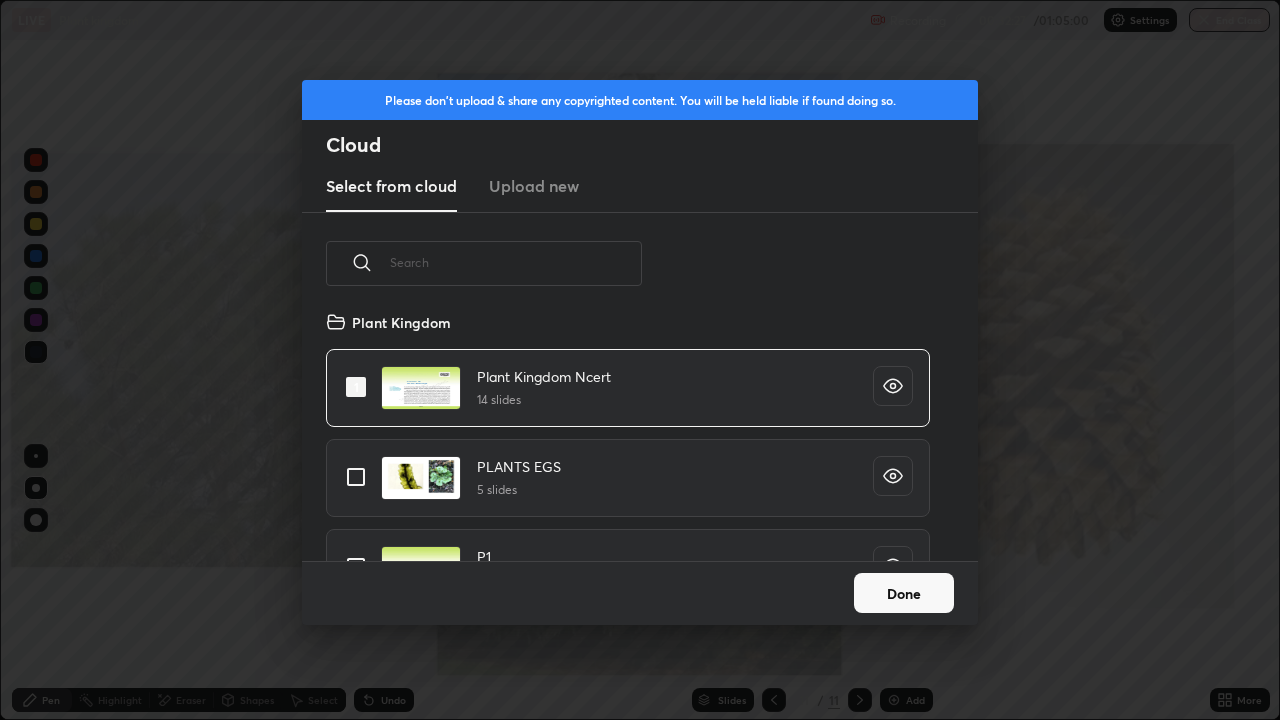 click on "Done" at bounding box center (904, 593) 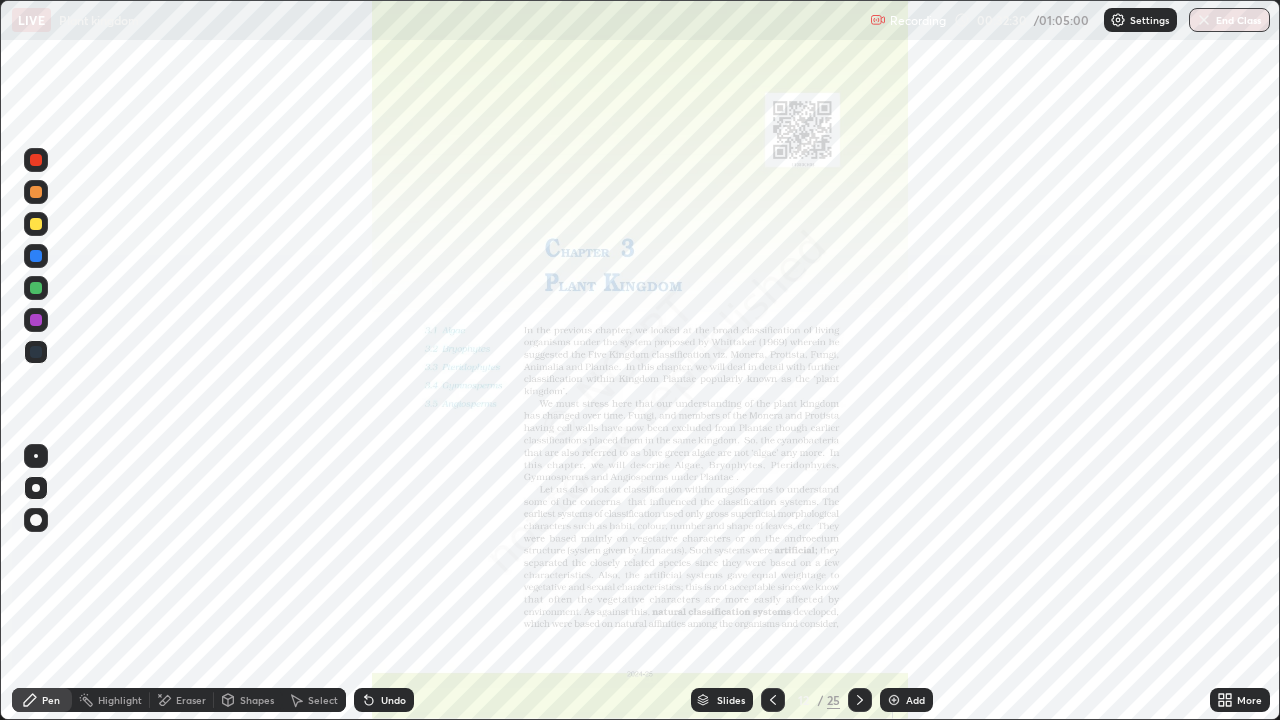 click 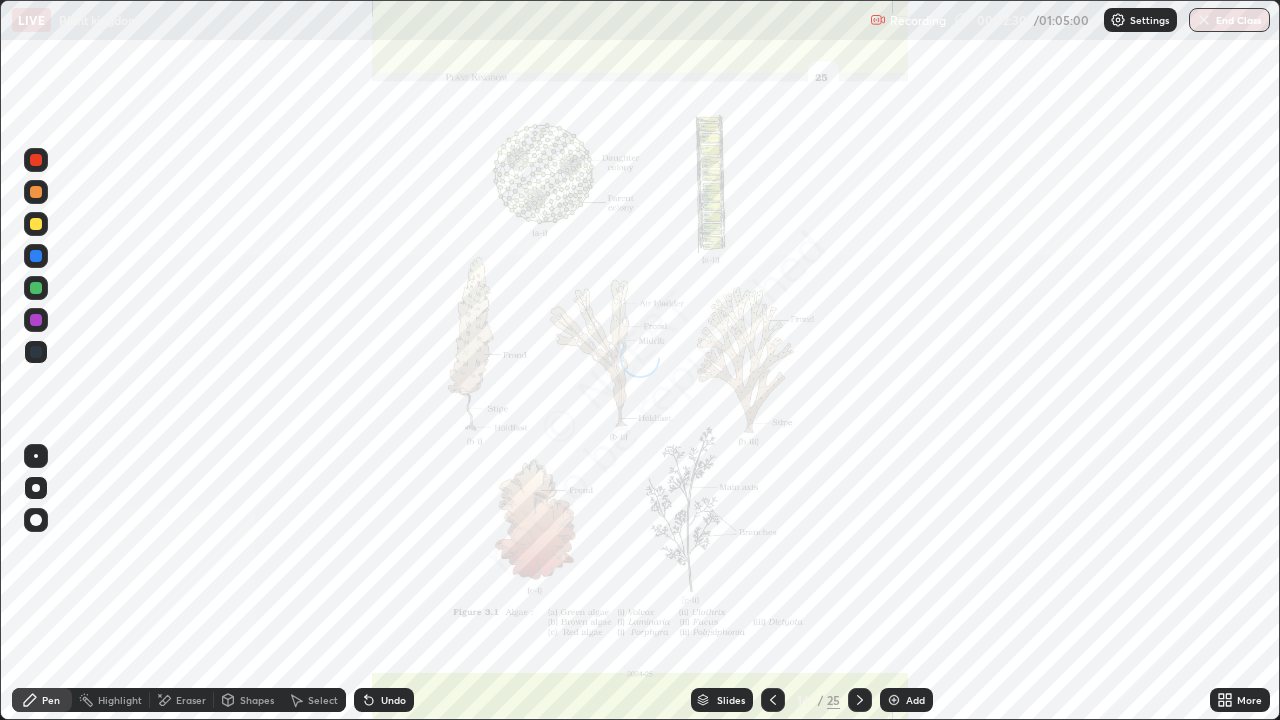 click 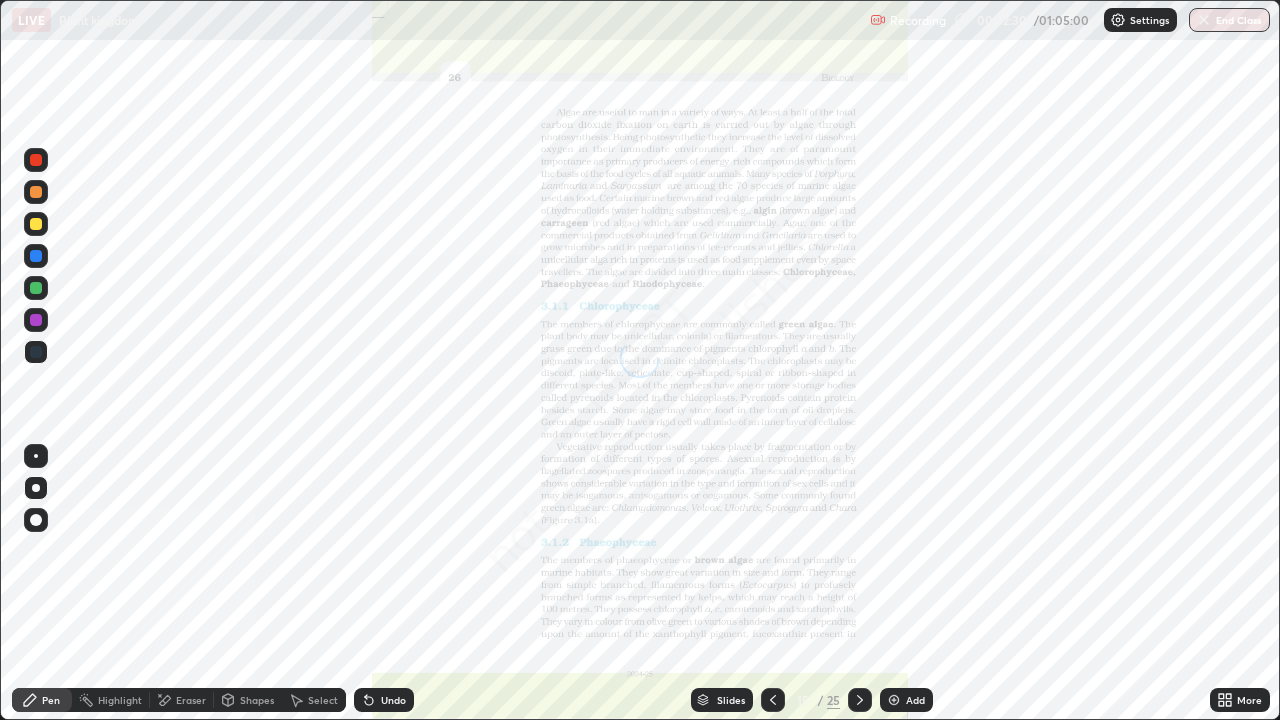 click 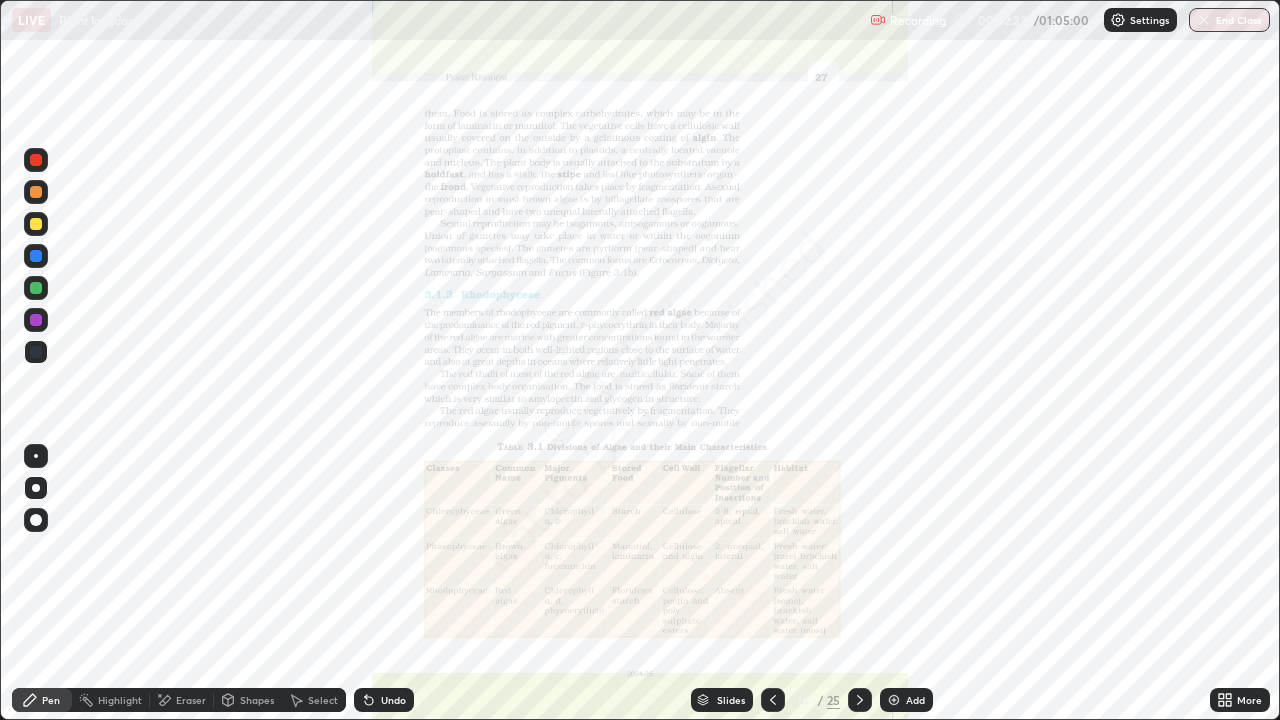 click 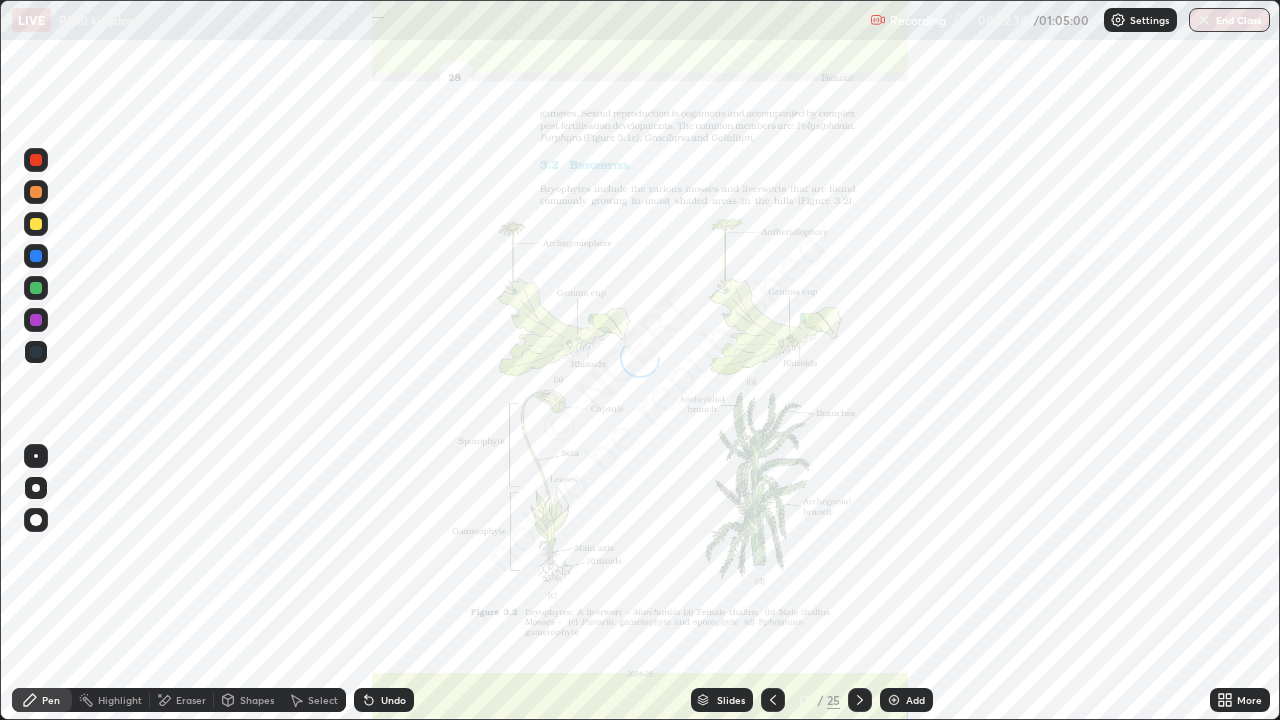 click 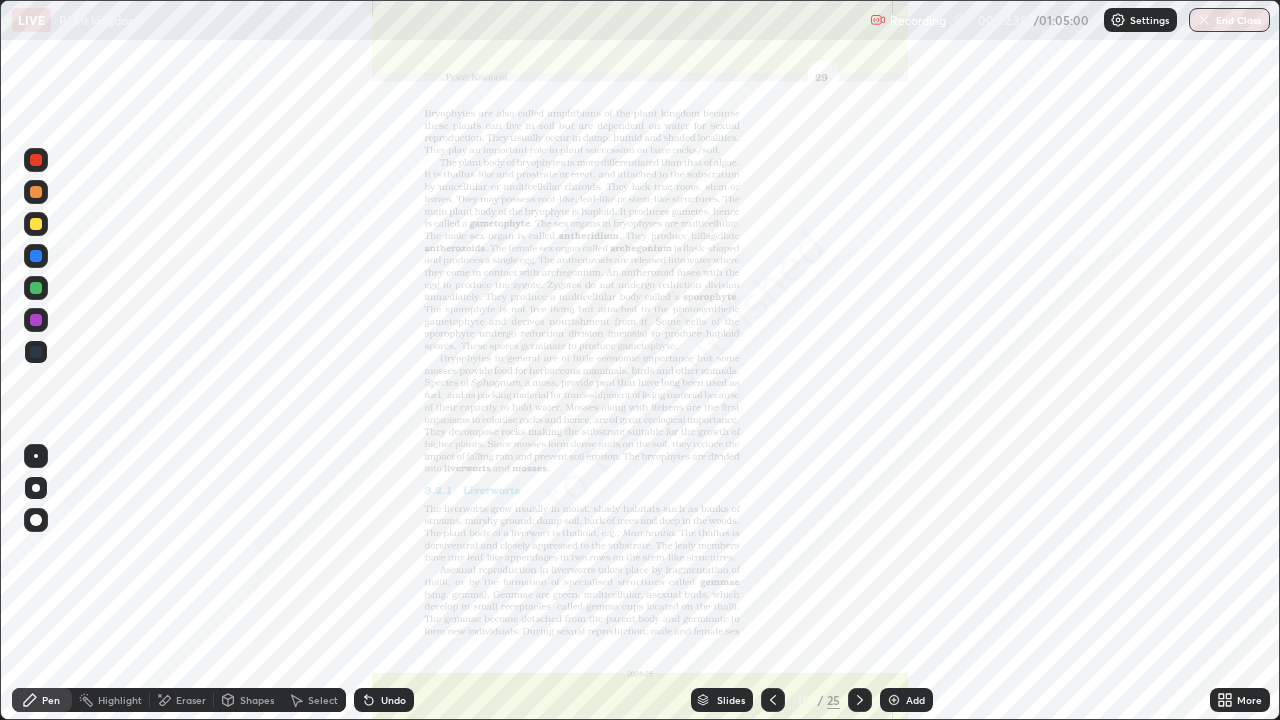 click 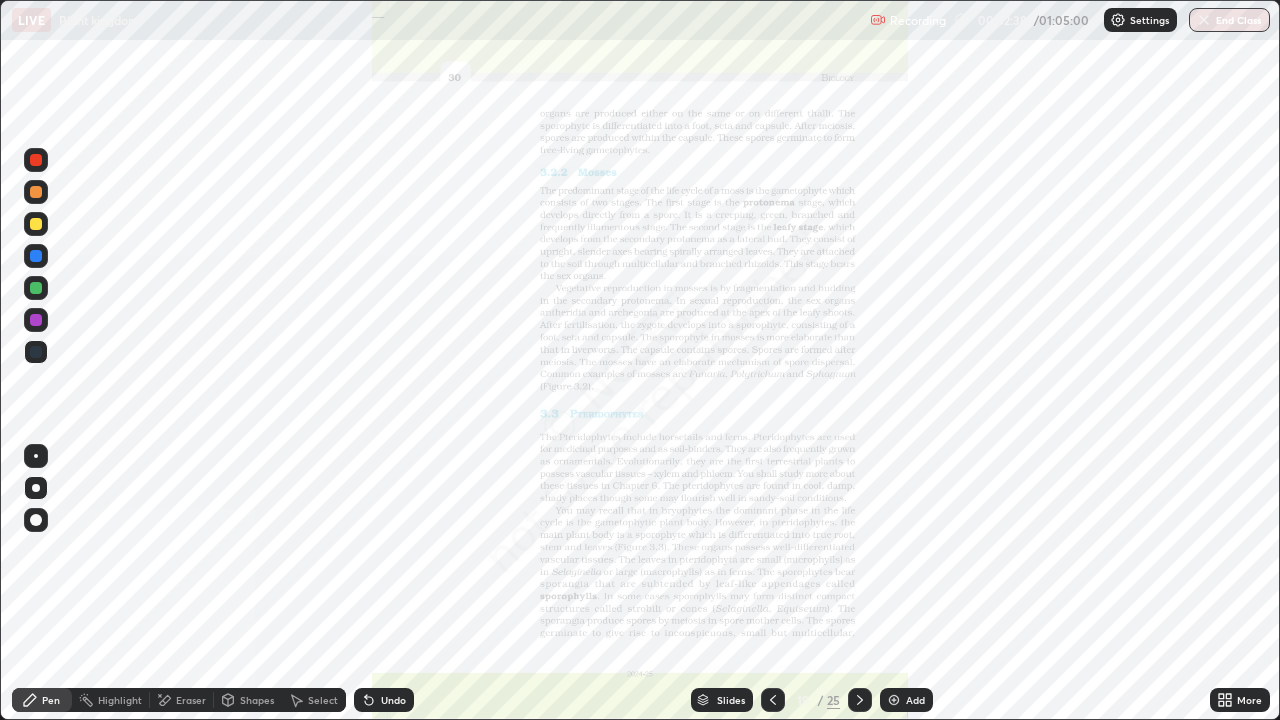 click 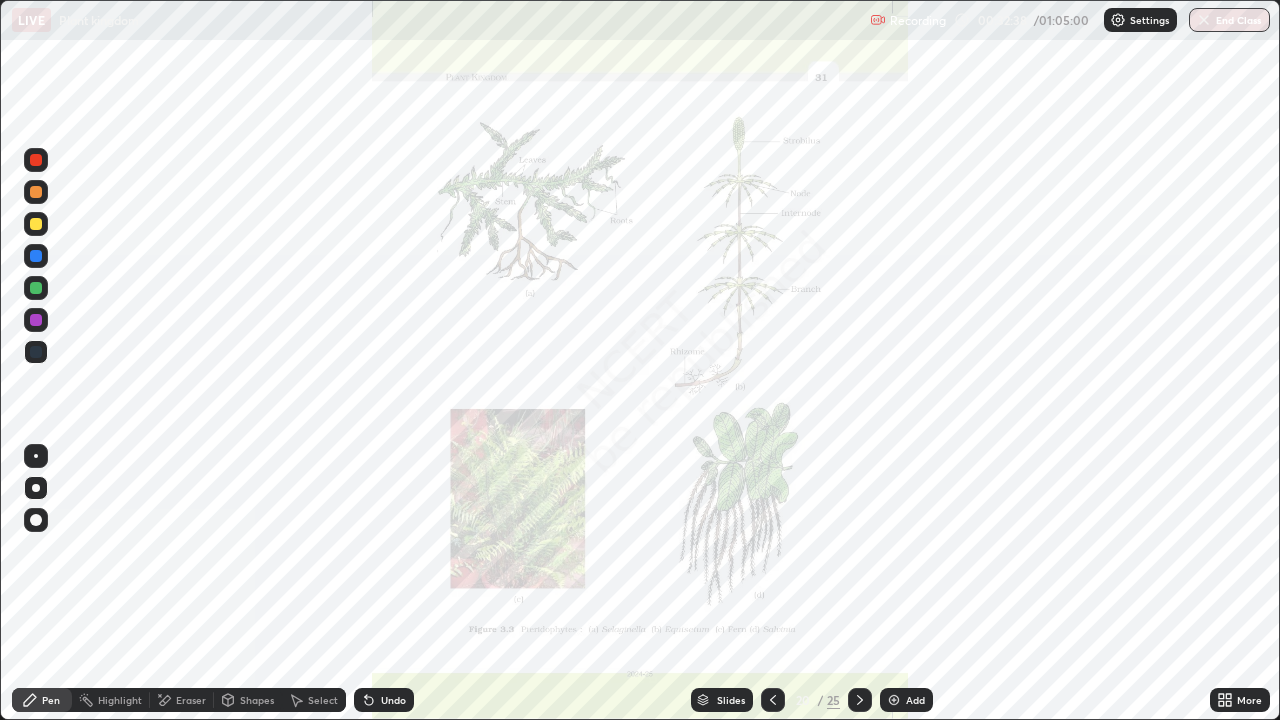 click 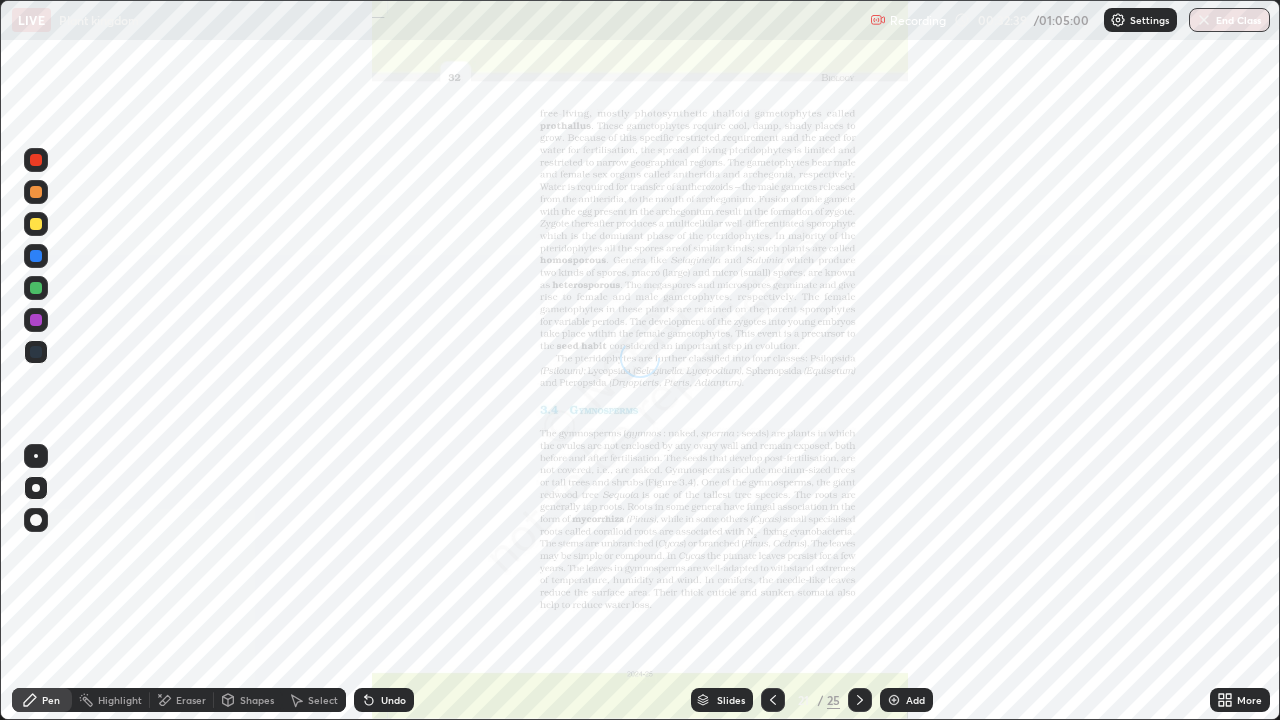 click 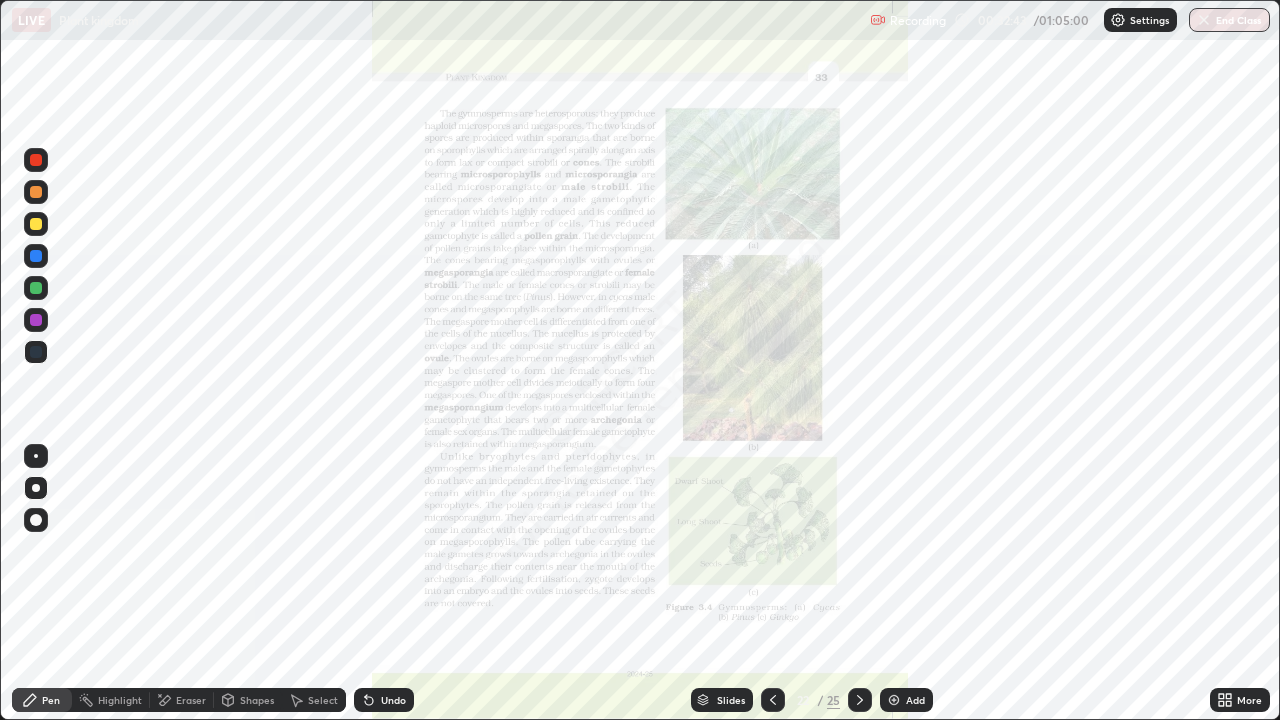 click 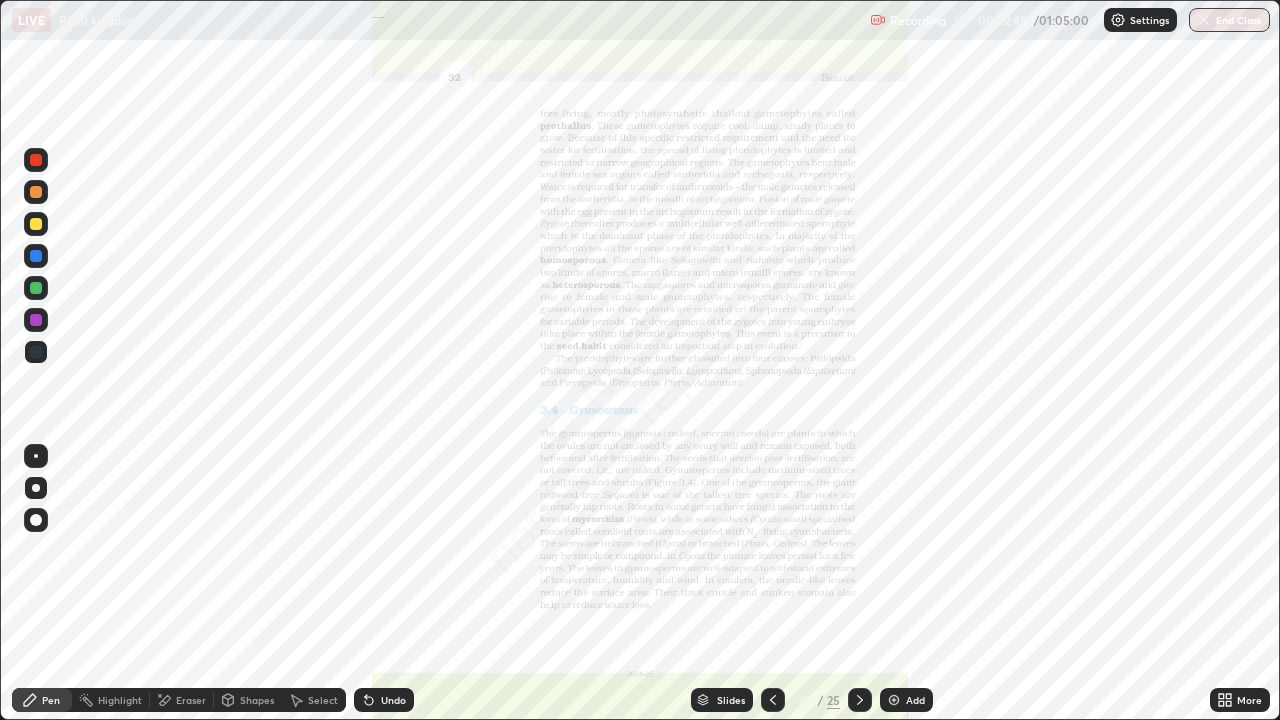click 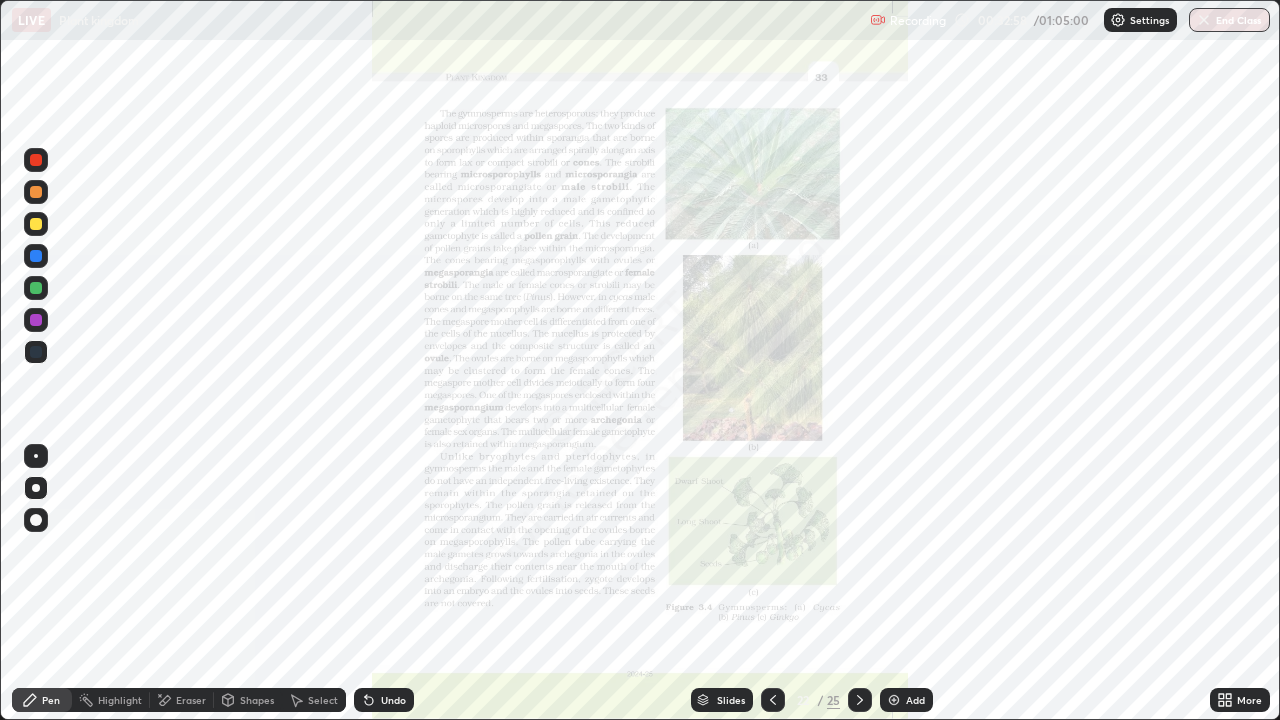 click 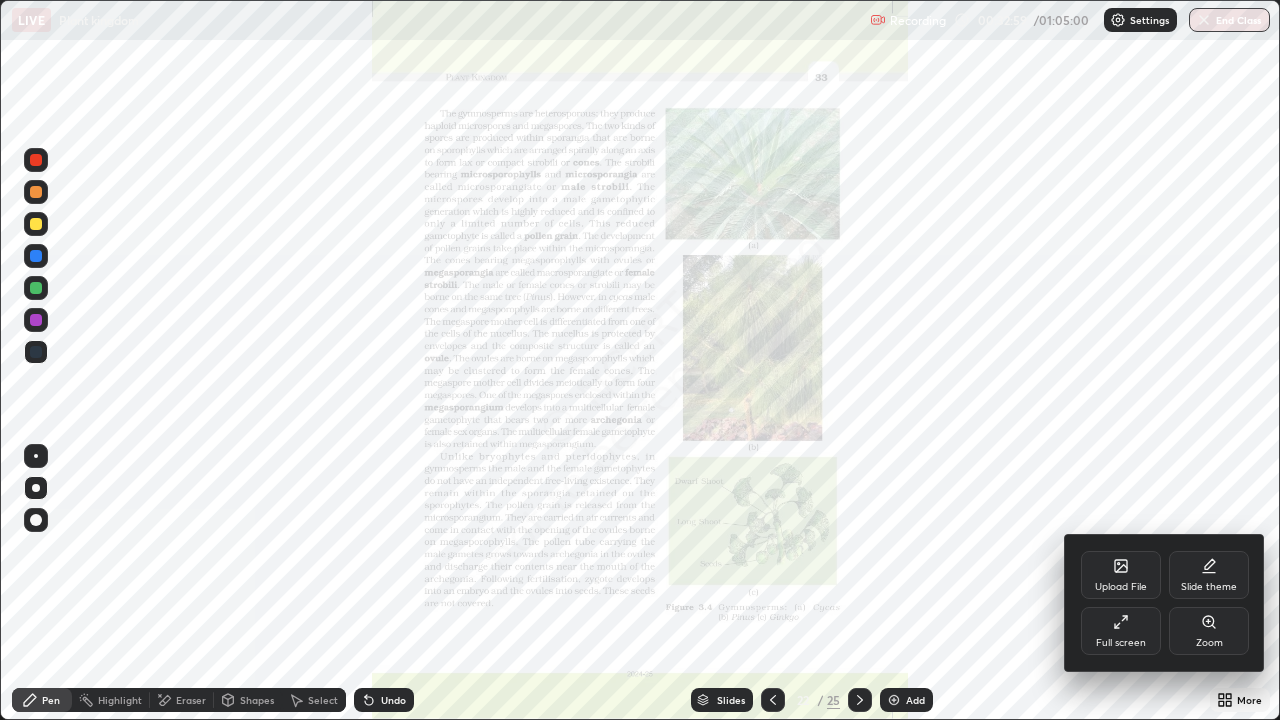 click on "Zoom" at bounding box center [1209, 643] 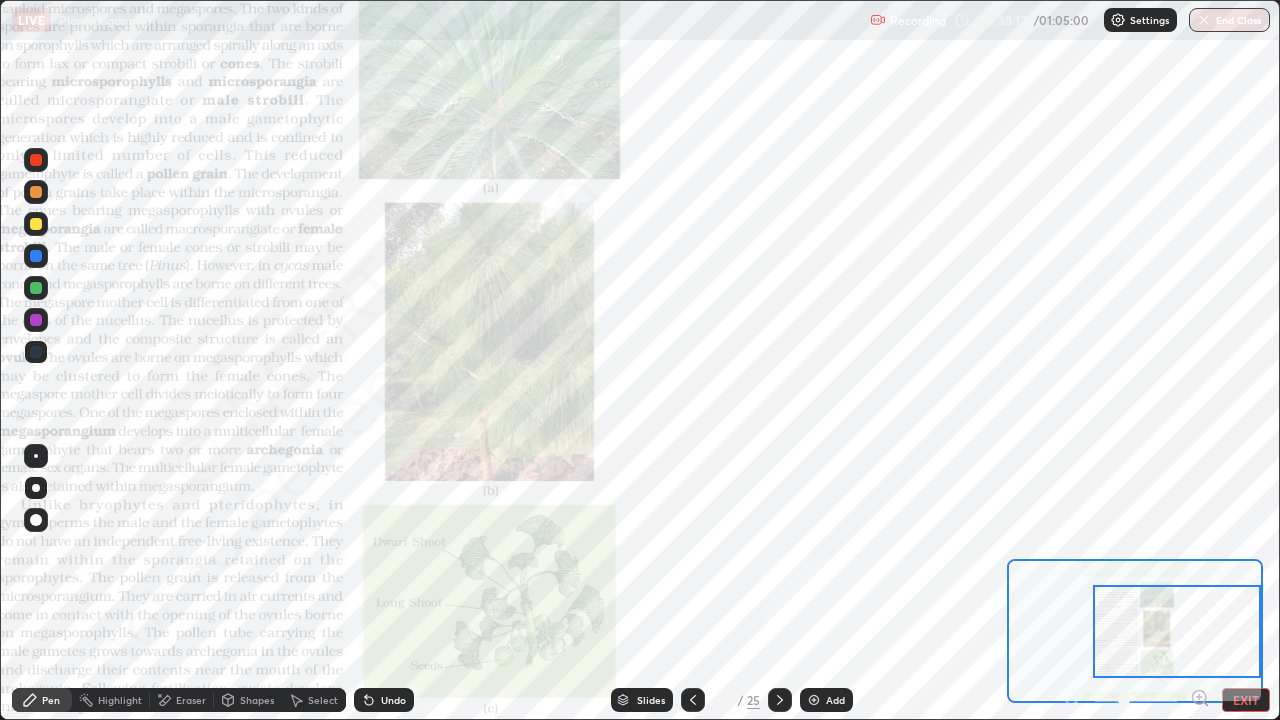 click at bounding box center (814, 700) 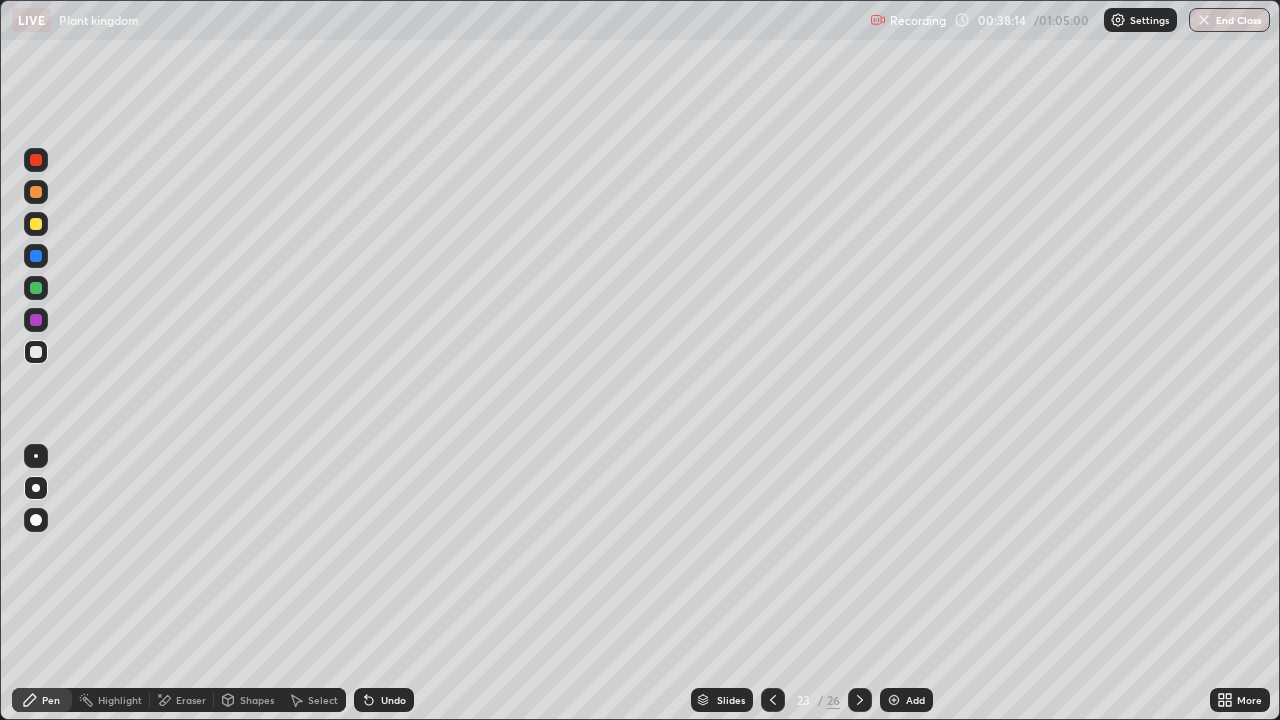 click at bounding box center [36, 224] 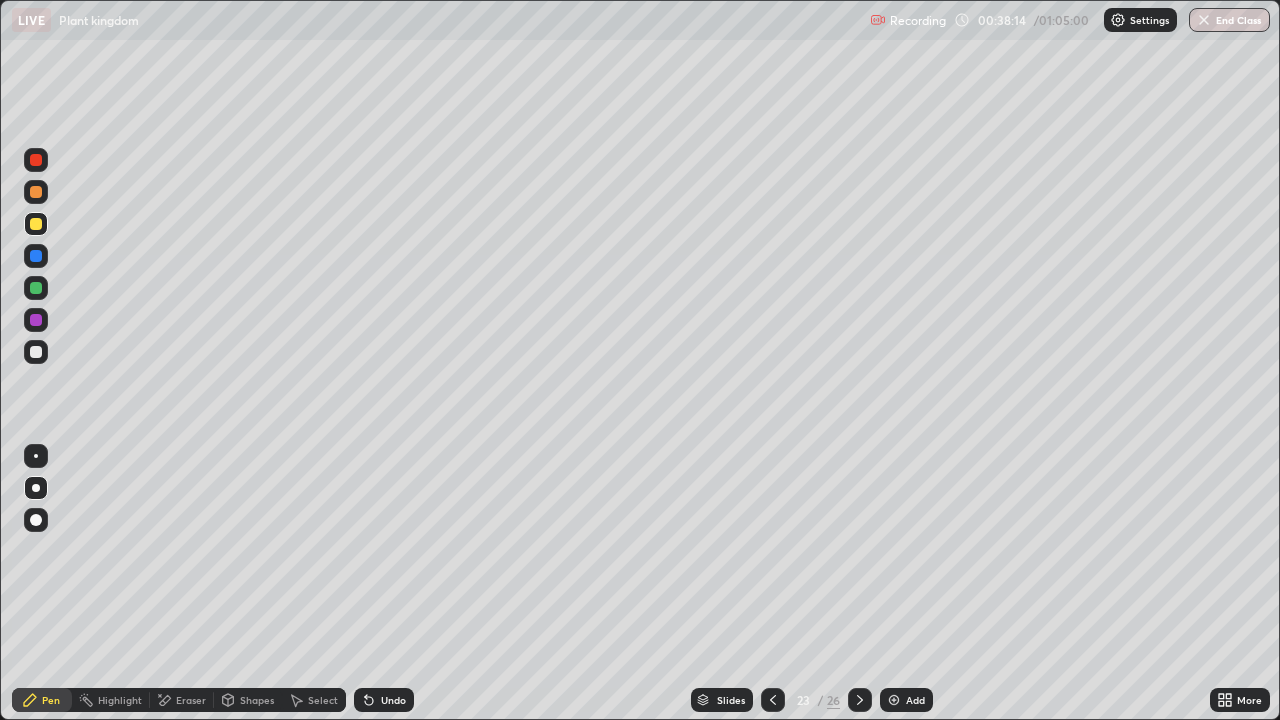 click at bounding box center [36, 224] 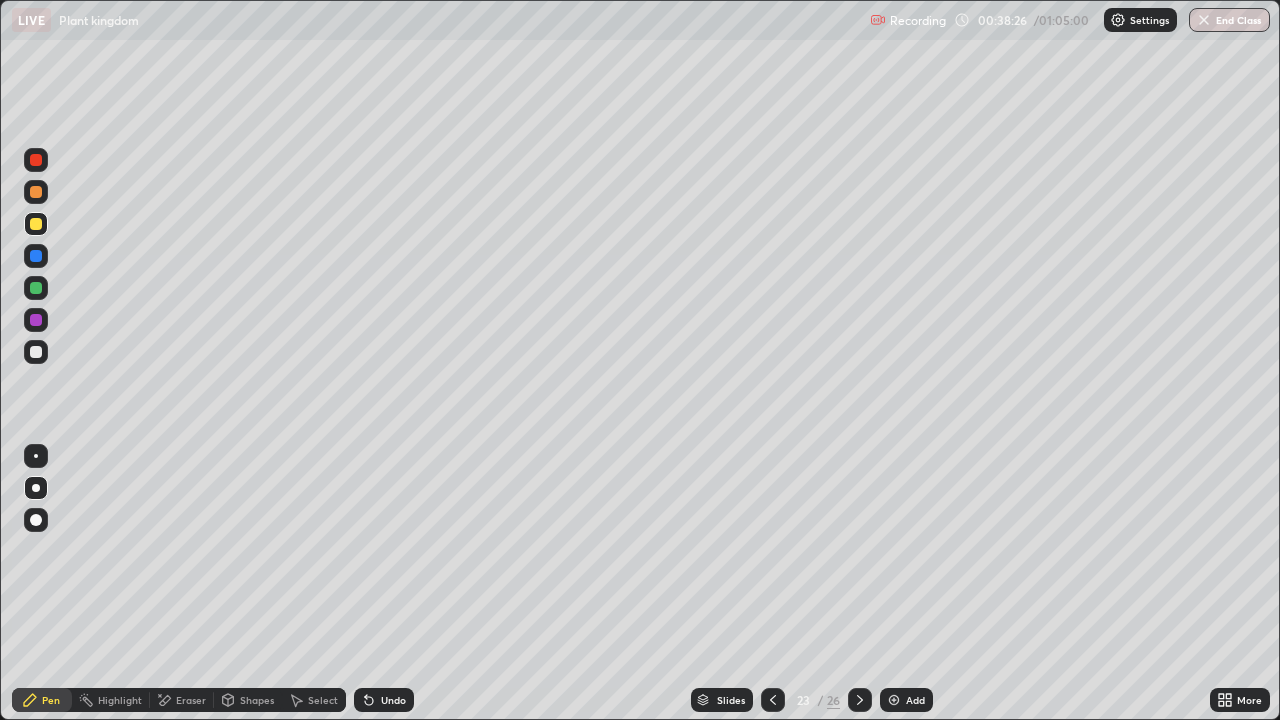 click at bounding box center (36, 352) 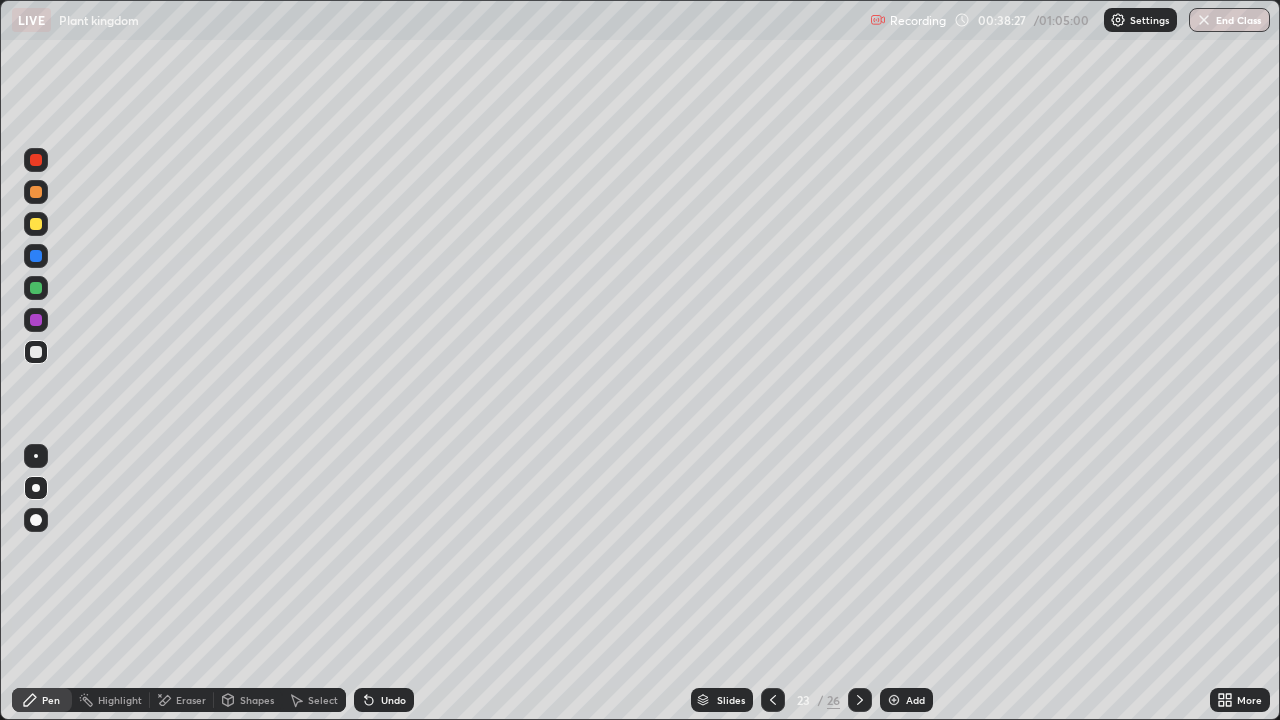 click at bounding box center (36, 352) 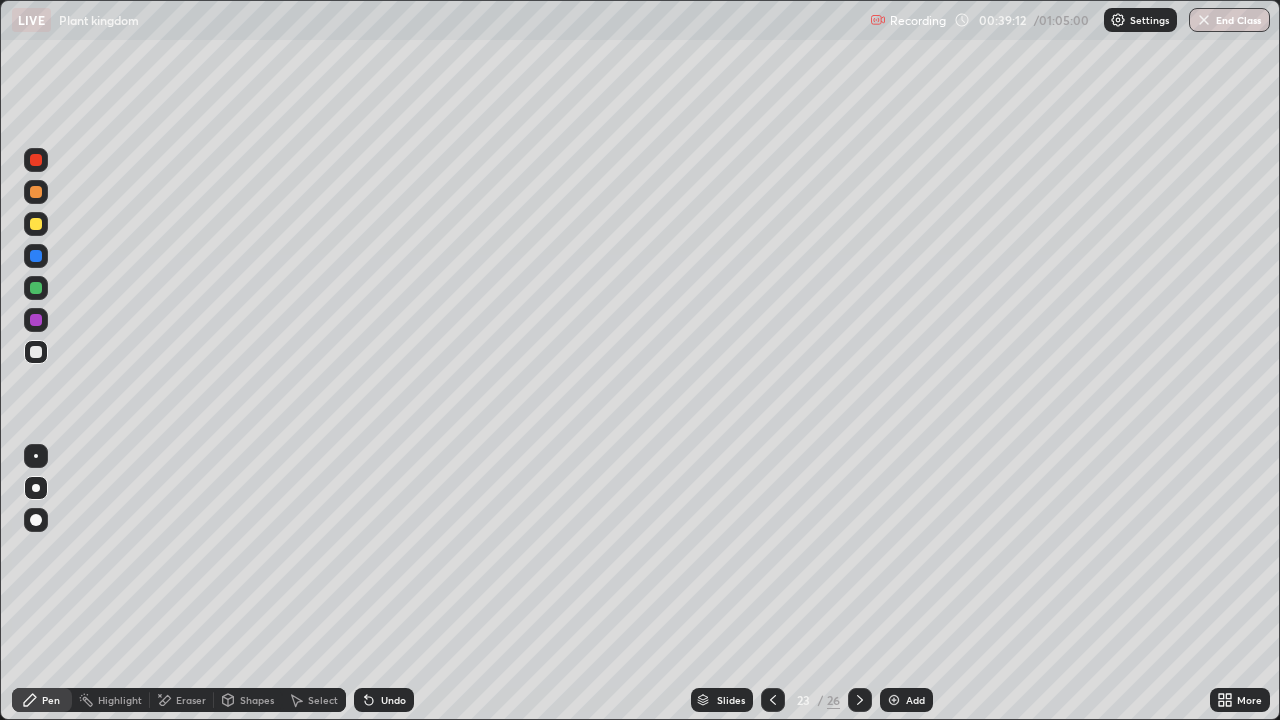 click at bounding box center [36, 224] 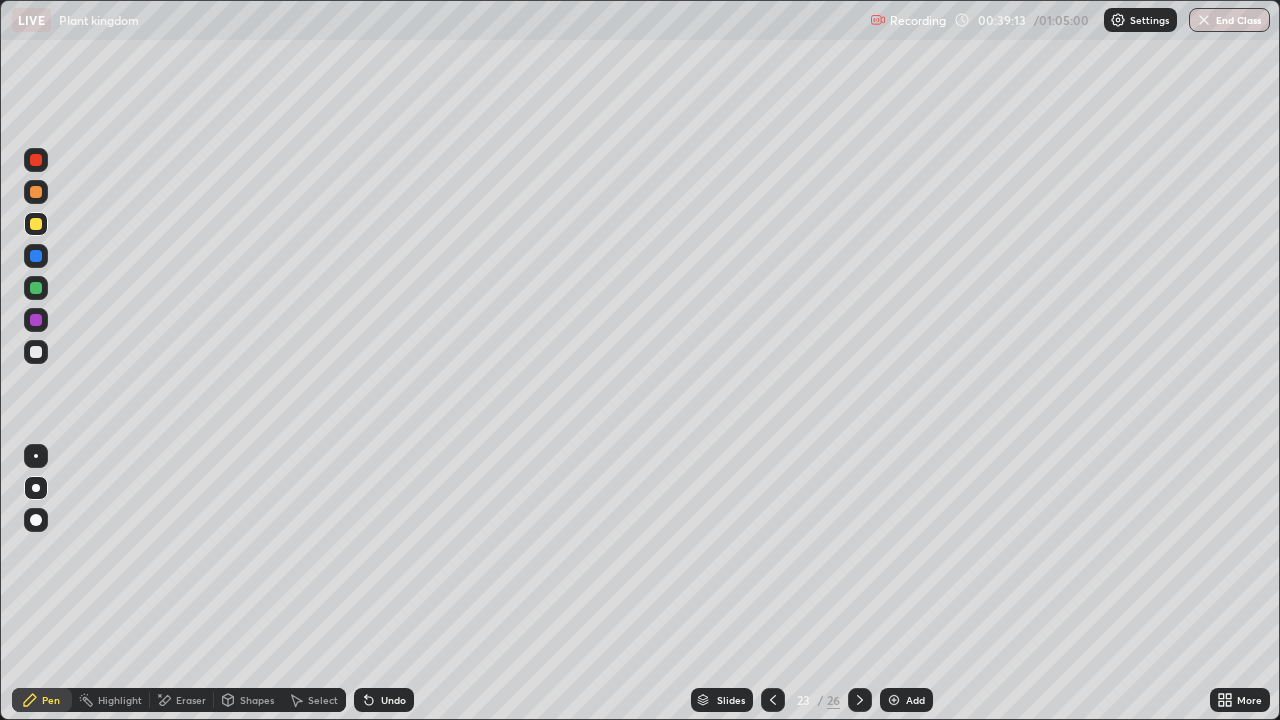 click at bounding box center [36, 224] 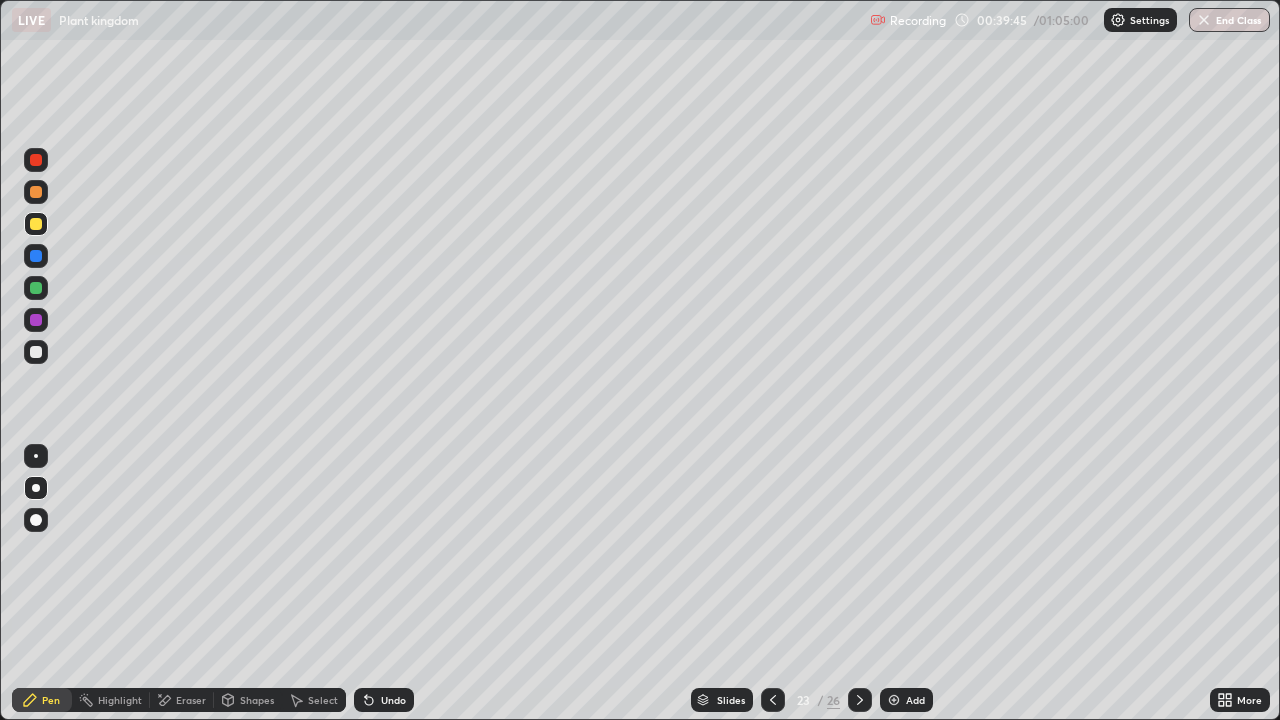 click at bounding box center (36, 352) 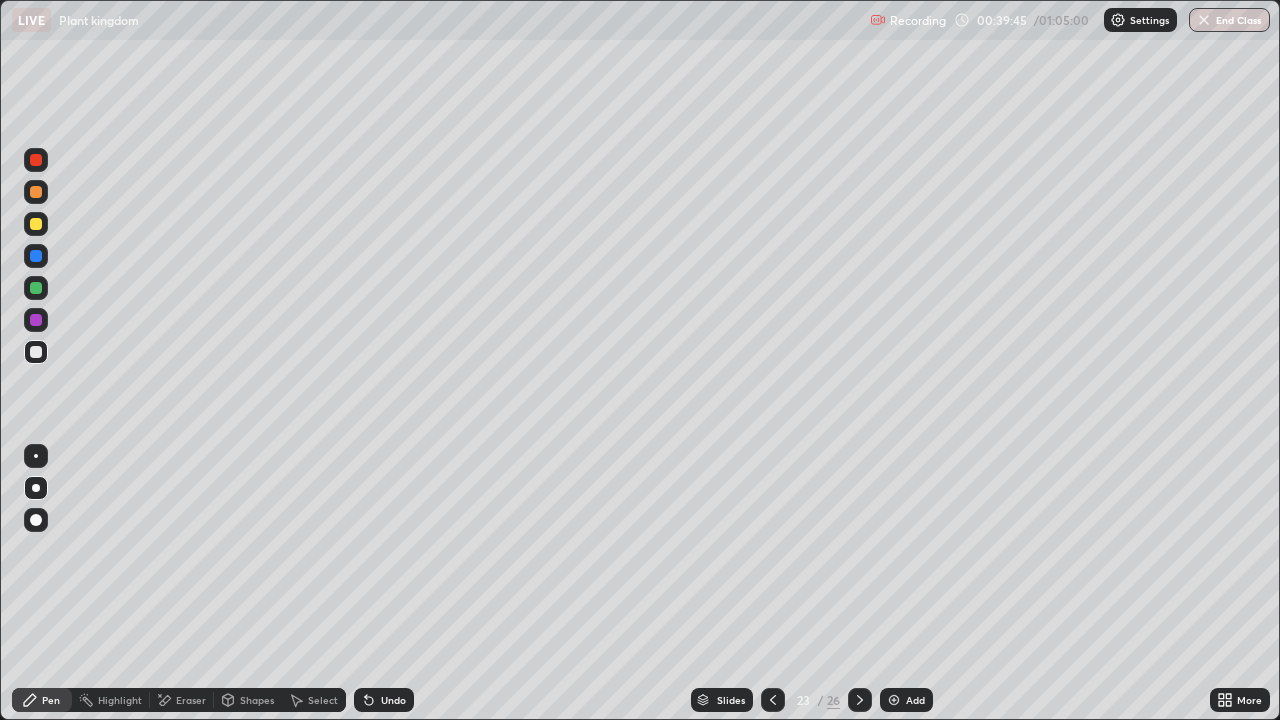 click at bounding box center [36, 352] 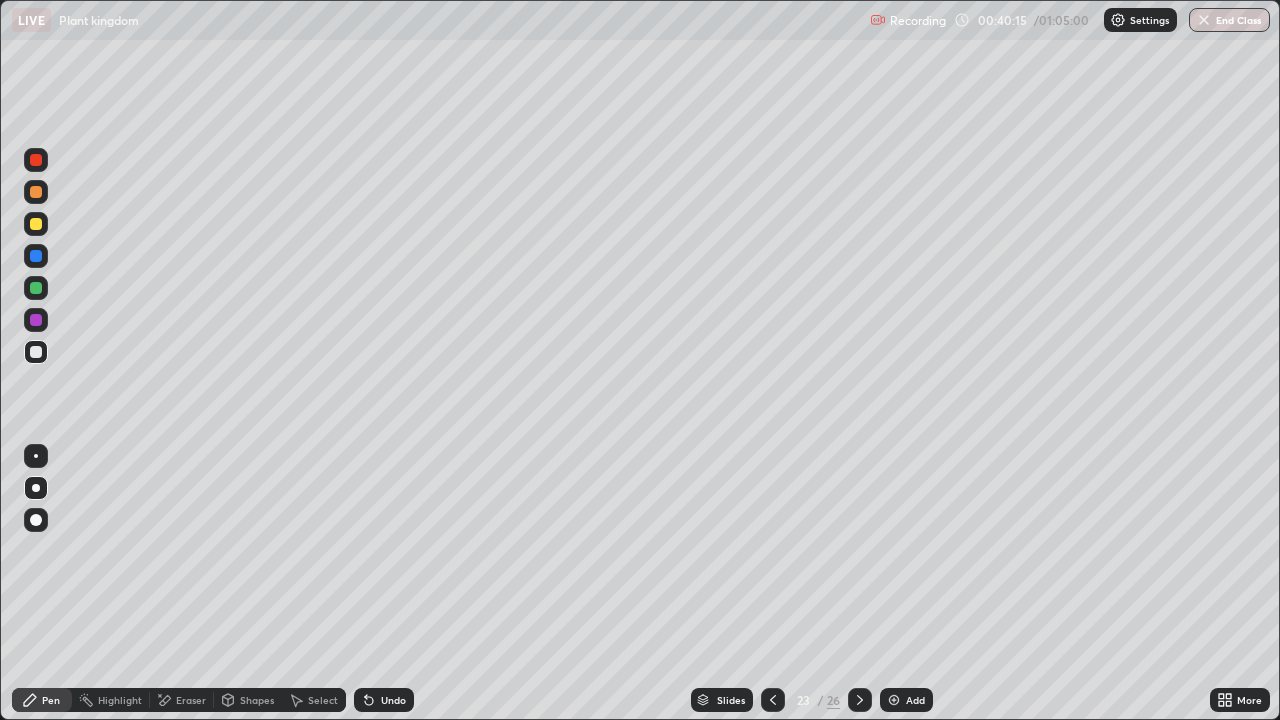 click at bounding box center [36, 224] 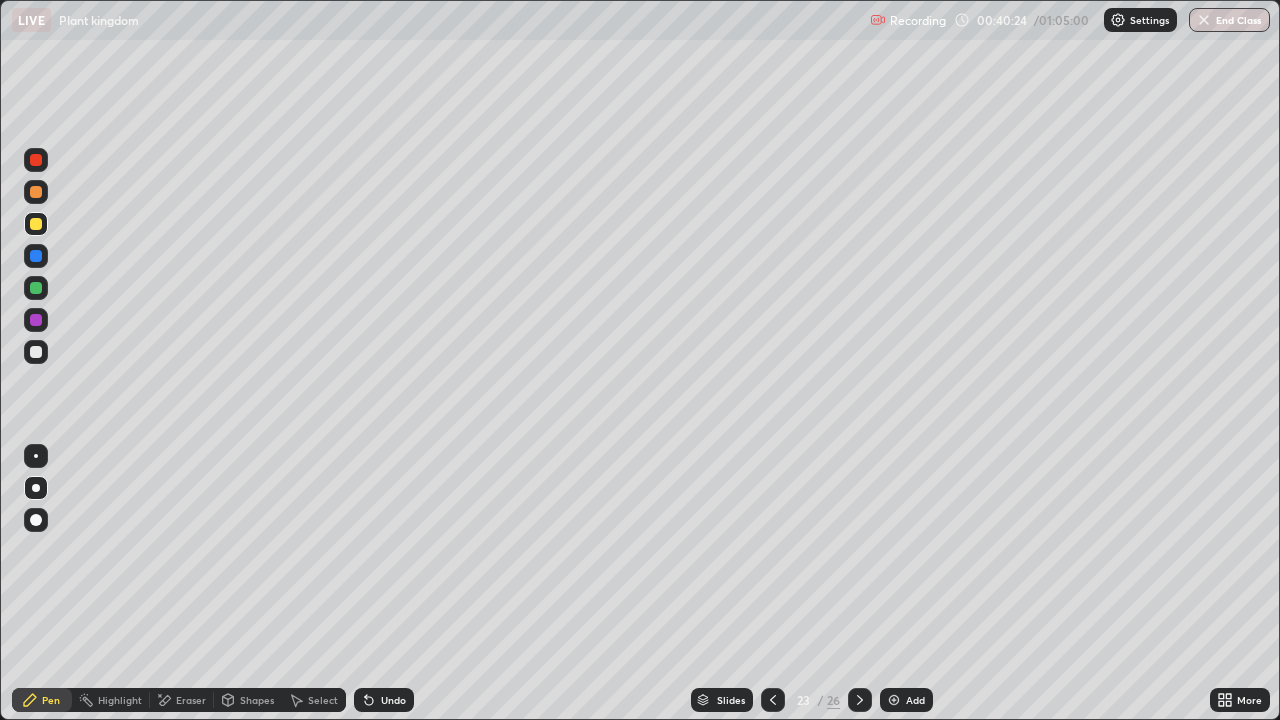 click at bounding box center [36, 352] 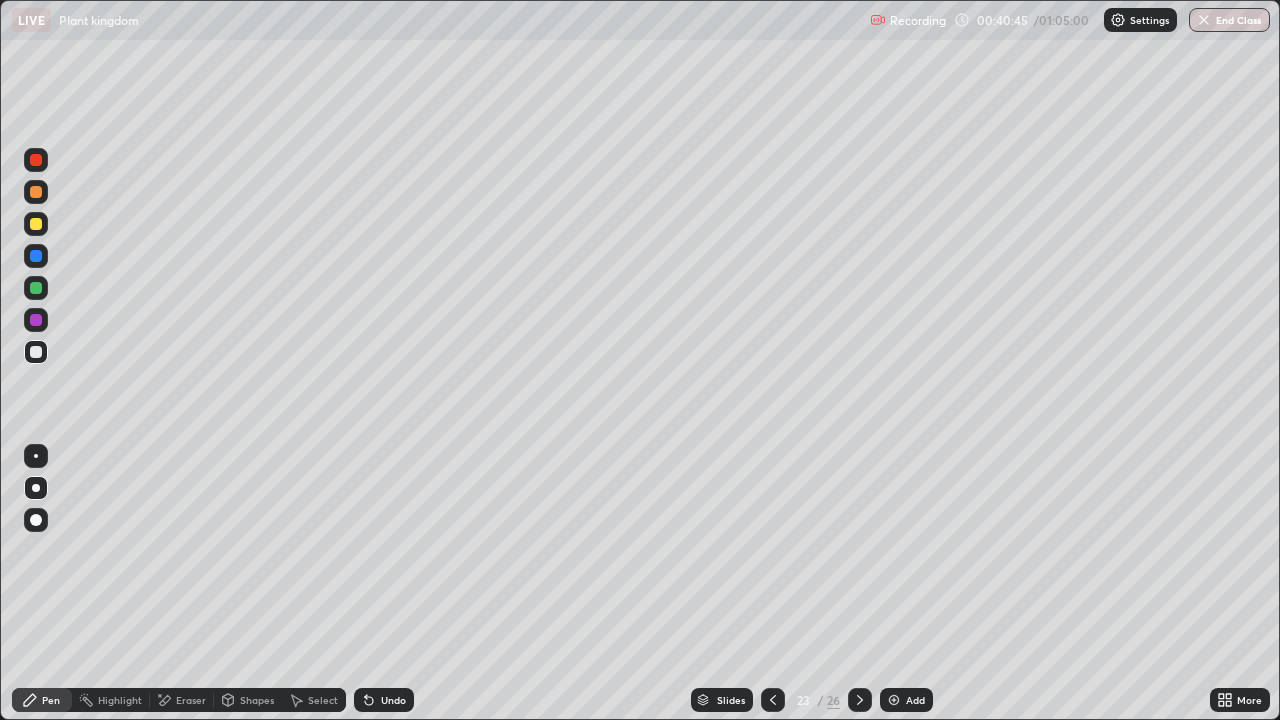 click at bounding box center [36, 224] 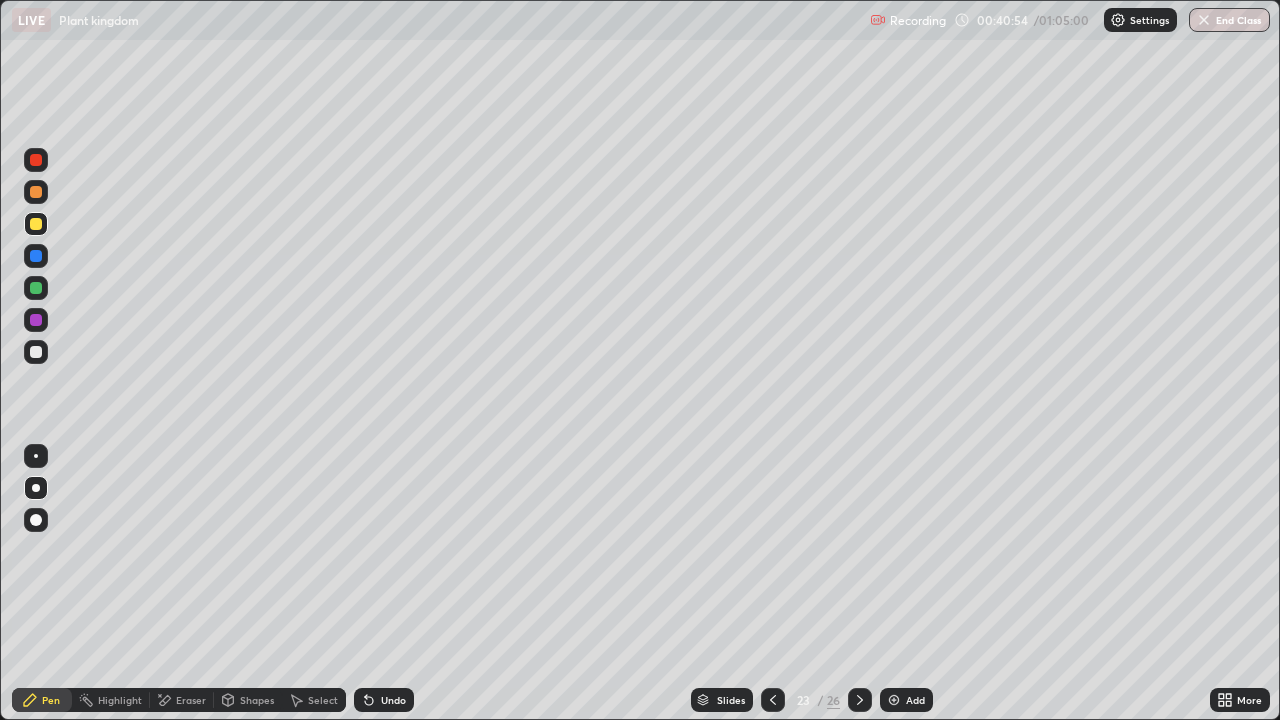click at bounding box center [36, 352] 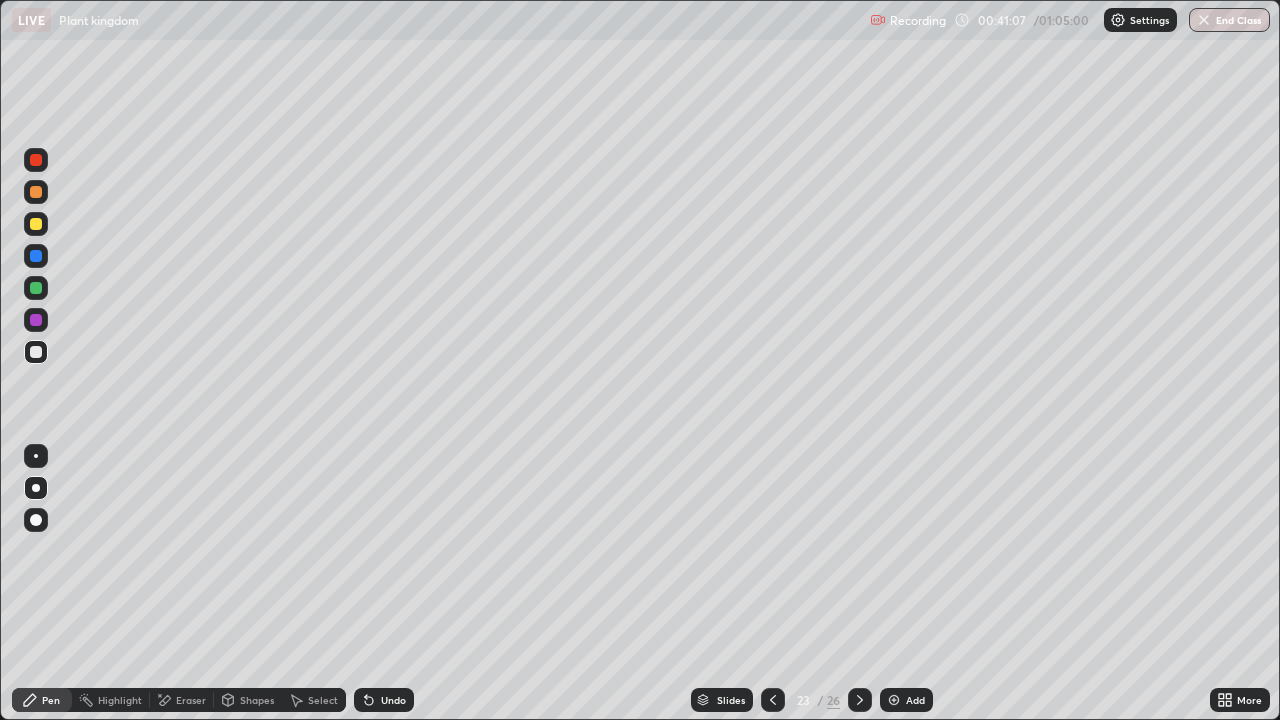 click 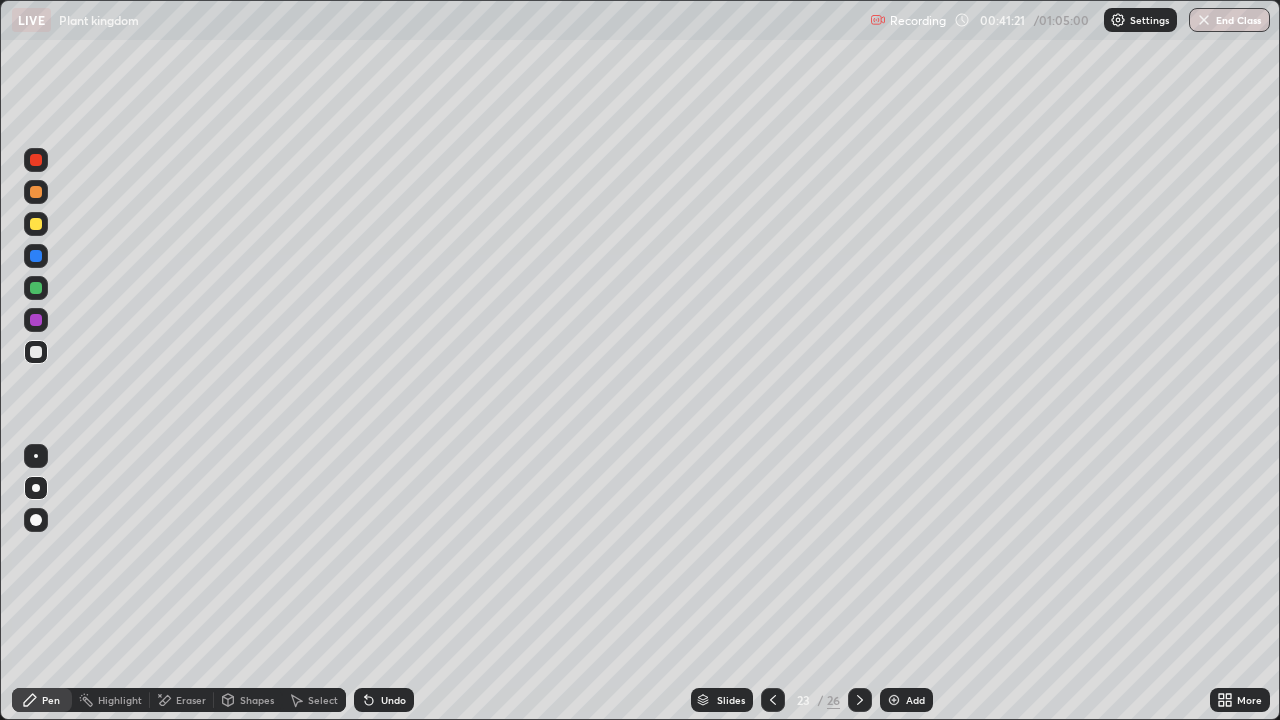 click at bounding box center [36, 160] 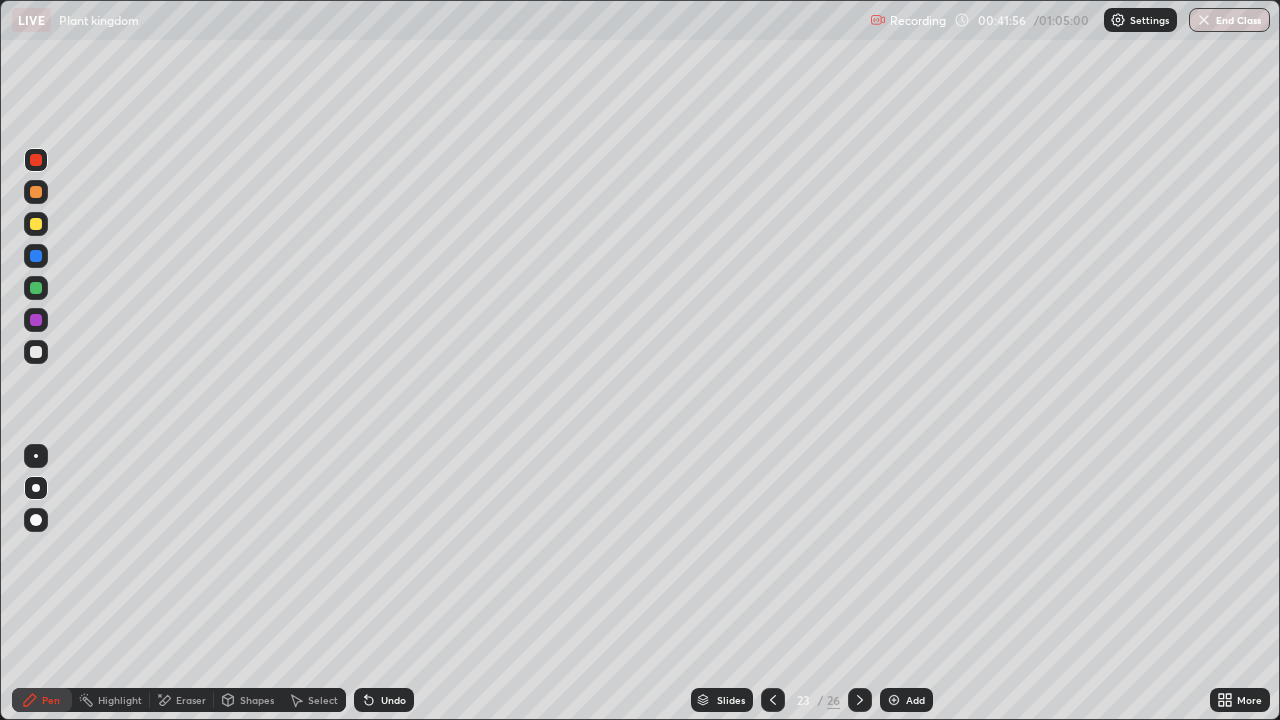click at bounding box center [36, 224] 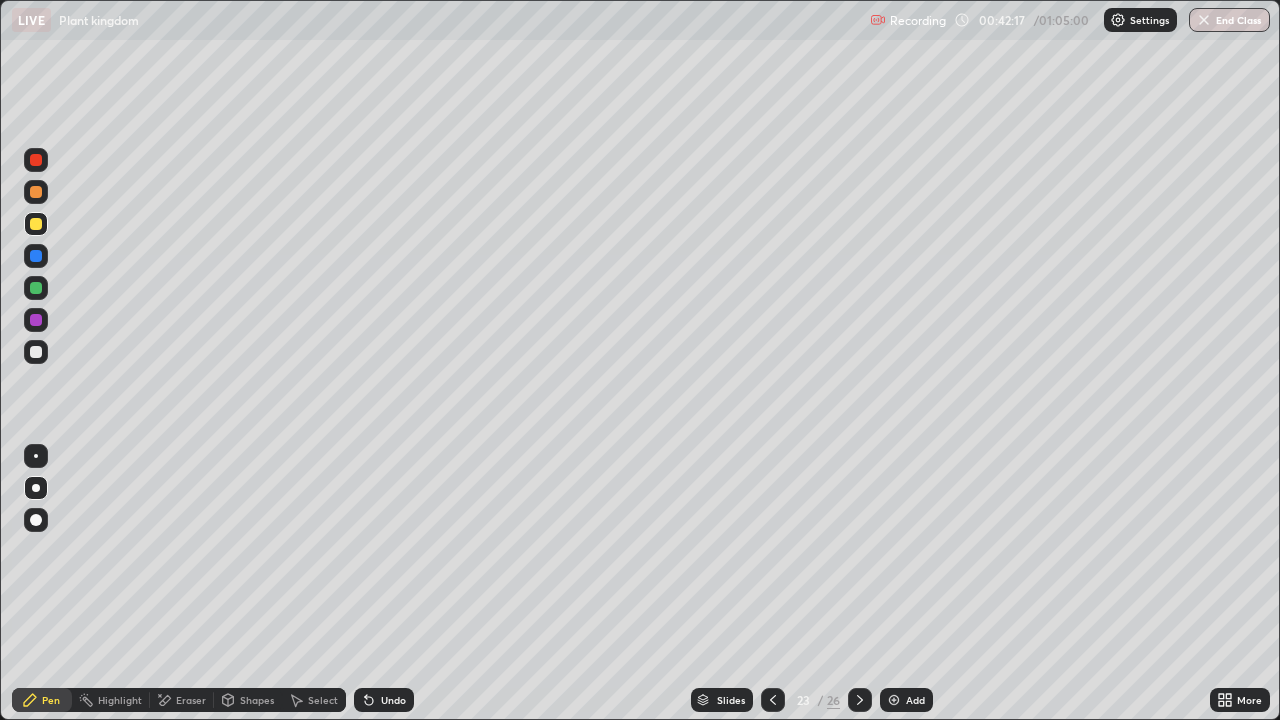 click at bounding box center [36, 352] 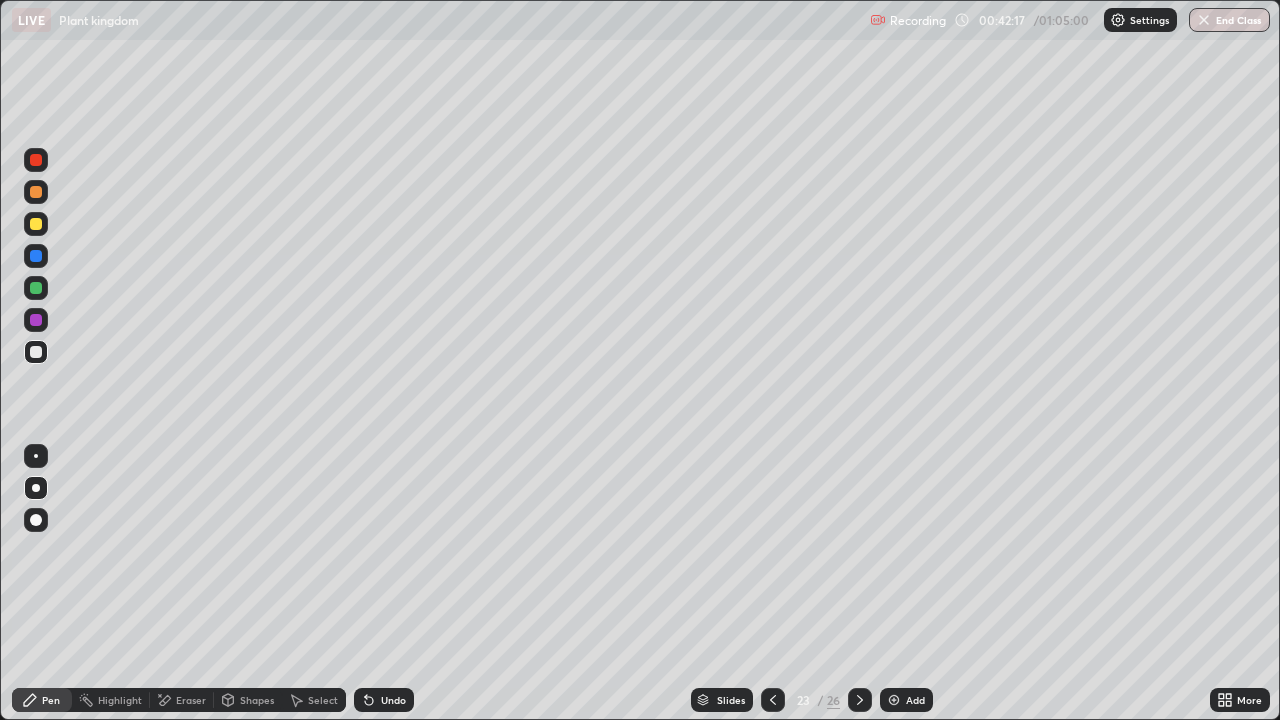 click at bounding box center (36, 352) 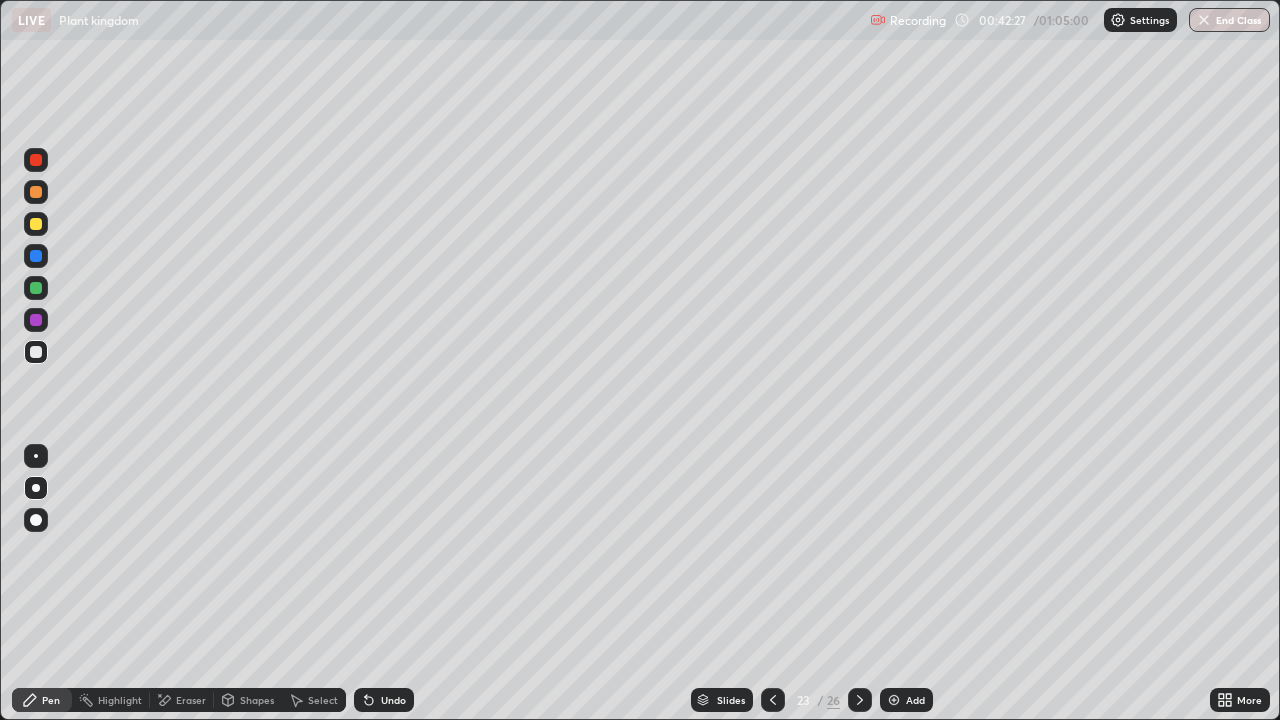 click at bounding box center [36, 224] 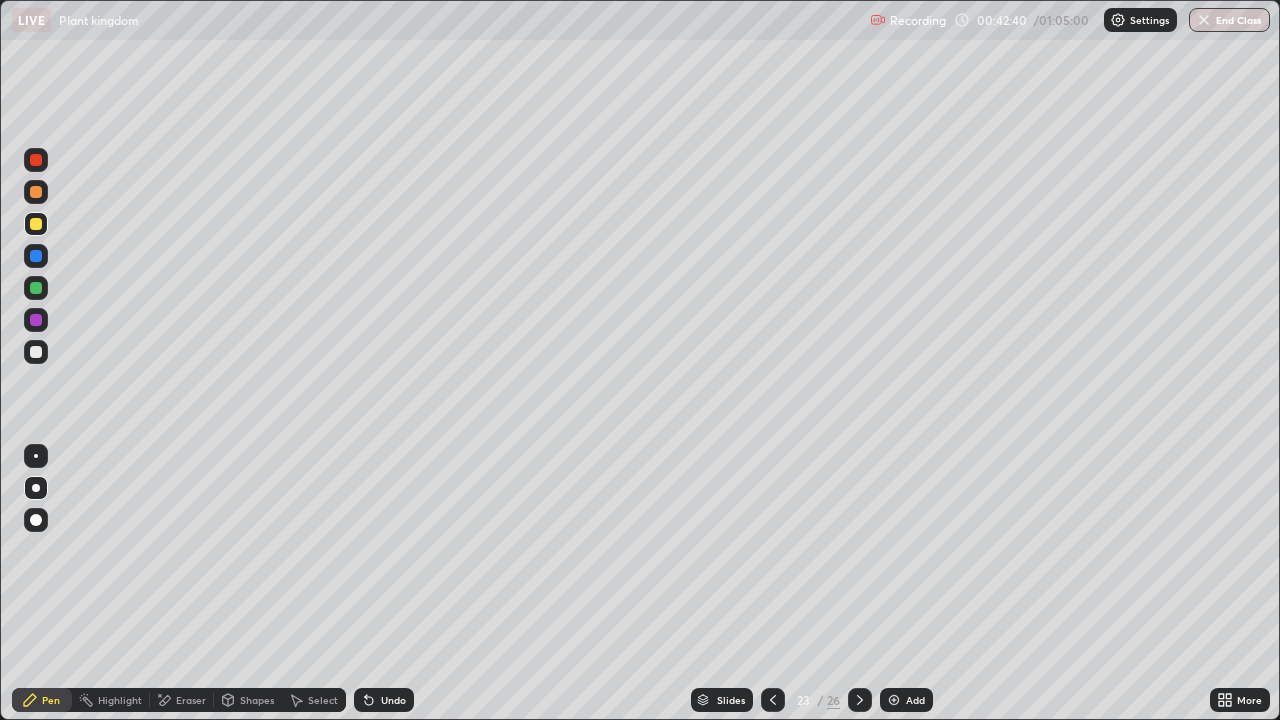 click at bounding box center (36, 352) 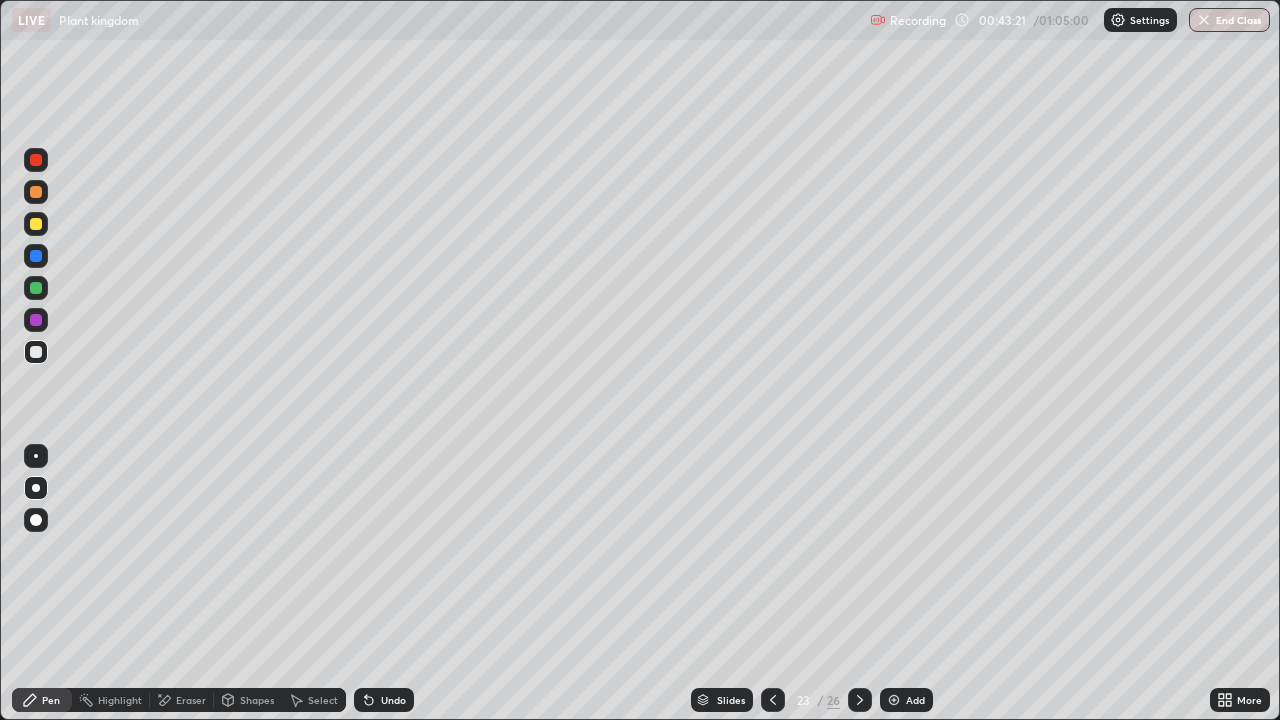 click at bounding box center (36, 256) 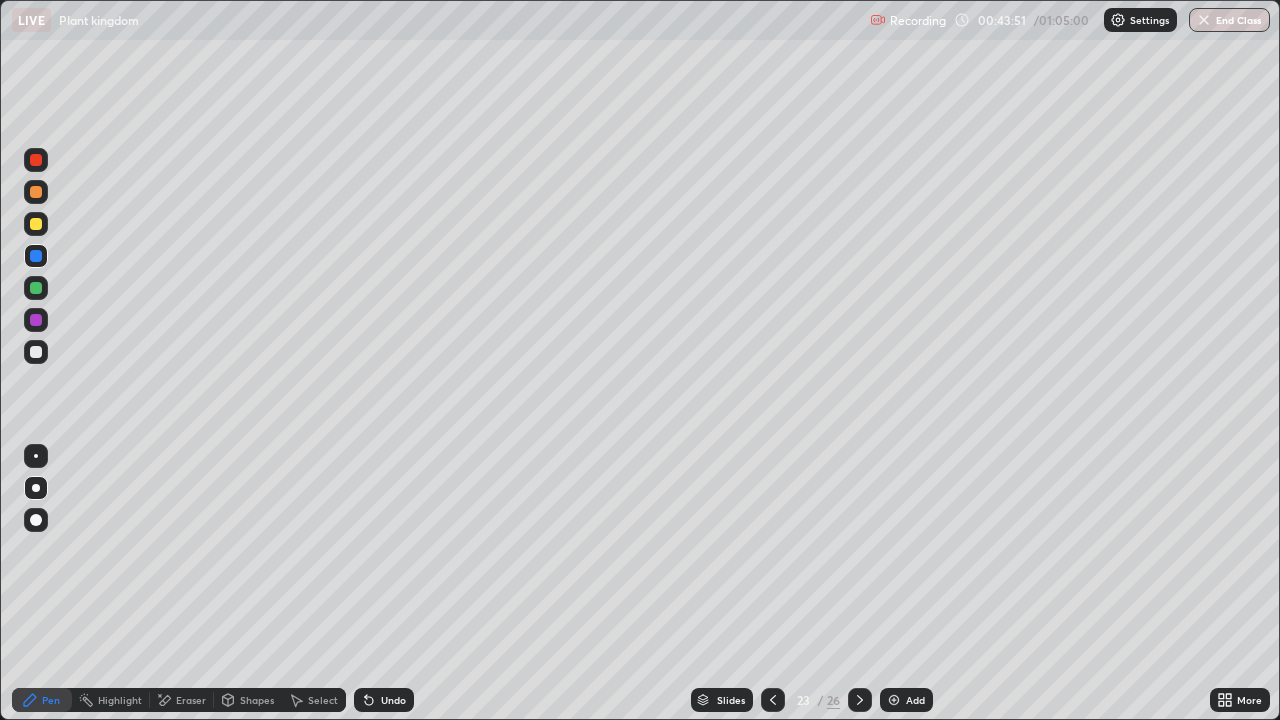 click at bounding box center [36, 352] 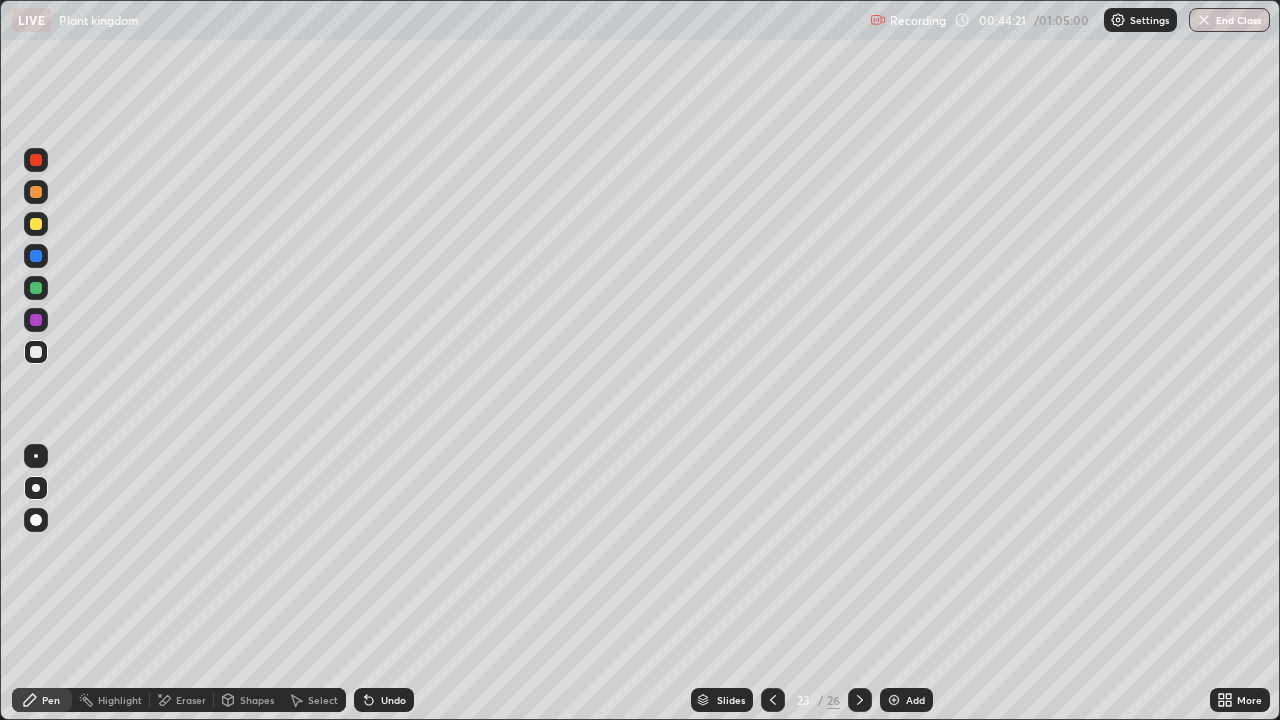 click on "Undo" at bounding box center (384, 700) 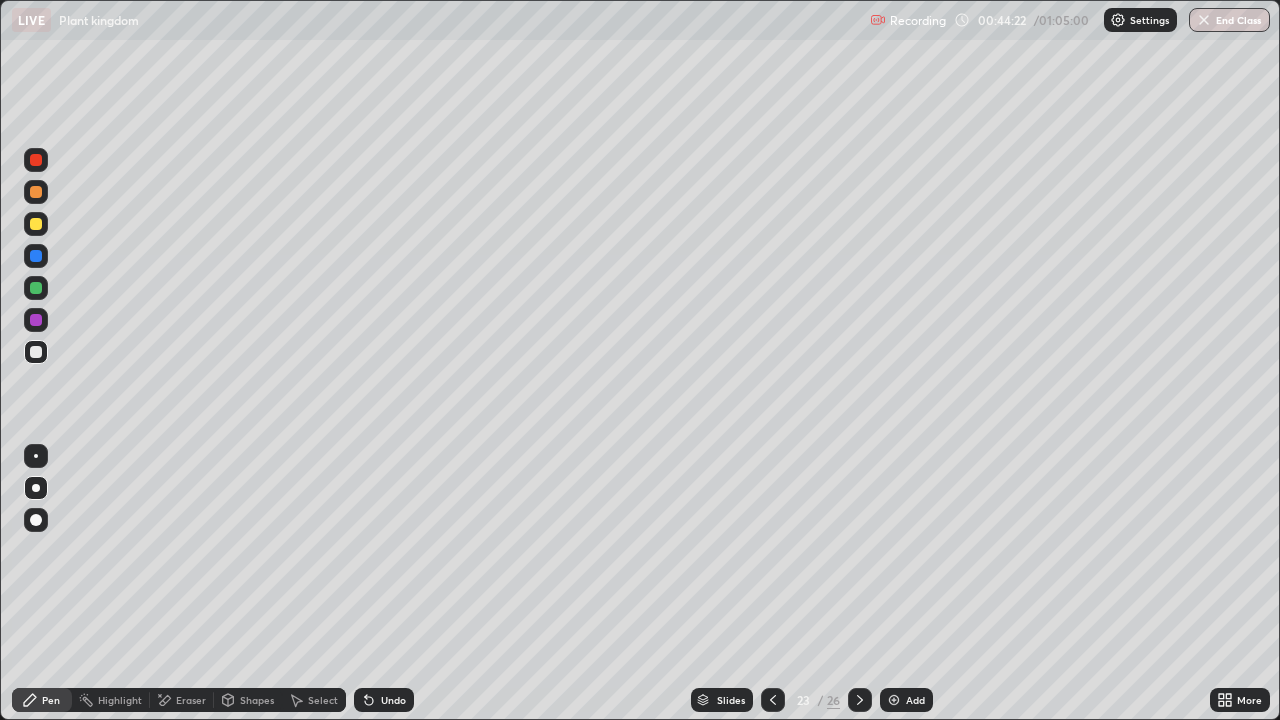 click on "Undo" at bounding box center [384, 700] 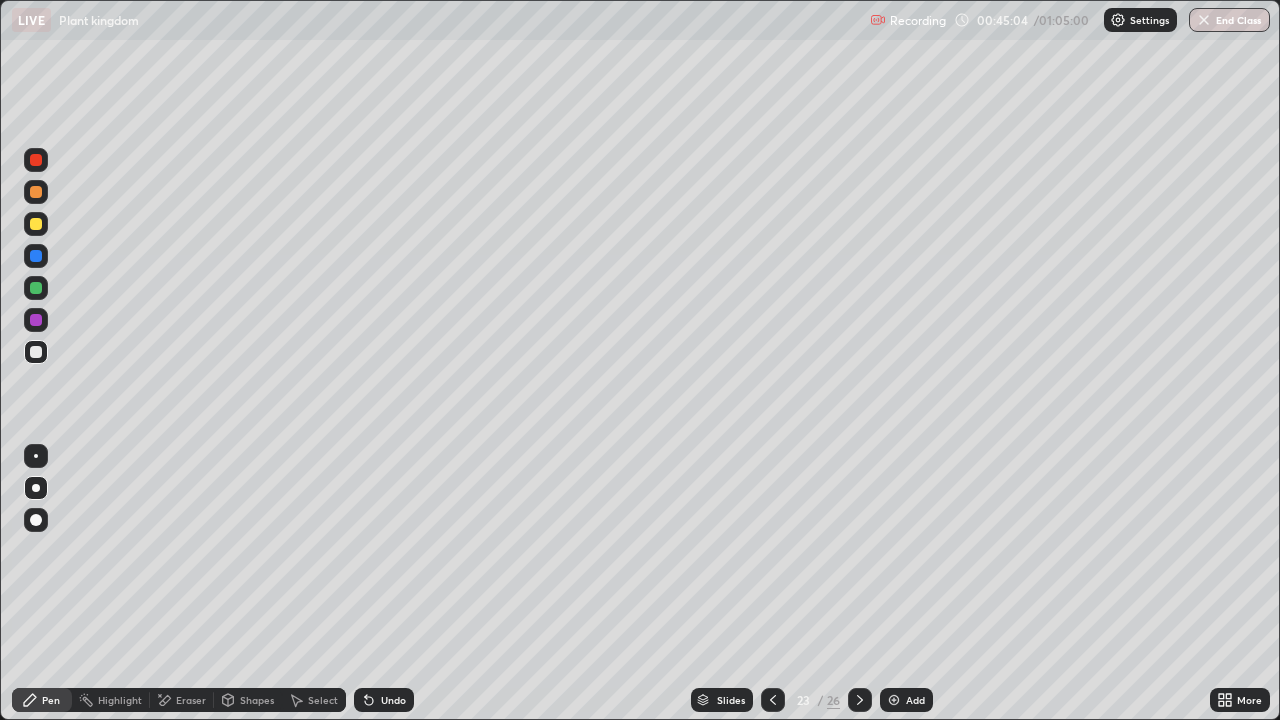 click on "Undo" at bounding box center [393, 700] 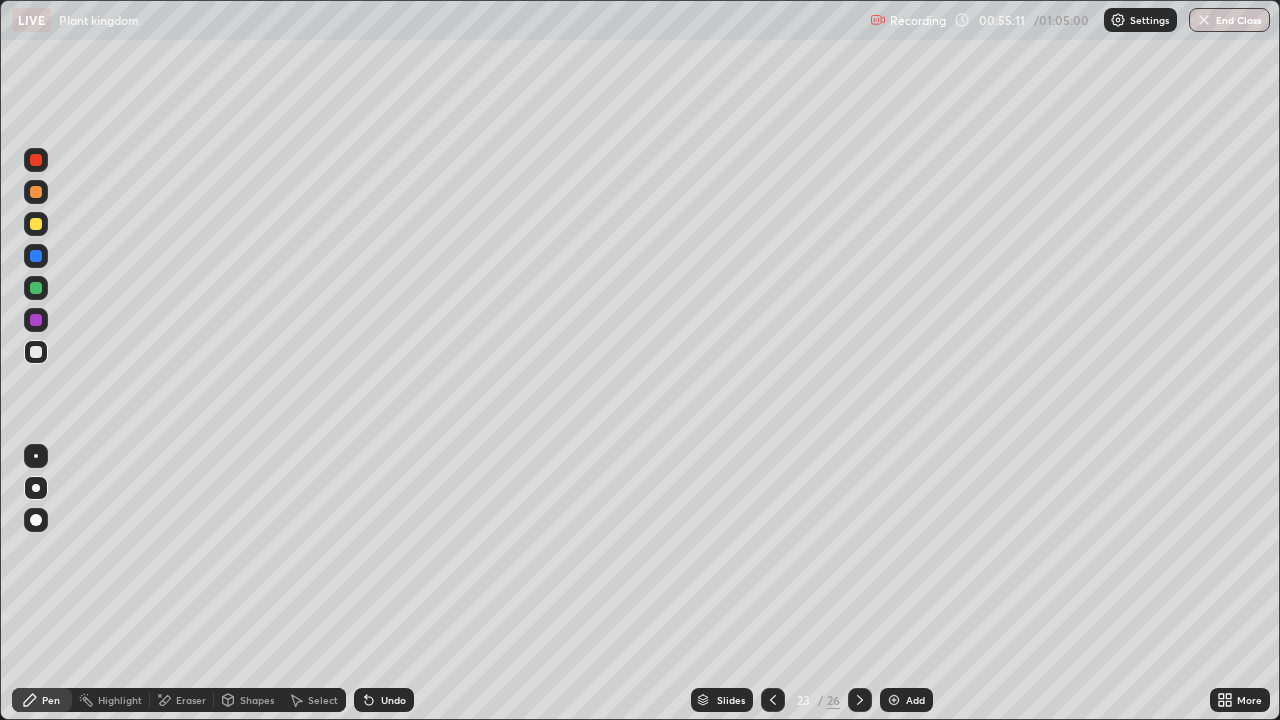 click at bounding box center (894, 700) 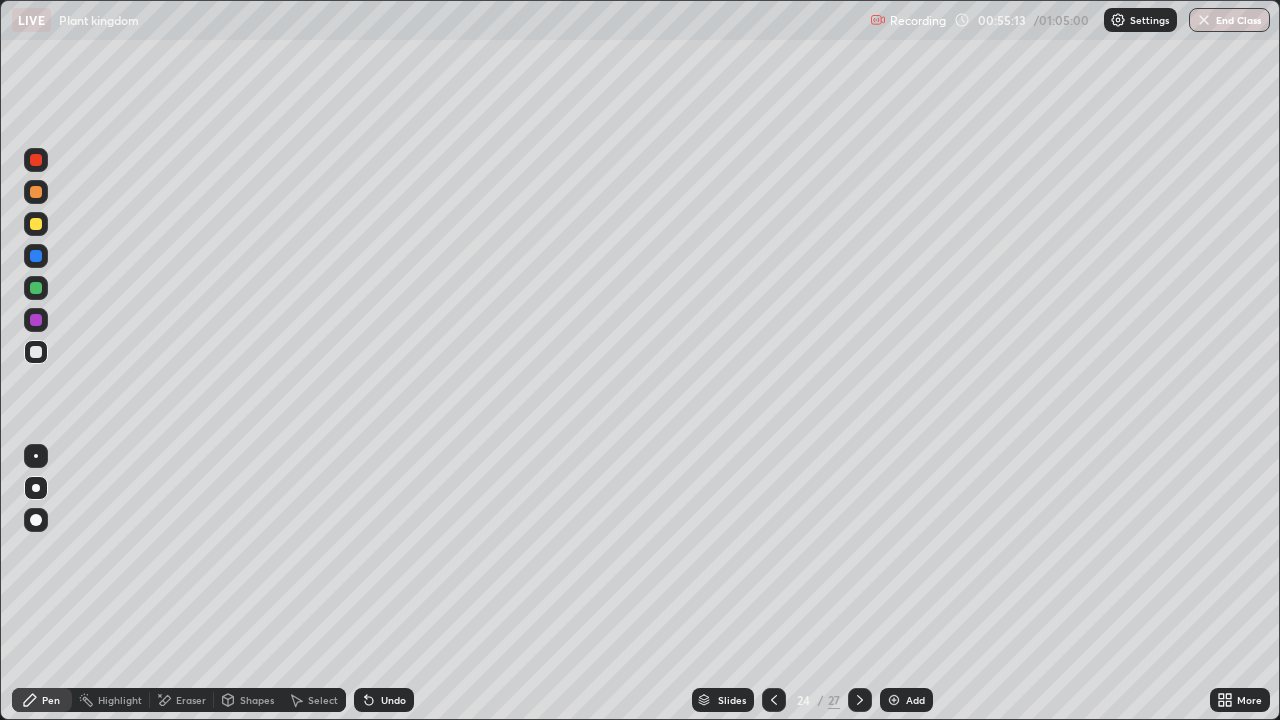 click at bounding box center (36, 352) 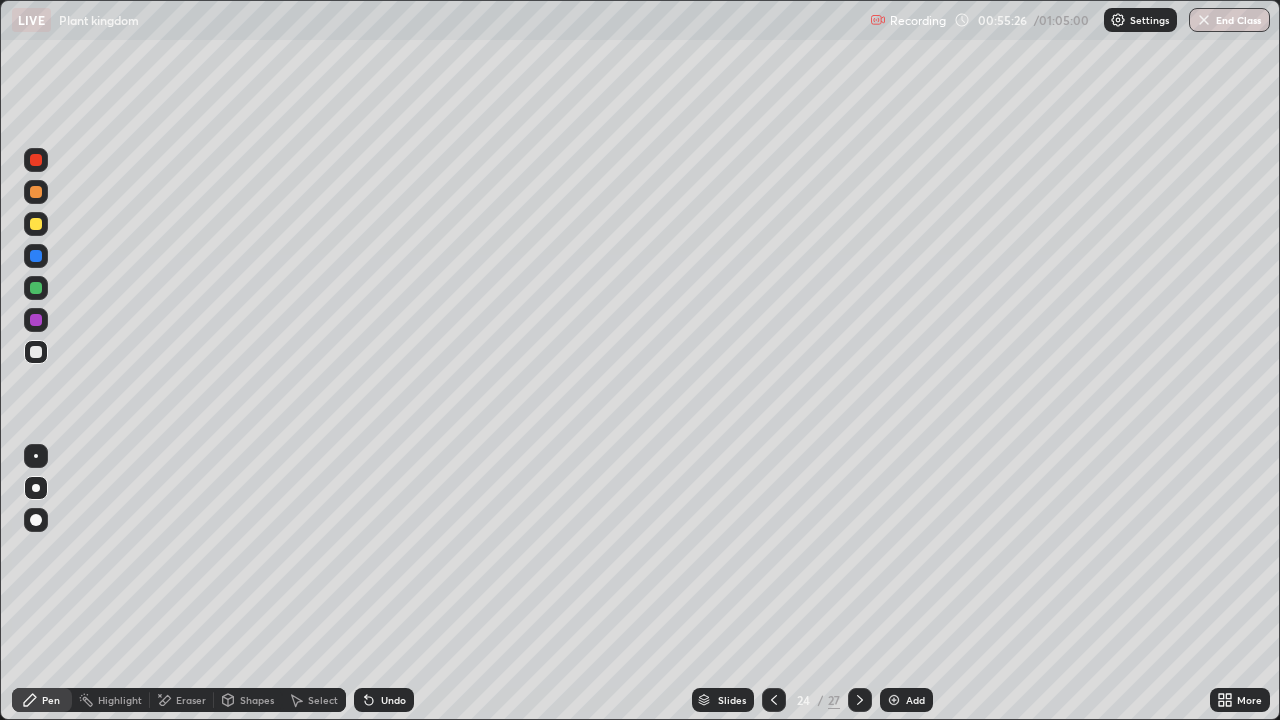 click at bounding box center (36, 224) 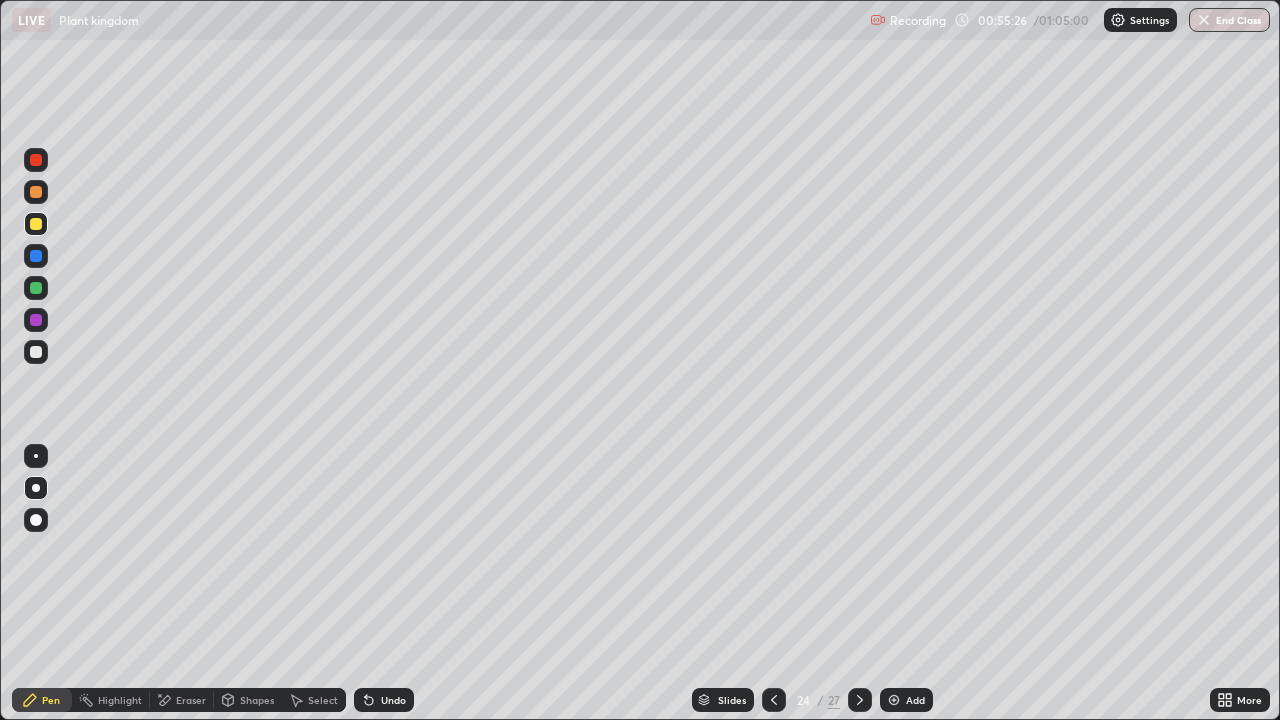 click at bounding box center [36, 224] 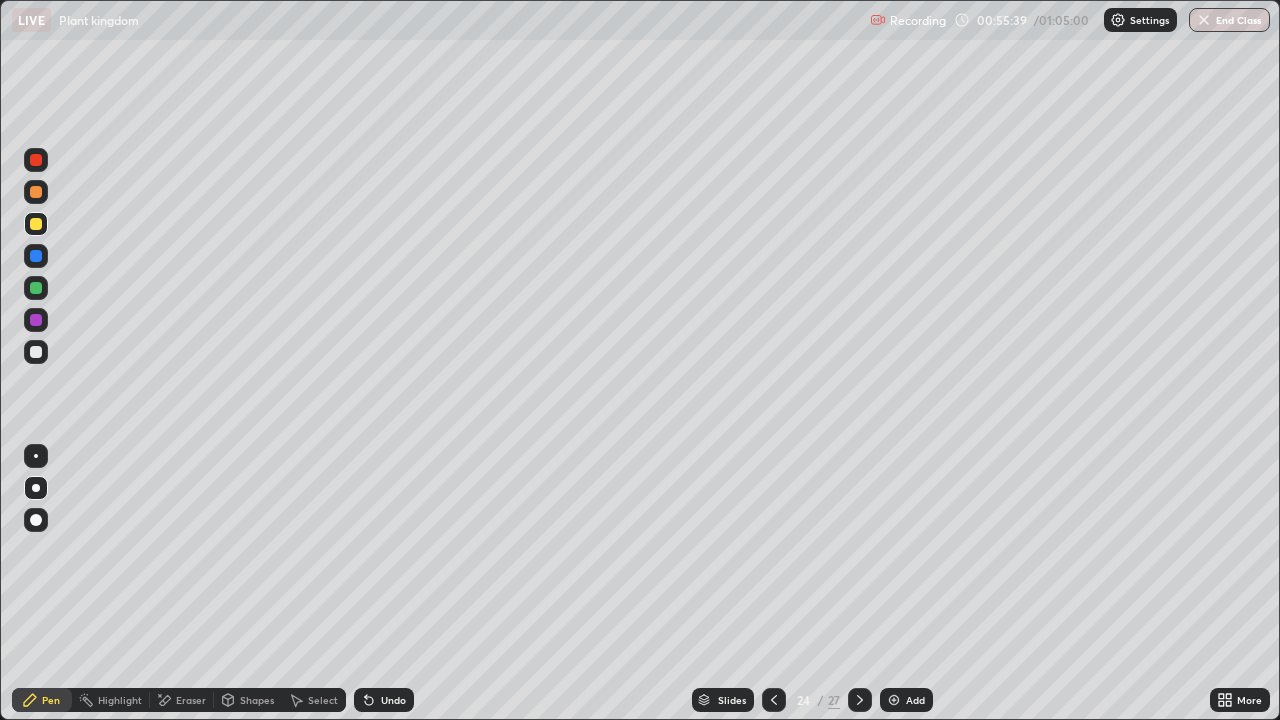 click at bounding box center (36, 352) 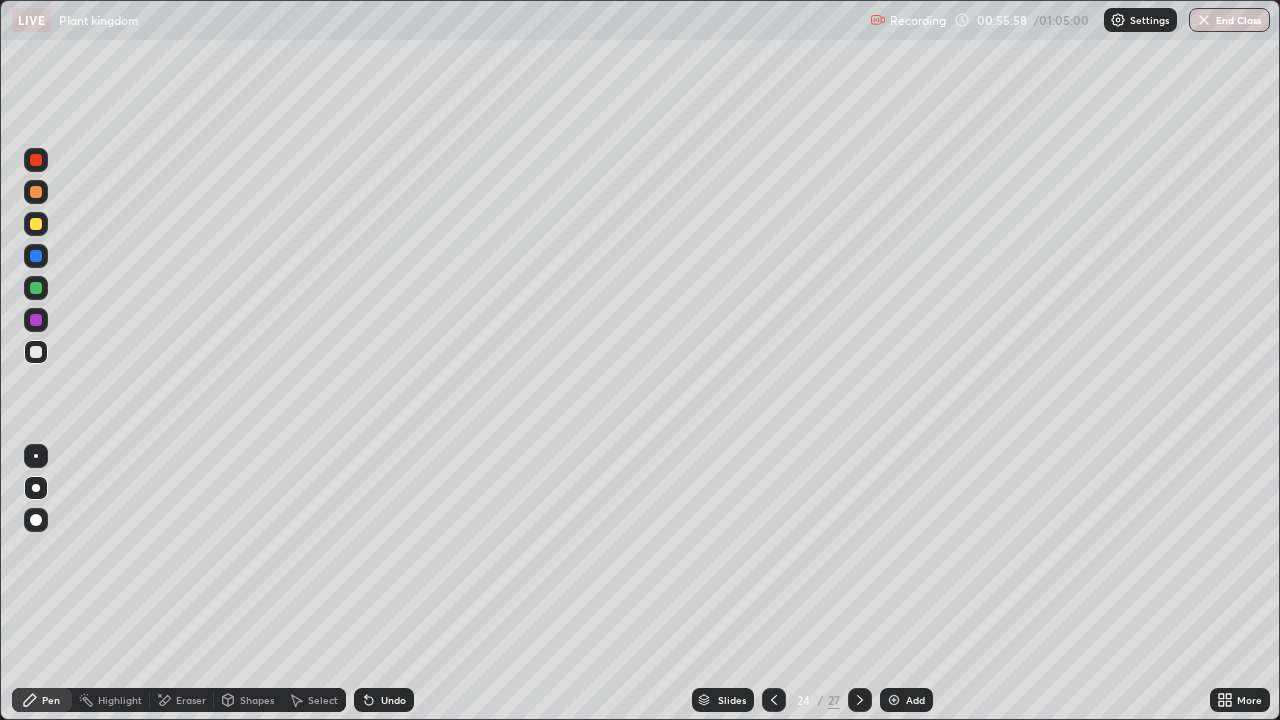 click at bounding box center [36, 352] 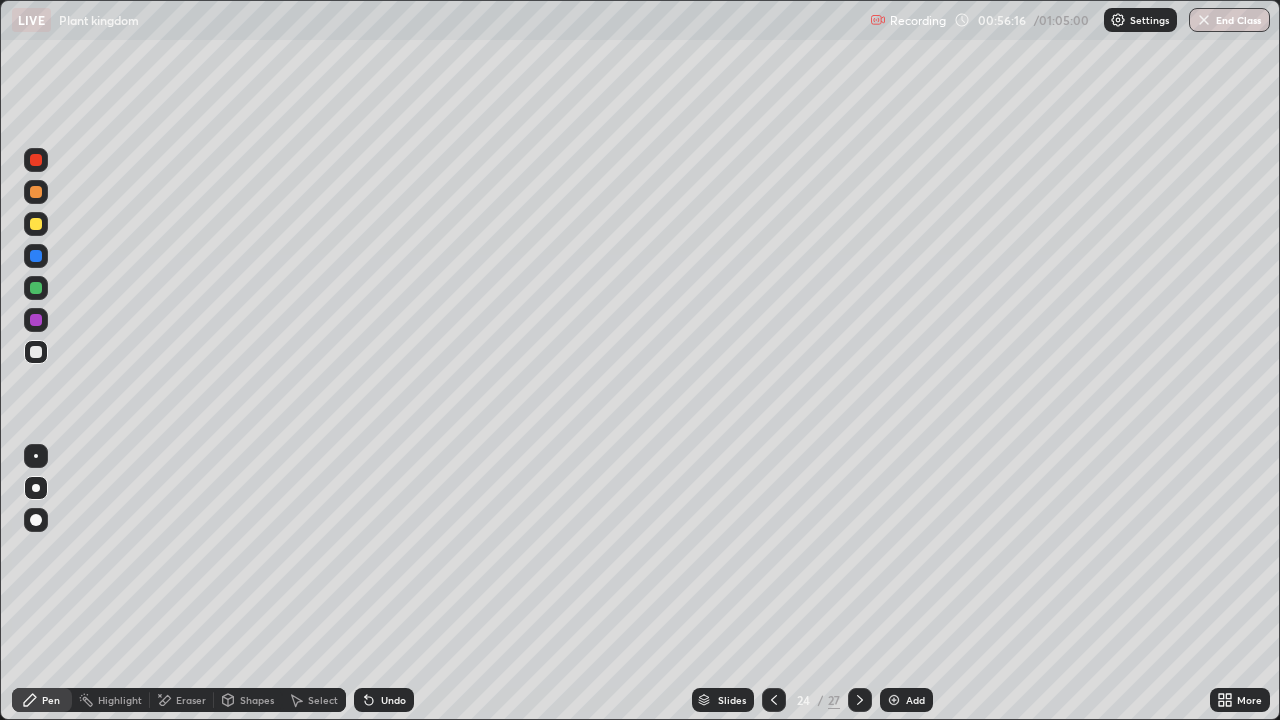 click at bounding box center (36, 160) 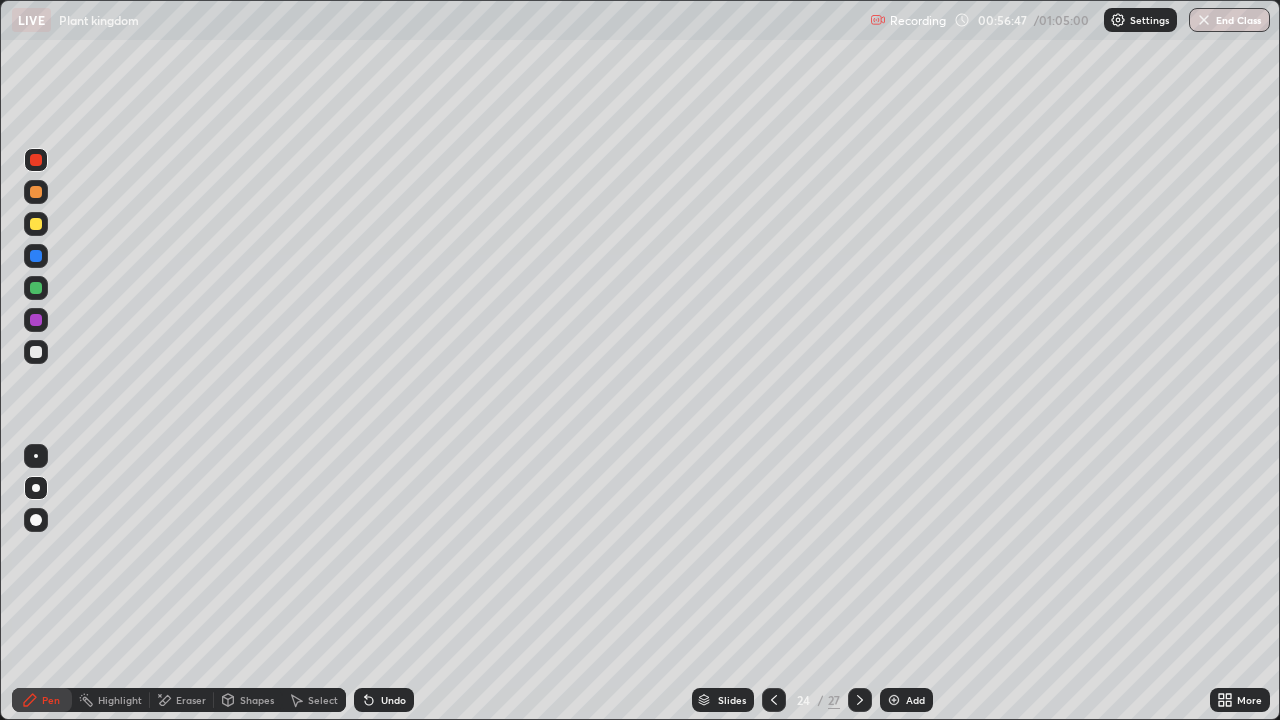 click at bounding box center [36, 352] 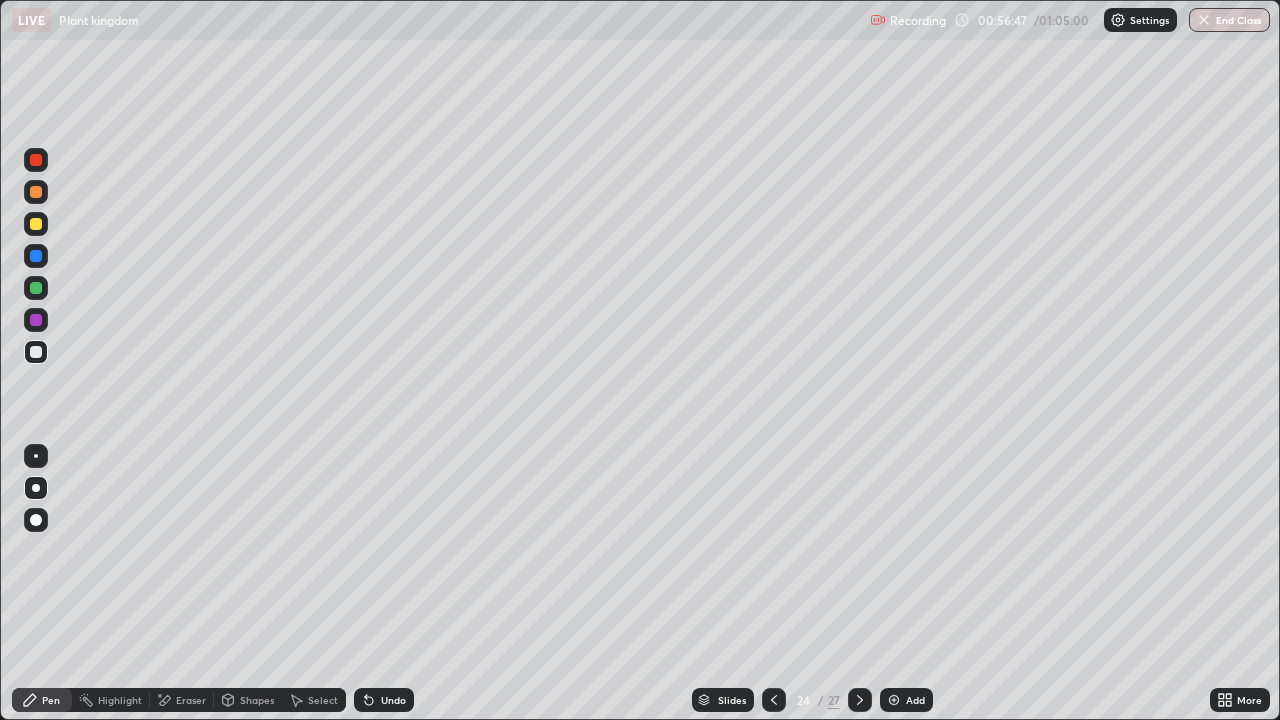 click at bounding box center [36, 352] 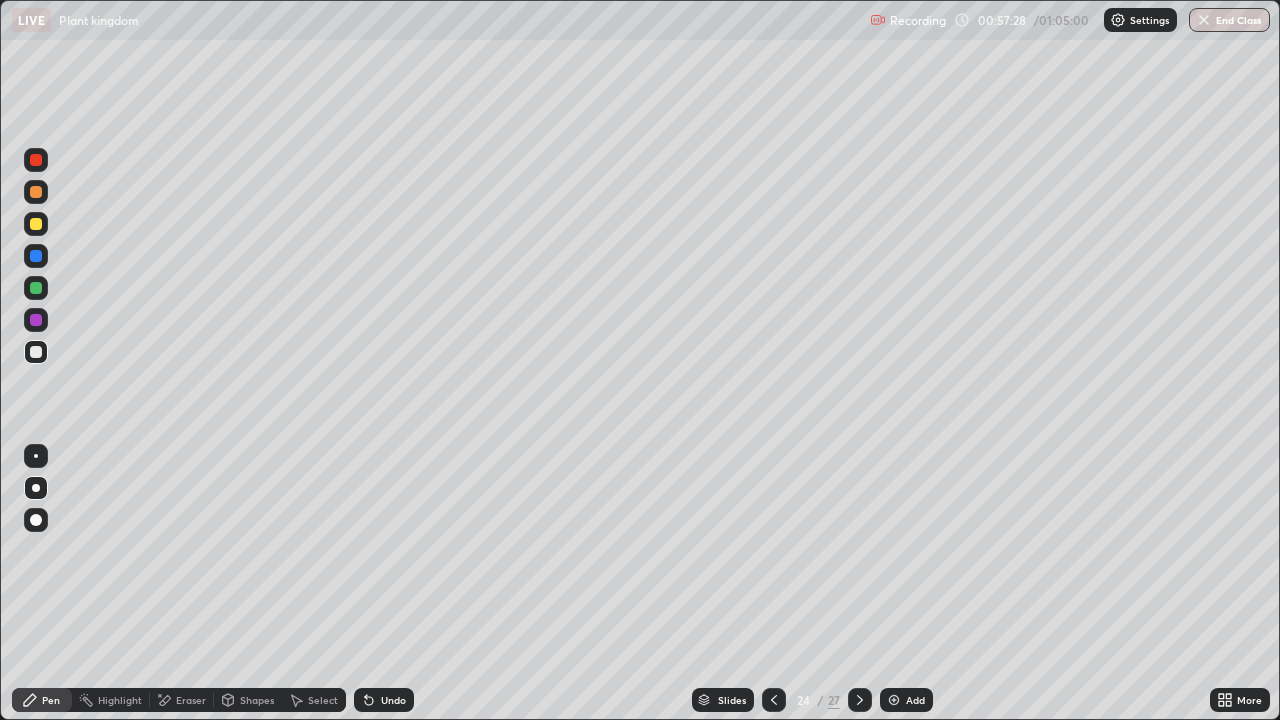 click on "Undo" at bounding box center (384, 700) 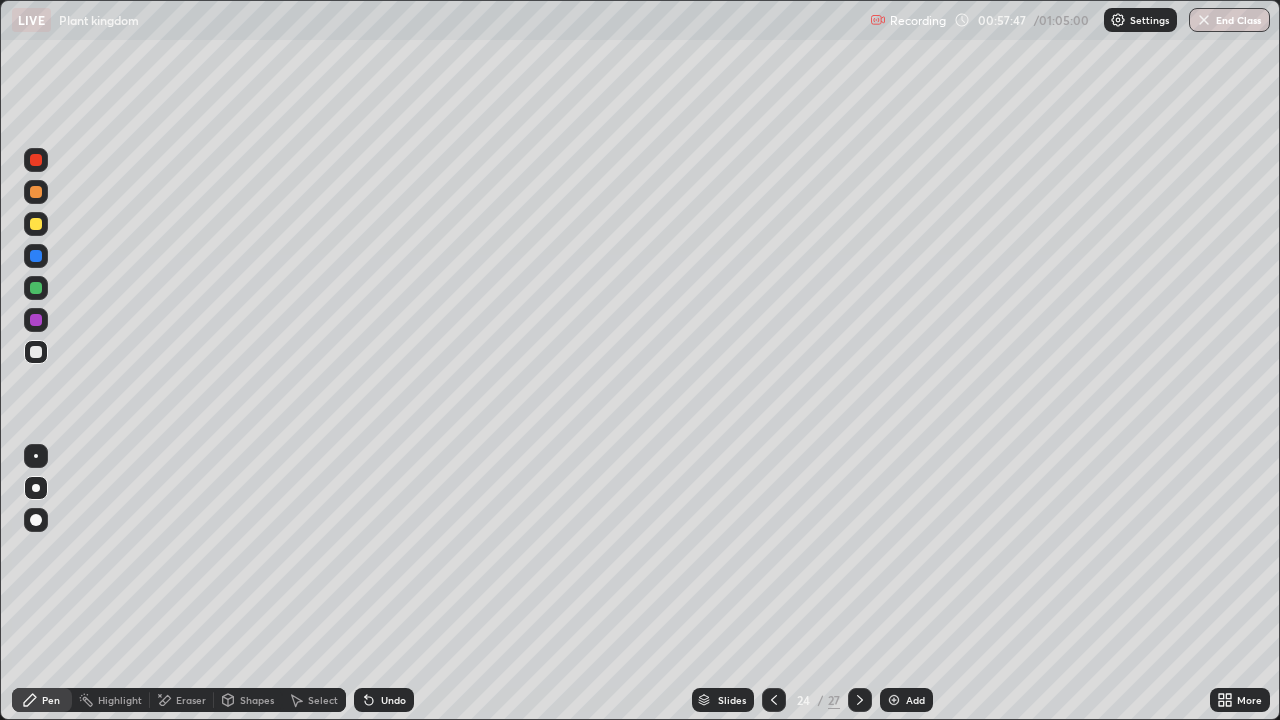 click on "Eraser" at bounding box center [191, 700] 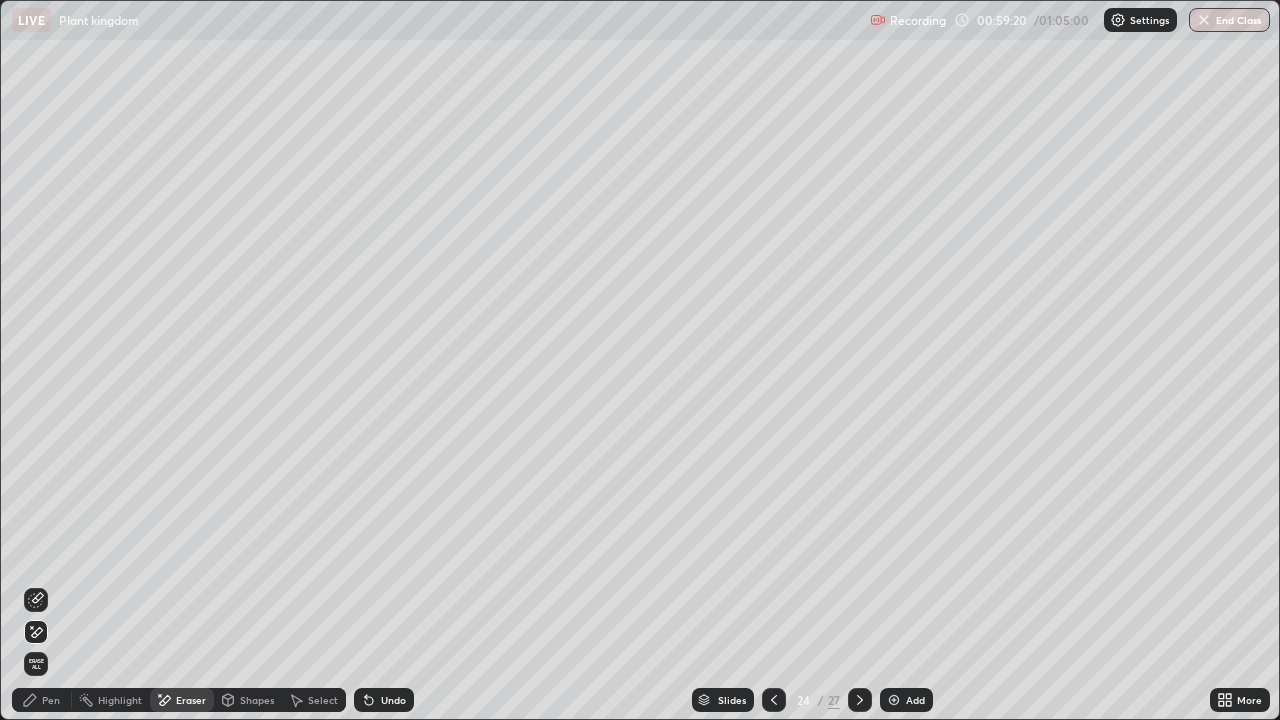 click on "More" at bounding box center [1240, 700] 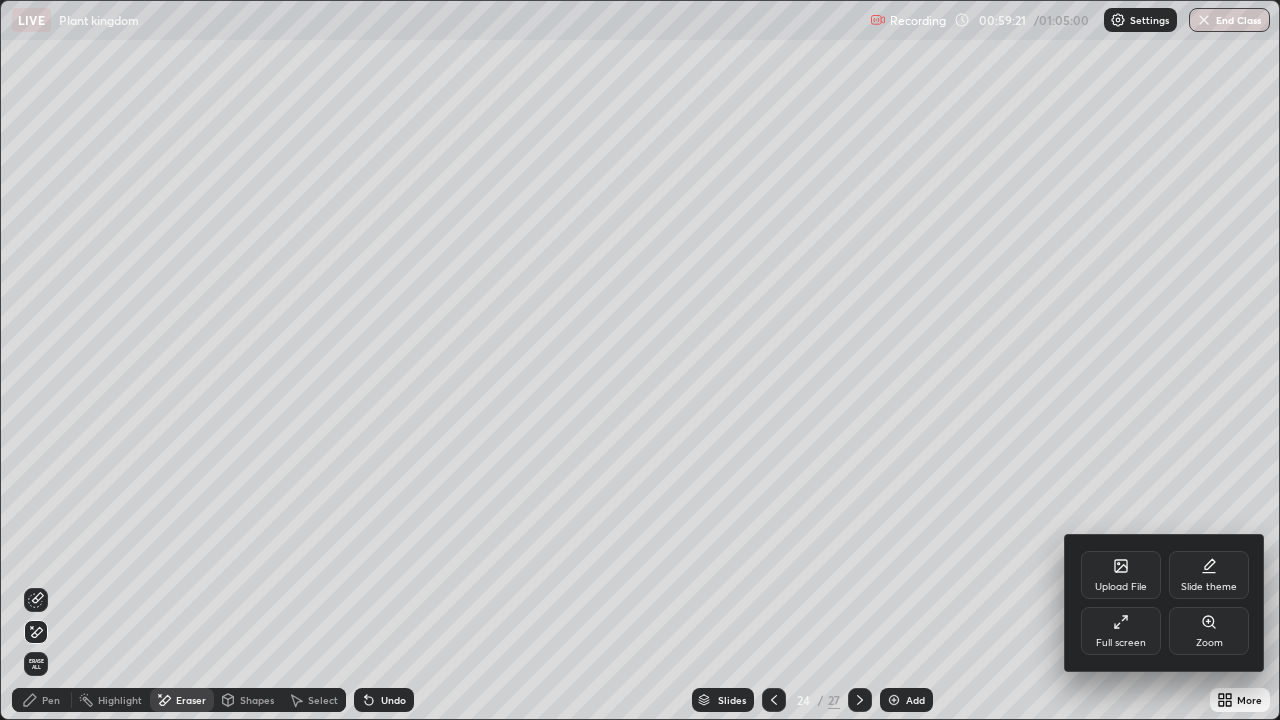 click on "Full screen" at bounding box center [1121, 631] 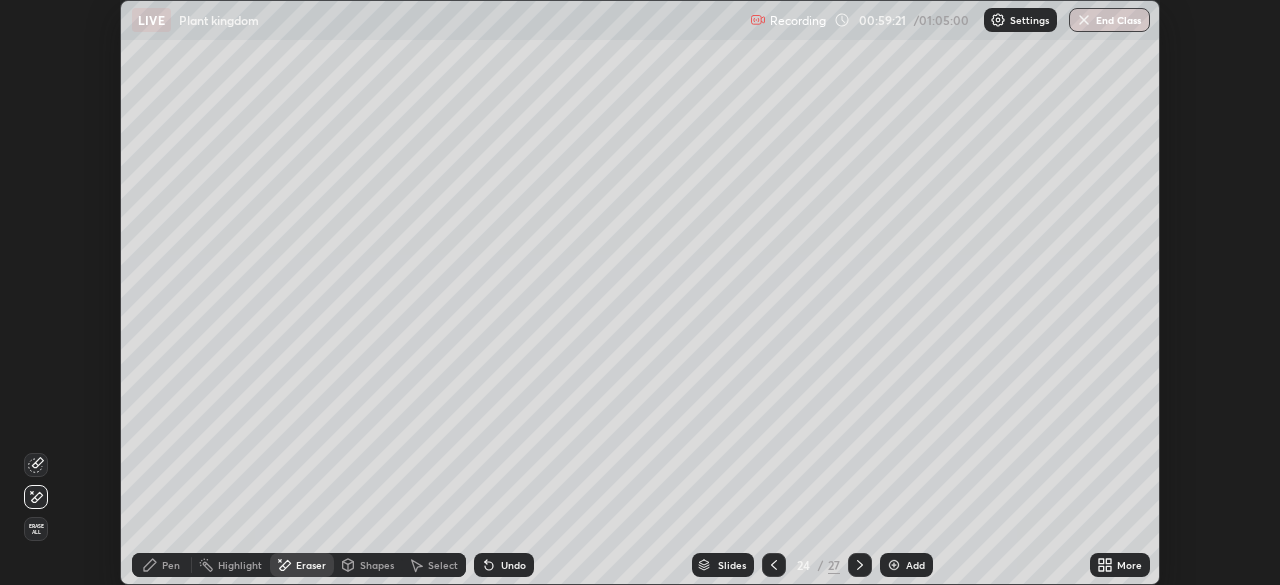 scroll, scrollTop: 585, scrollLeft: 1280, axis: both 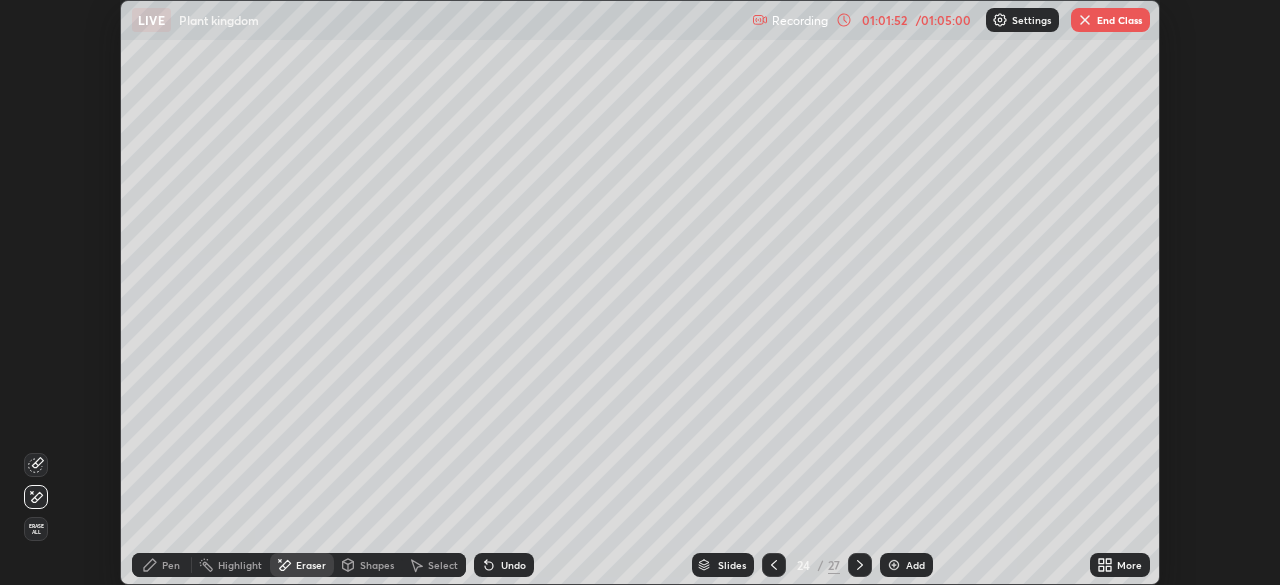 click on "More" at bounding box center [1120, 565] 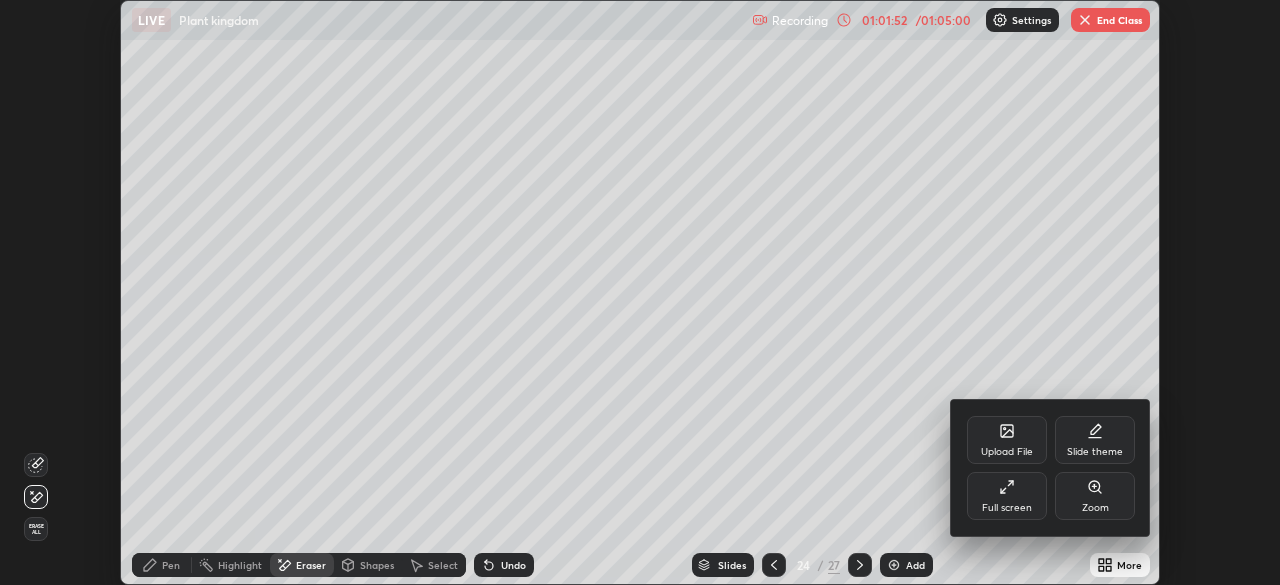 click on "Full screen" at bounding box center [1007, 496] 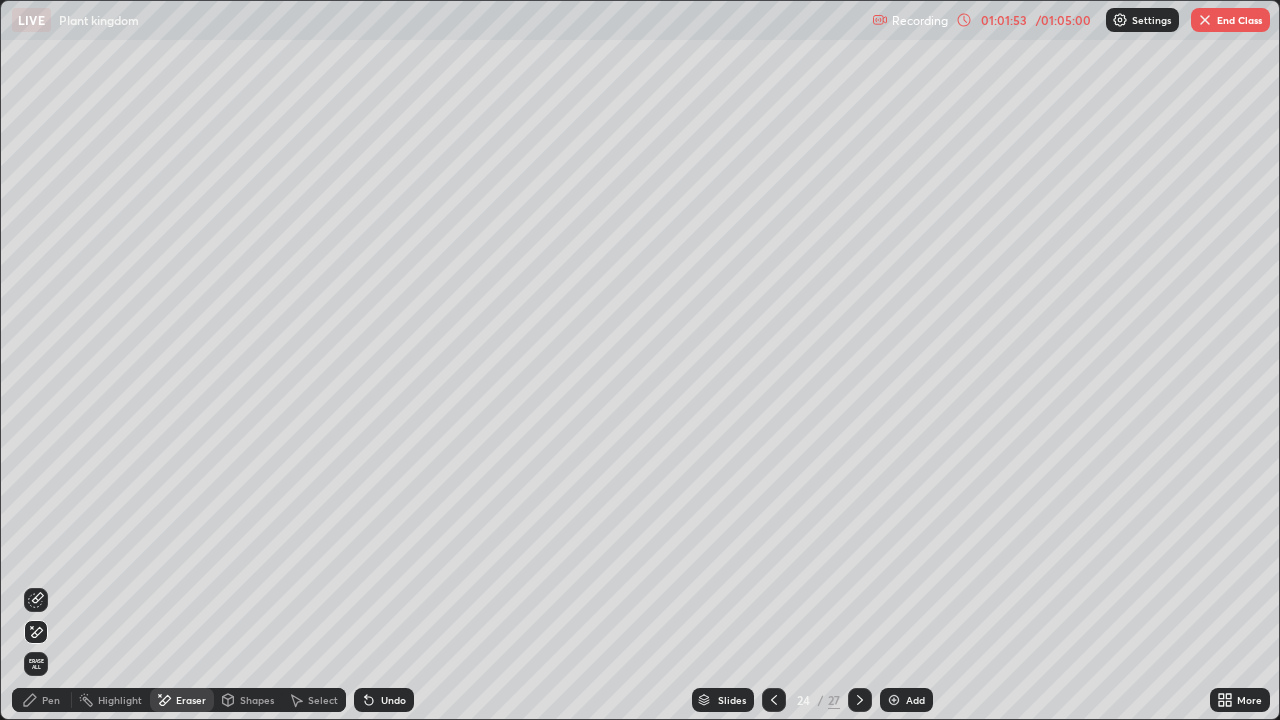 scroll, scrollTop: 99280, scrollLeft: 98720, axis: both 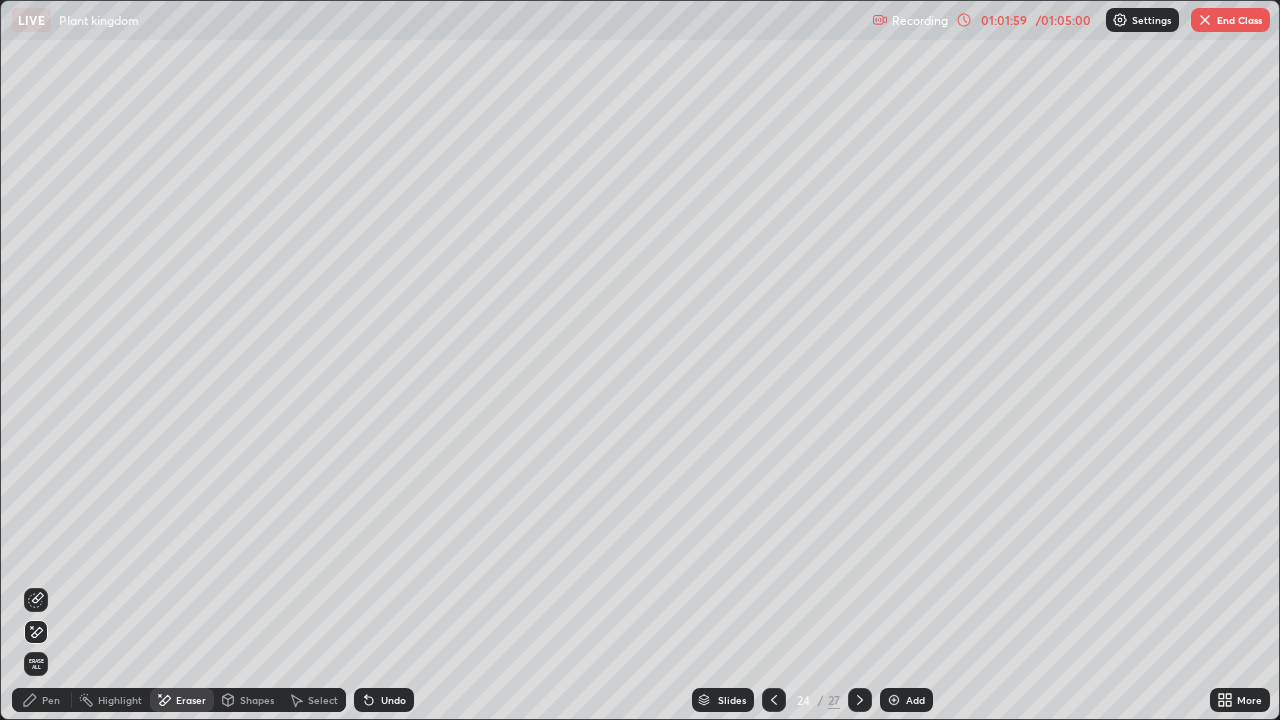 click at bounding box center [894, 700] 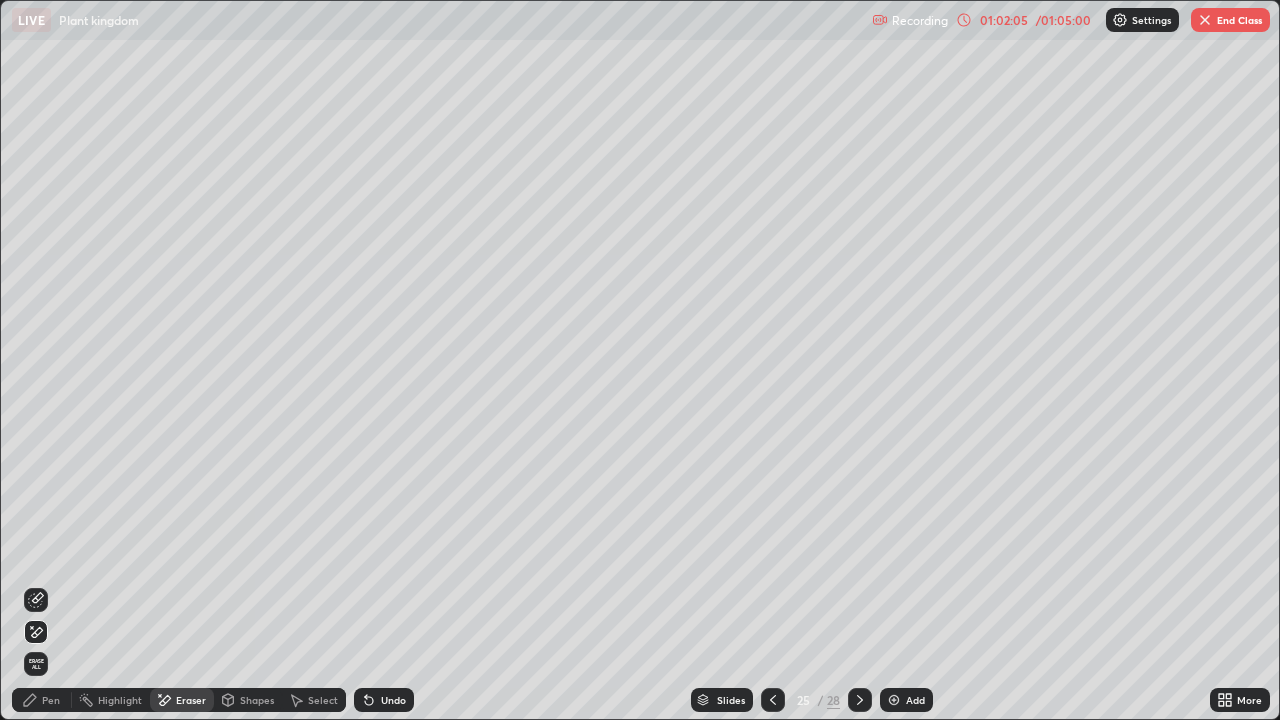 click on "Pen" at bounding box center (51, 700) 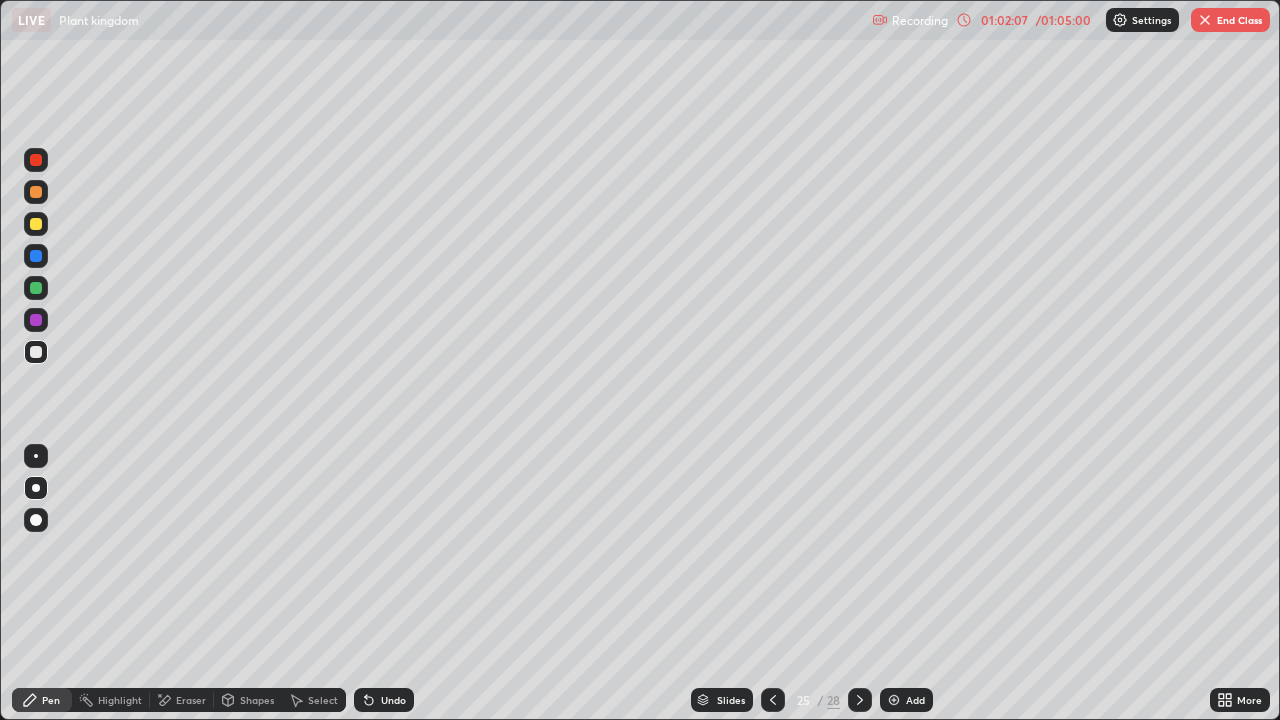 click at bounding box center [36, 224] 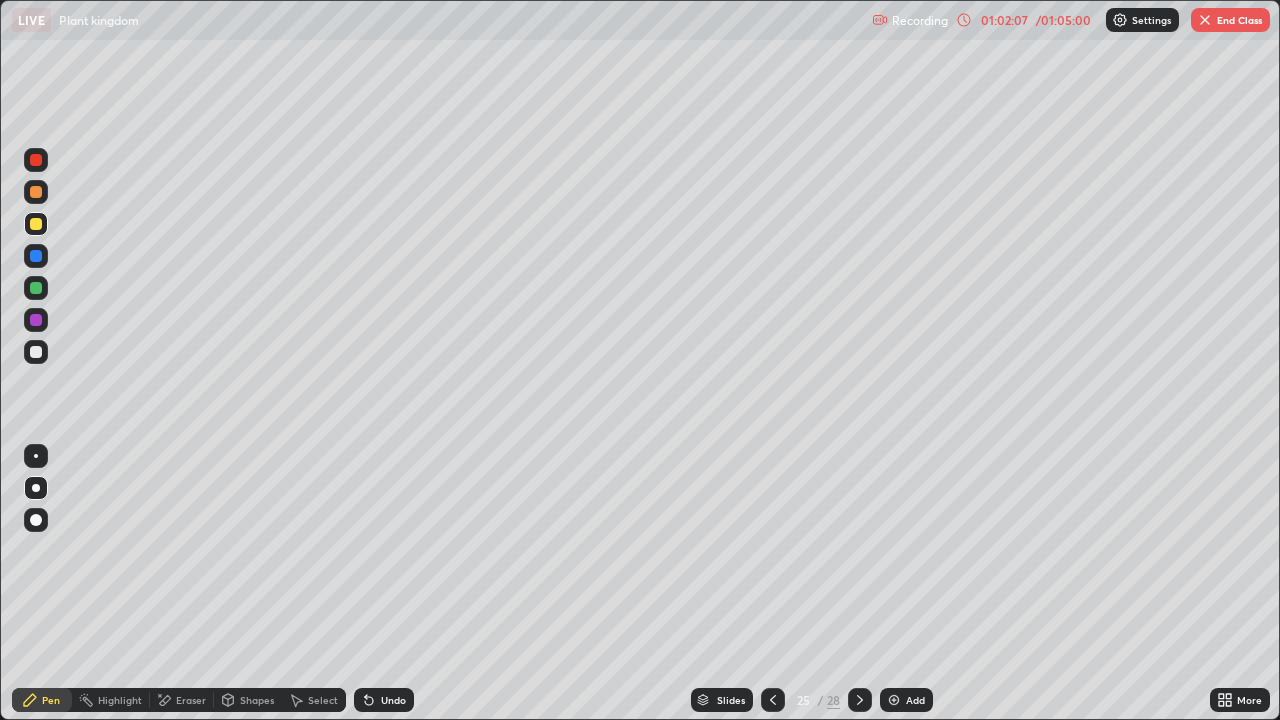 click at bounding box center [36, 224] 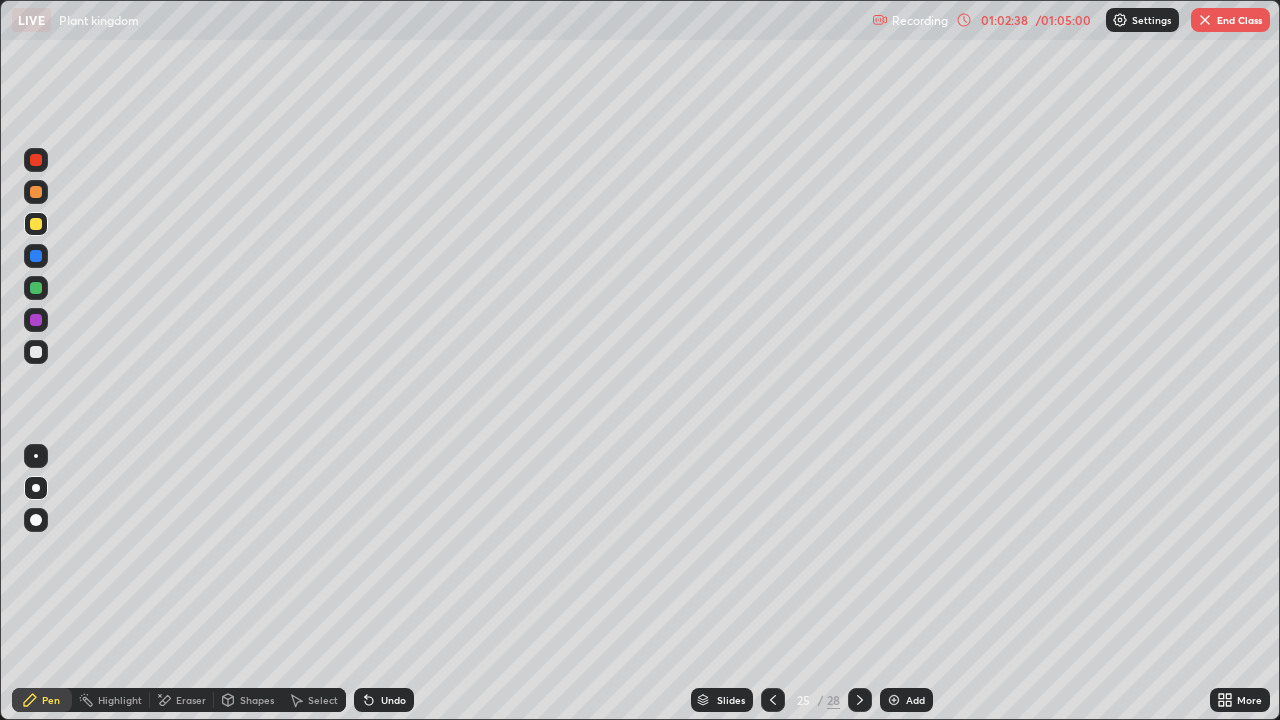 click at bounding box center [36, 352] 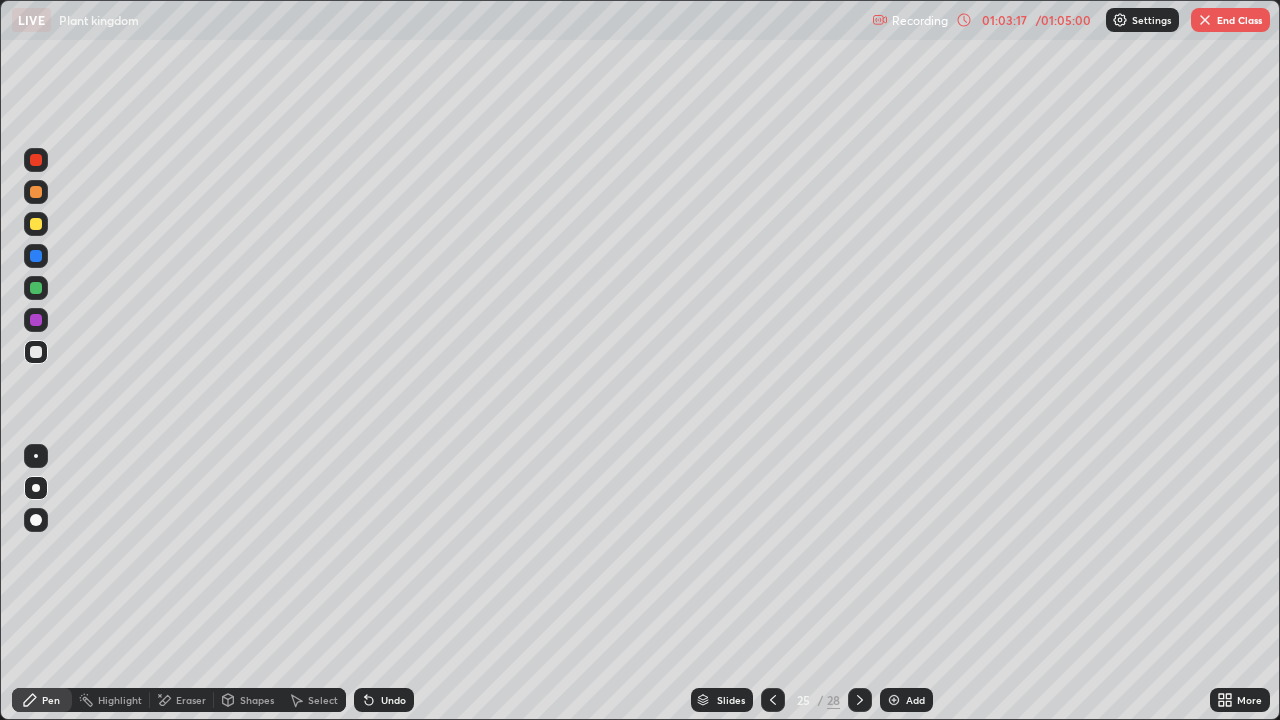 click at bounding box center [36, 224] 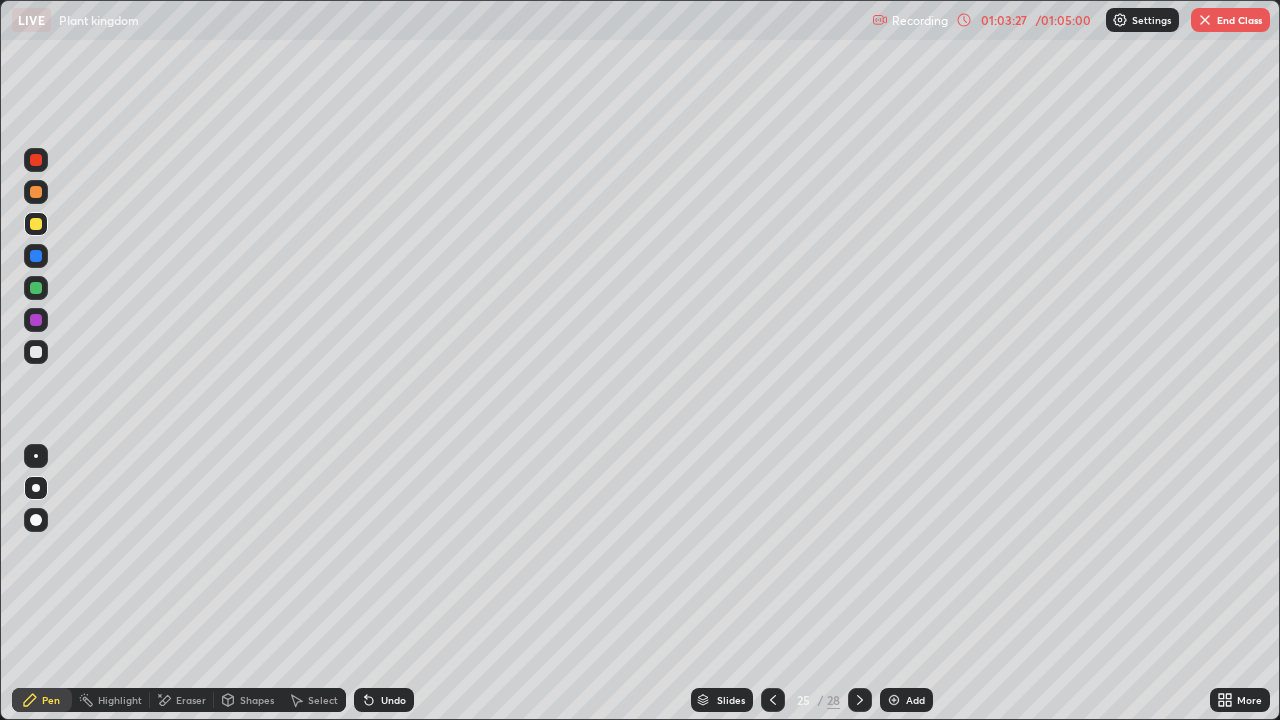 click at bounding box center (36, 352) 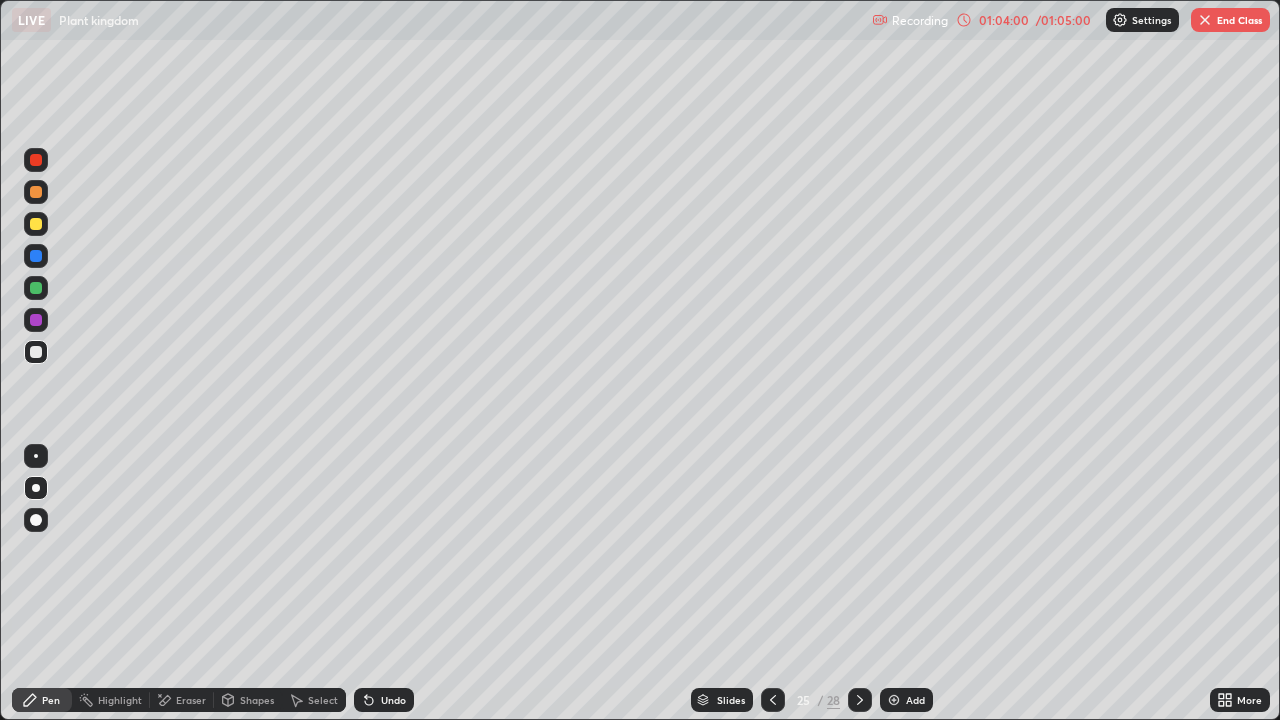 click on "Undo" at bounding box center (384, 700) 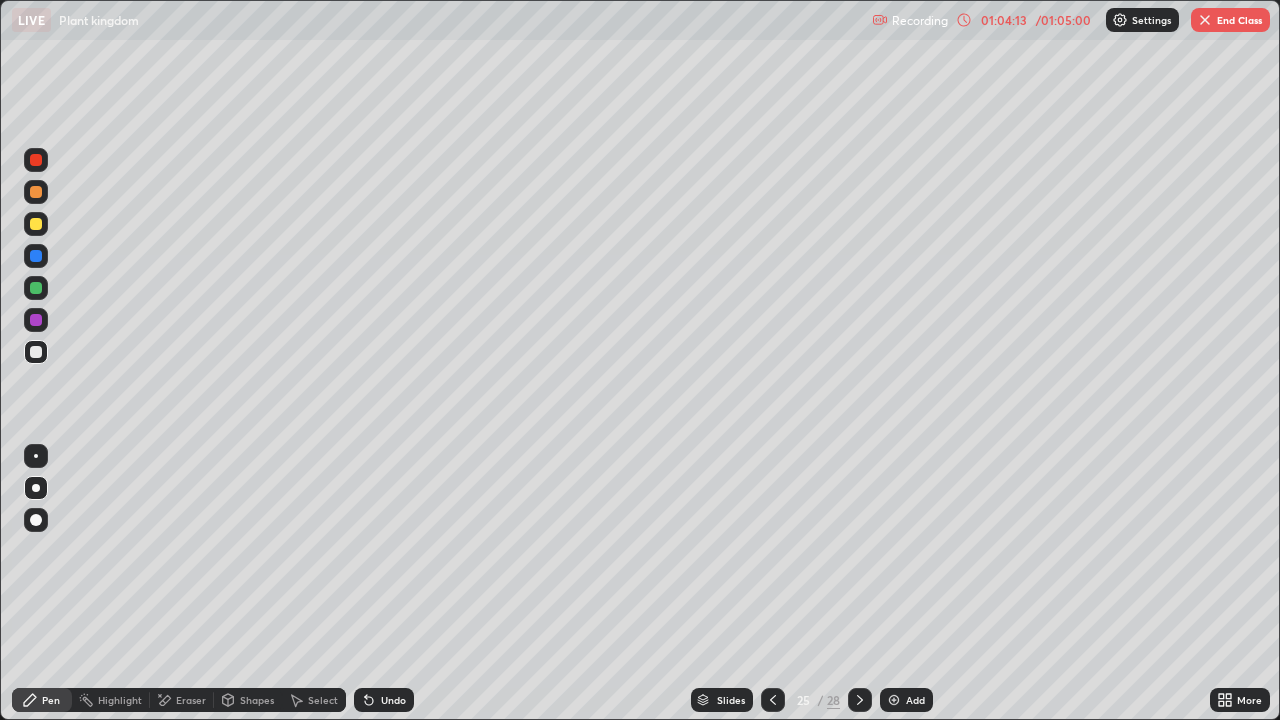 click at bounding box center [36, 224] 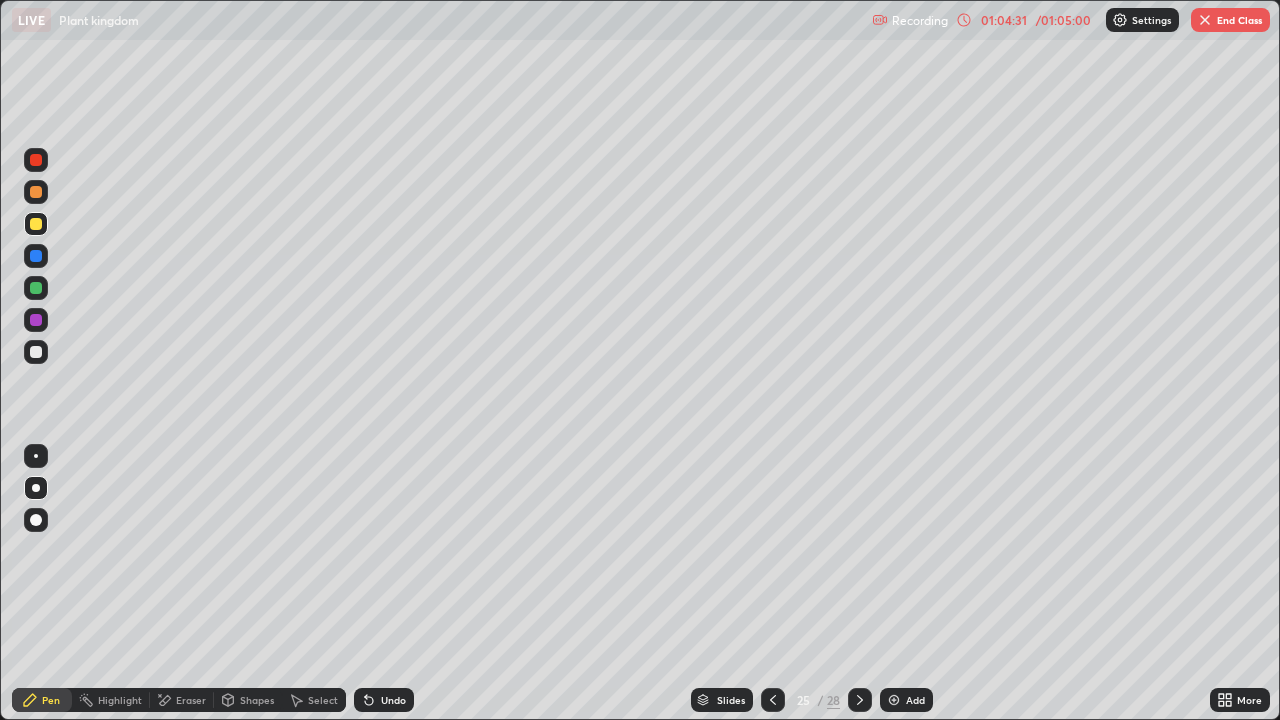click at bounding box center (36, 352) 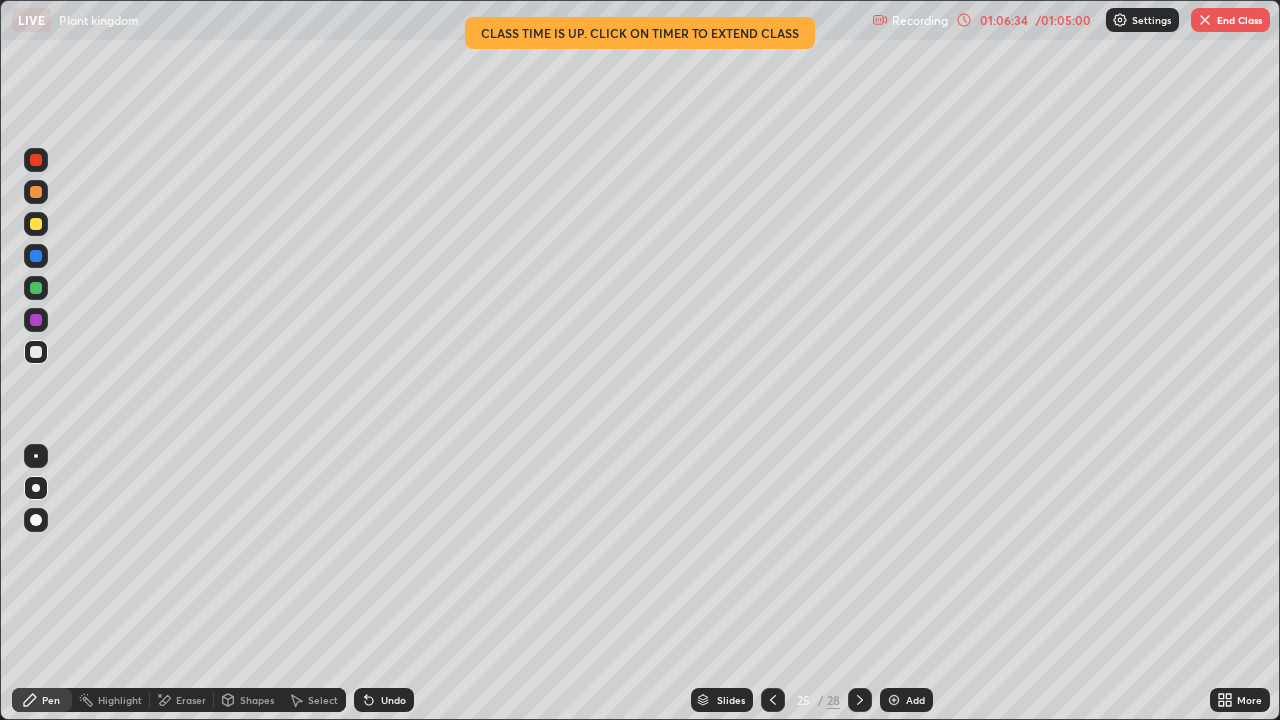 click on "/  01:05:00" at bounding box center (1063, 20) 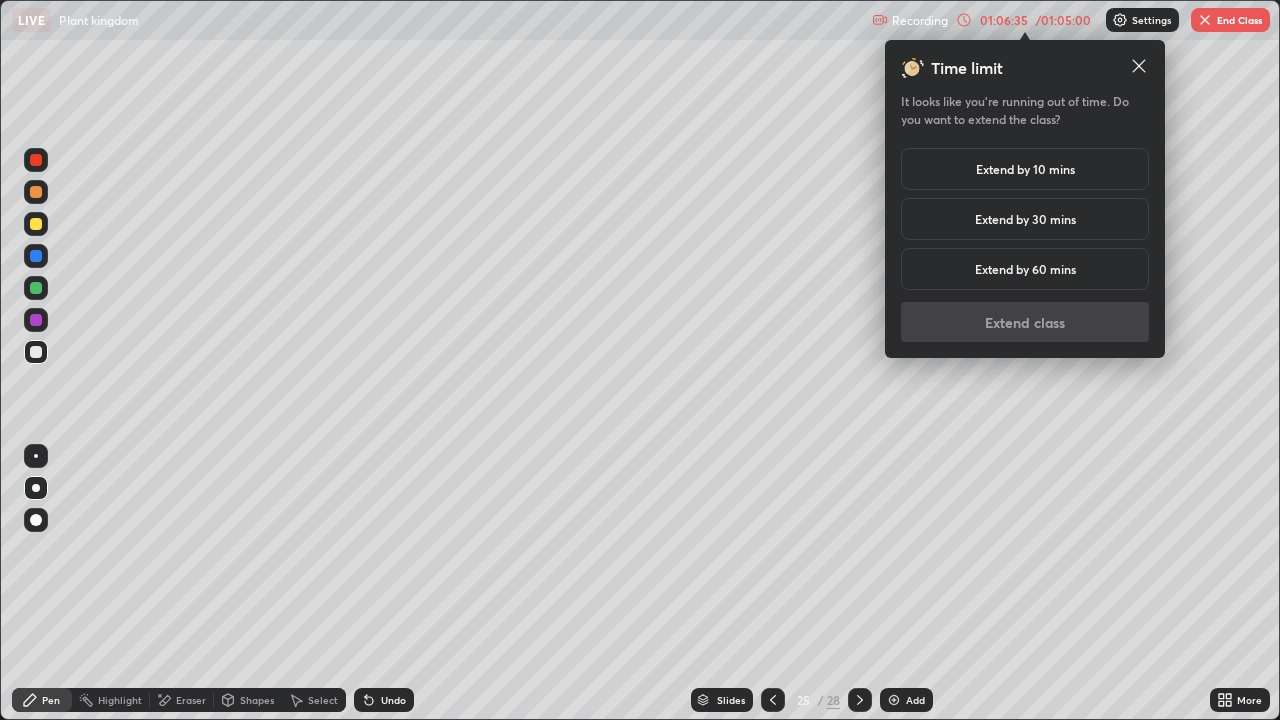 click on "Extend by 10 mins" at bounding box center [1025, 169] 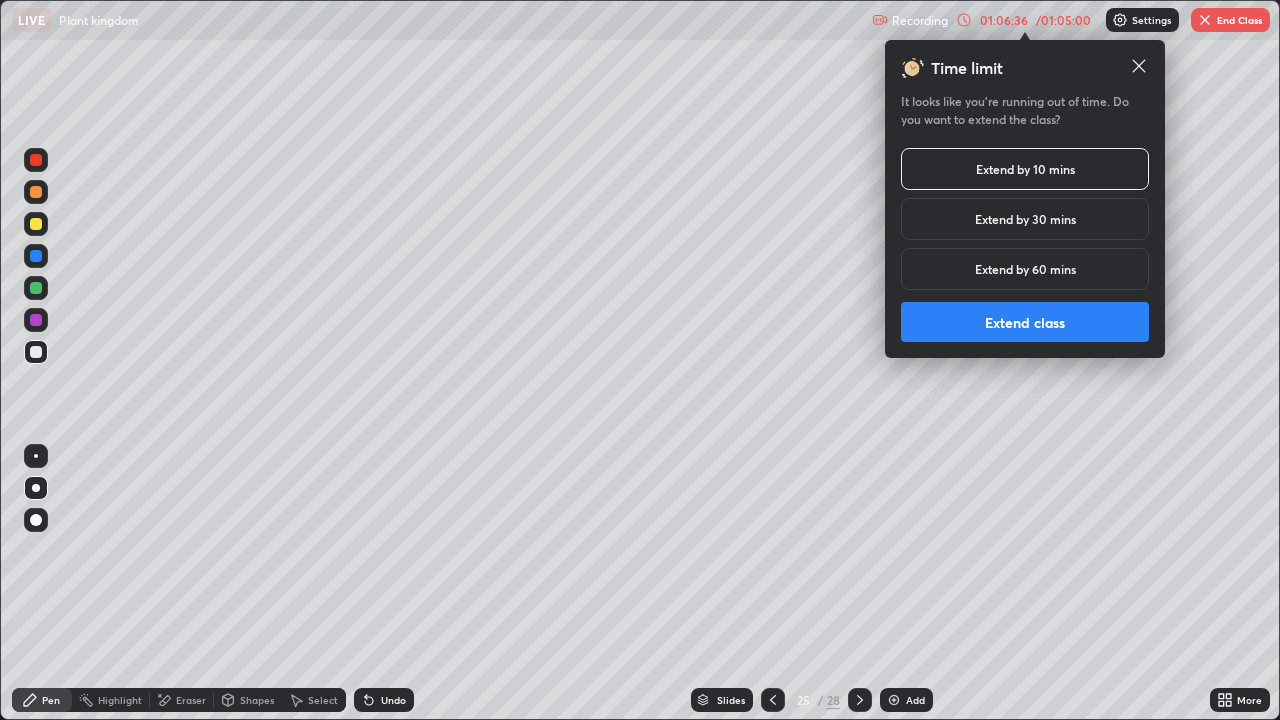click on "Extend class" at bounding box center (1025, 322) 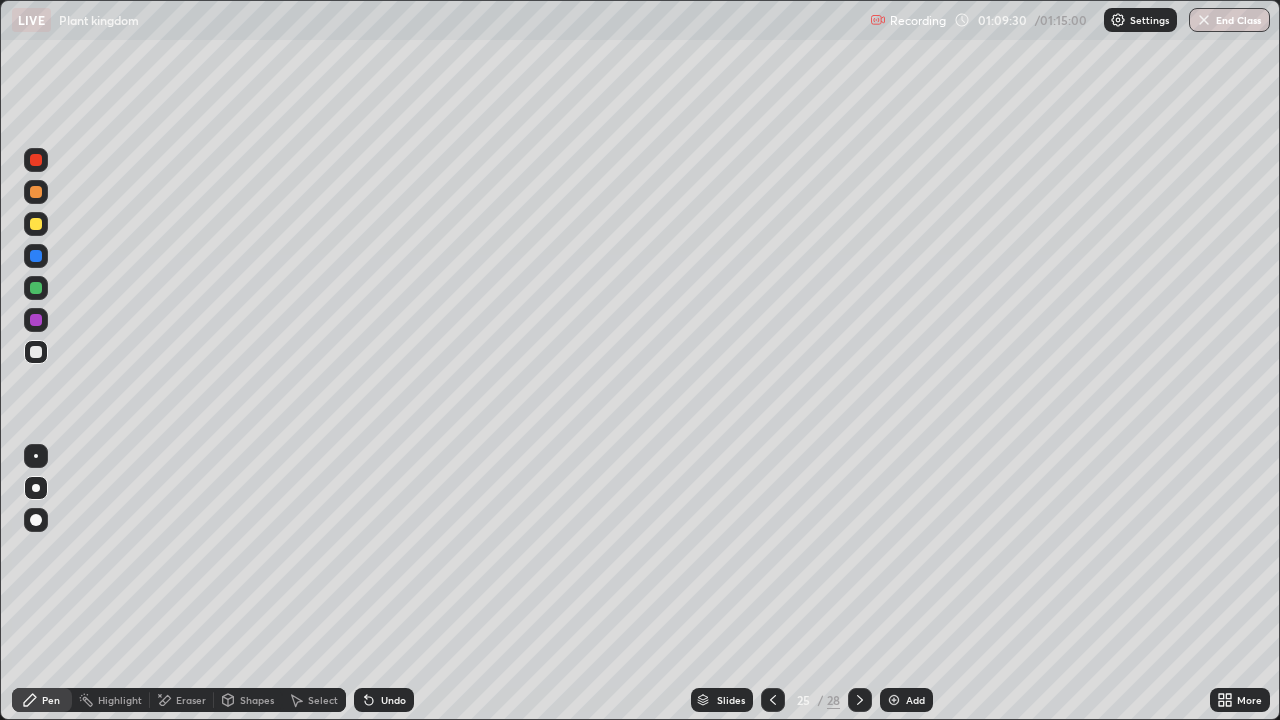 click 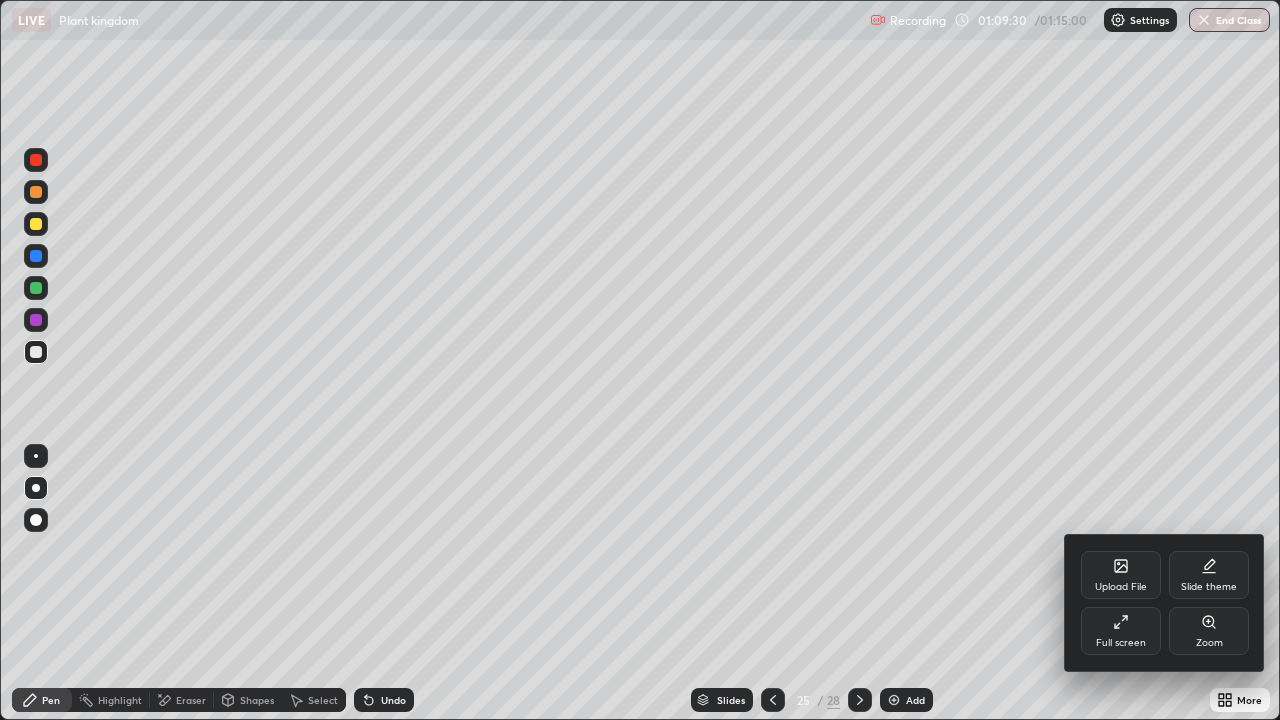 click on "Full screen" at bounding box center (1121, 631) 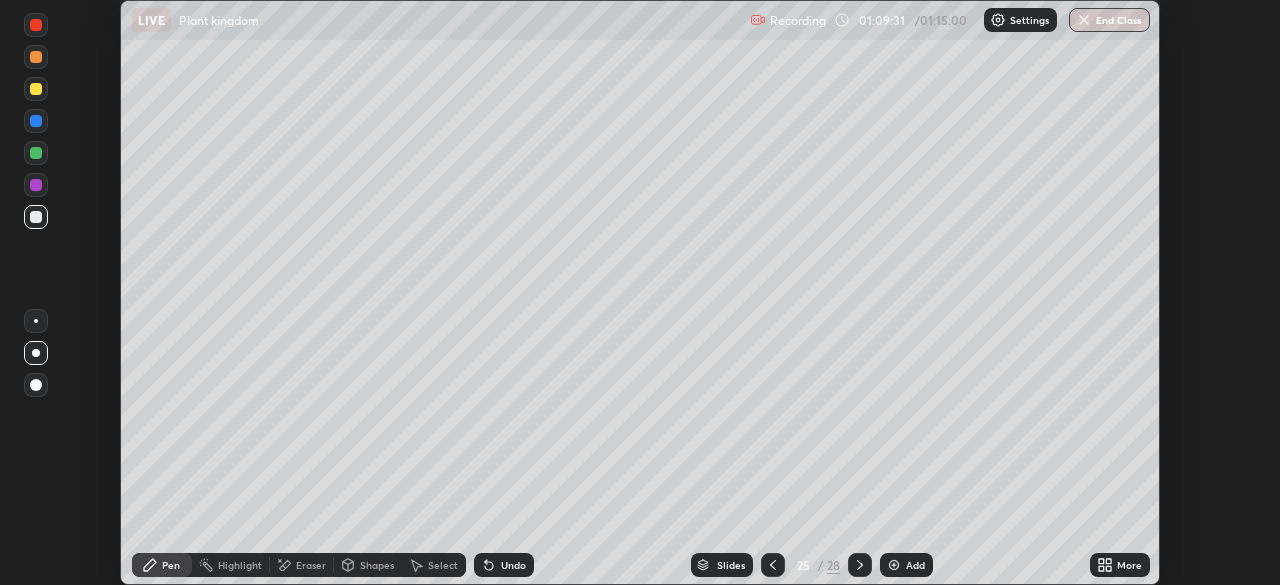 scroll, scrollTop: 585, scrollLeft: 1280, axis: both 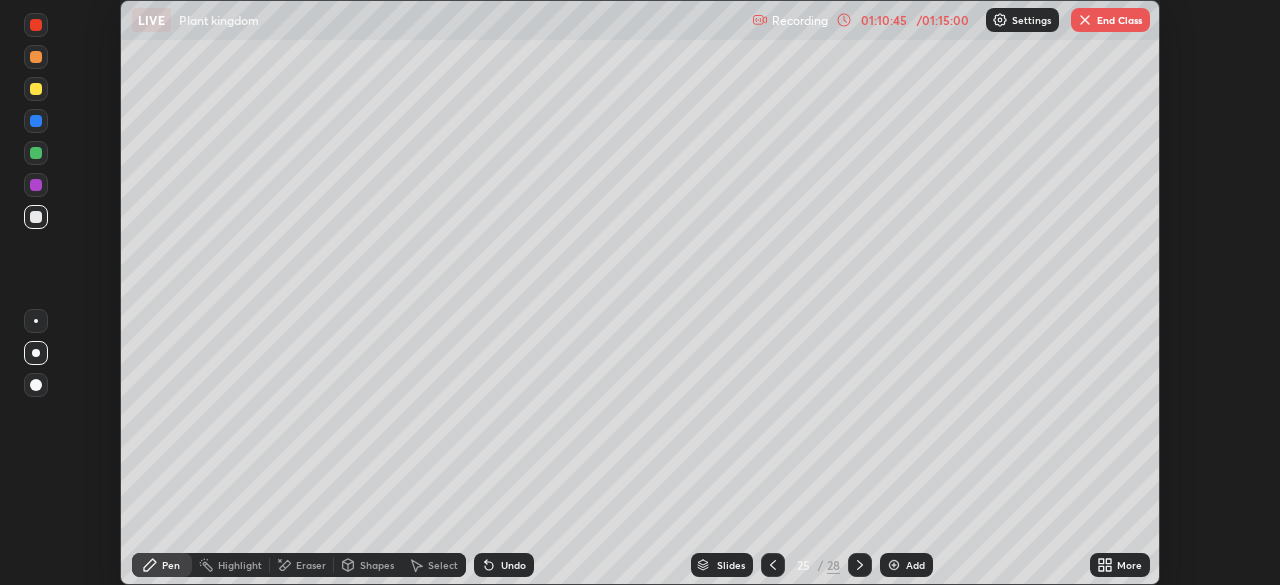 click on "End Class" at bounding box center [1110, 20] 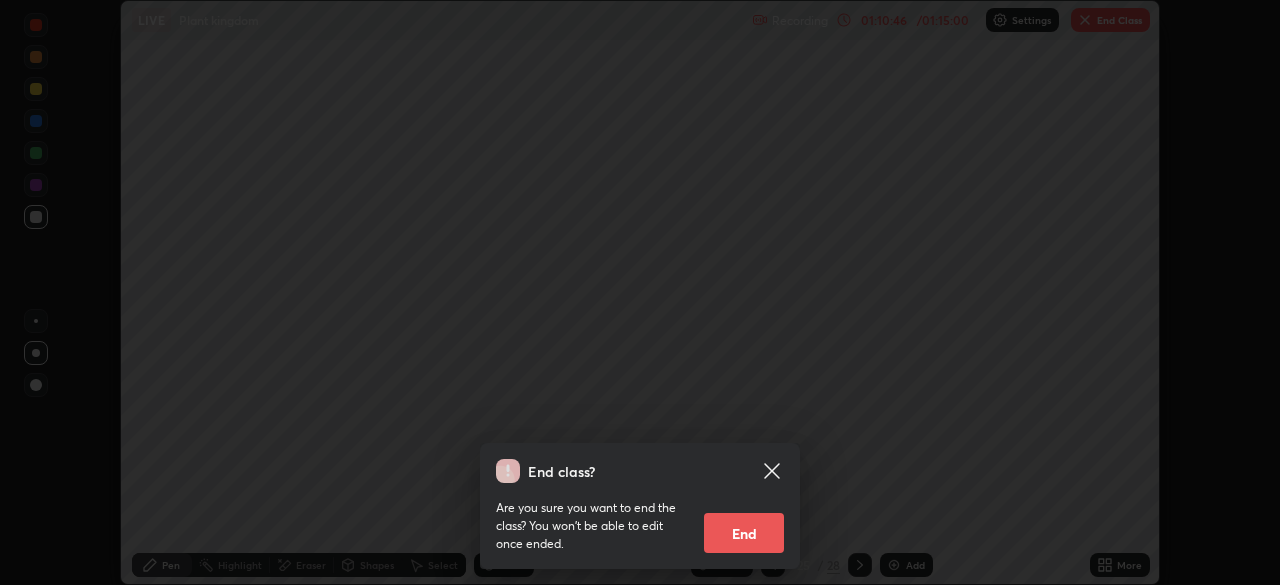 click on "End" at bounding box center (744, 533) 